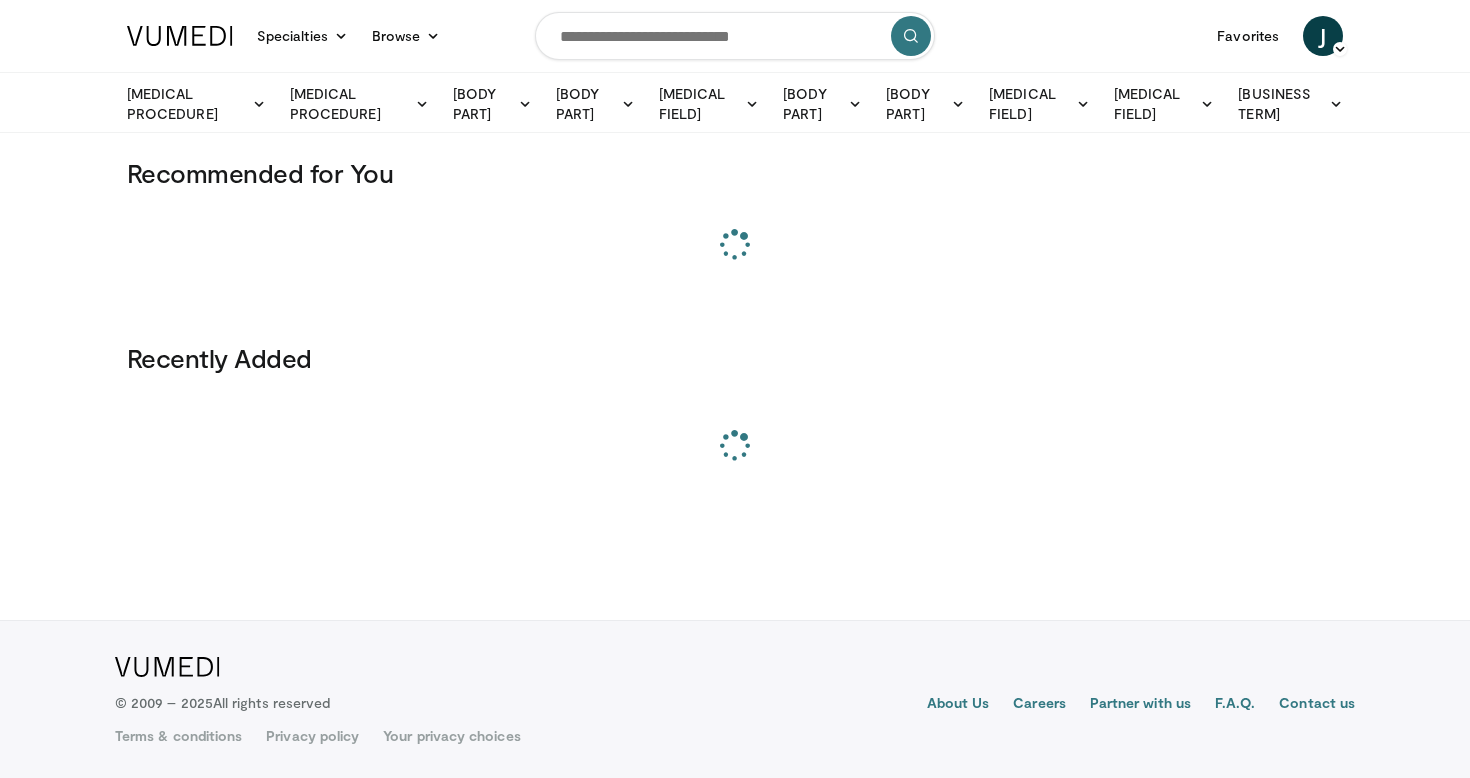 scroll, scrollTop: 0, scrollLeft: 0, axis: both 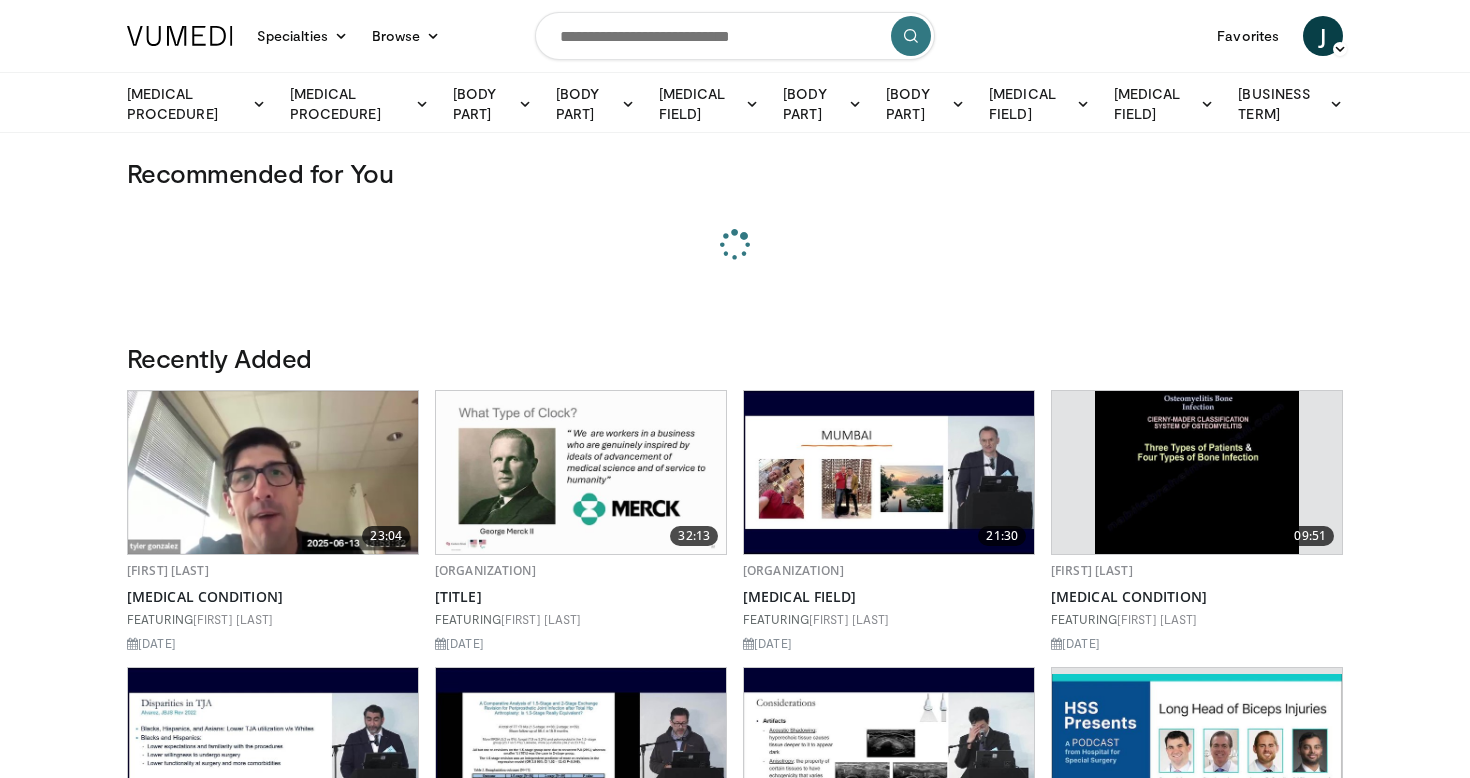 click at bounding box center [735, 36] 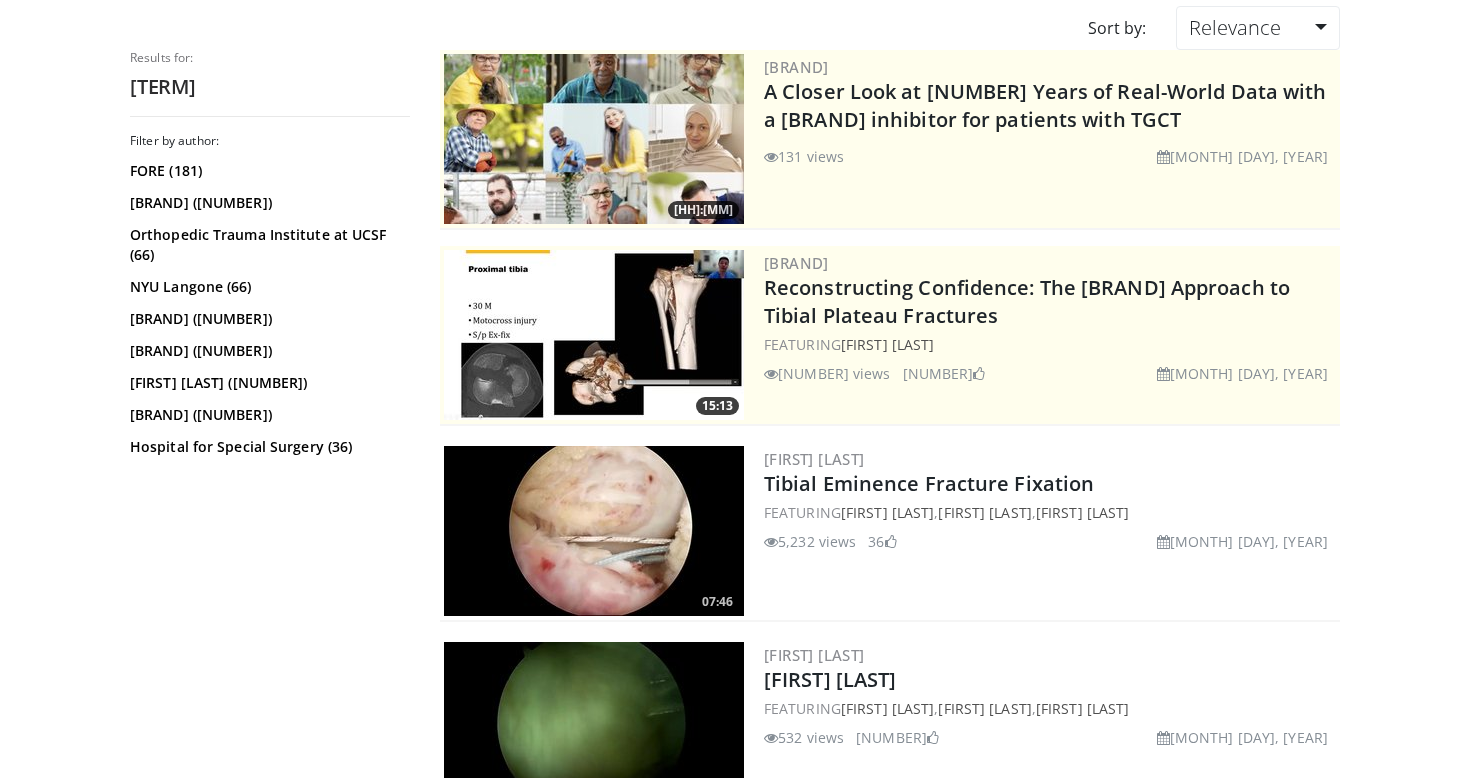 scroll, scrollTop: 173, scrollLeft: 0, axis: vertical 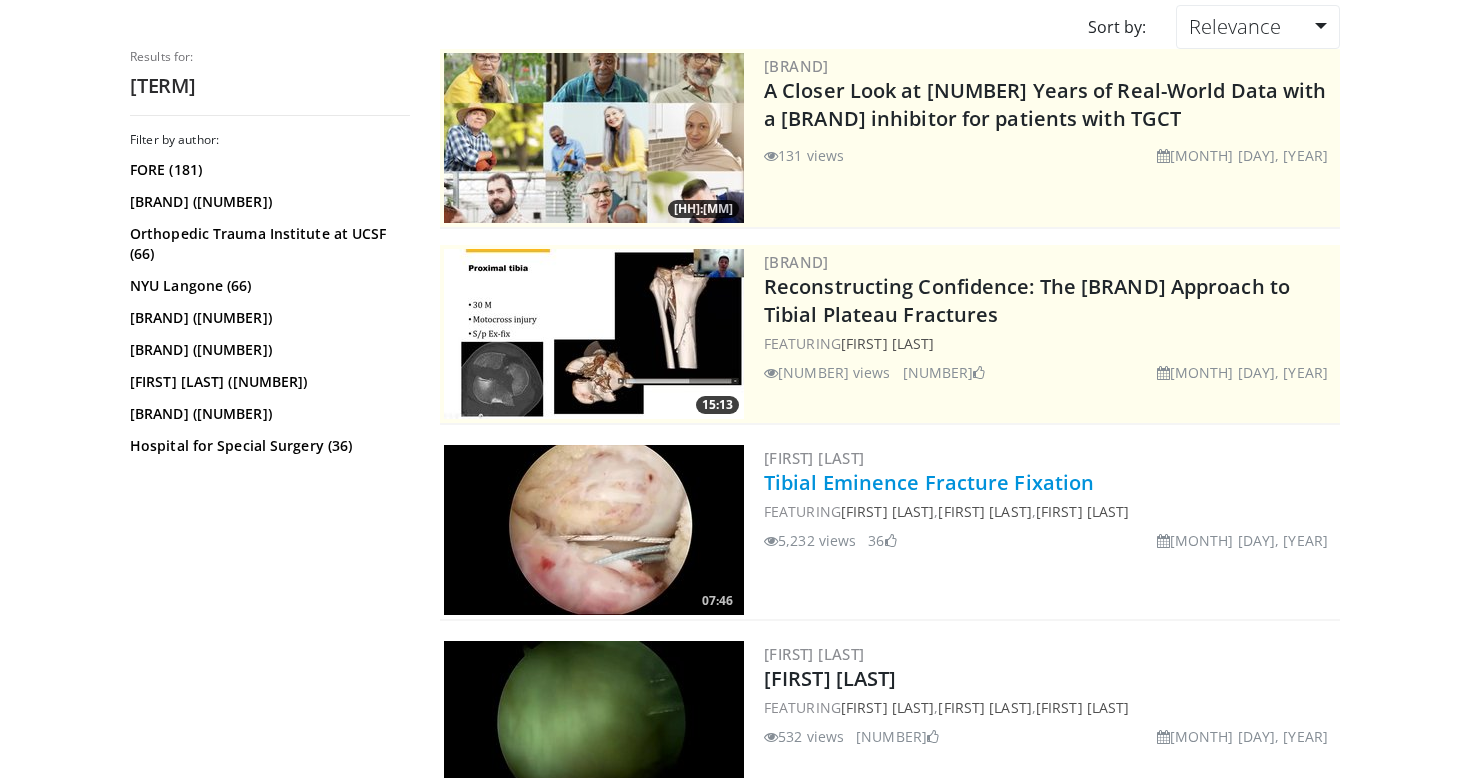 click on "Tibial Eminence Fracture Fixation" at bounding box center (929, 482) 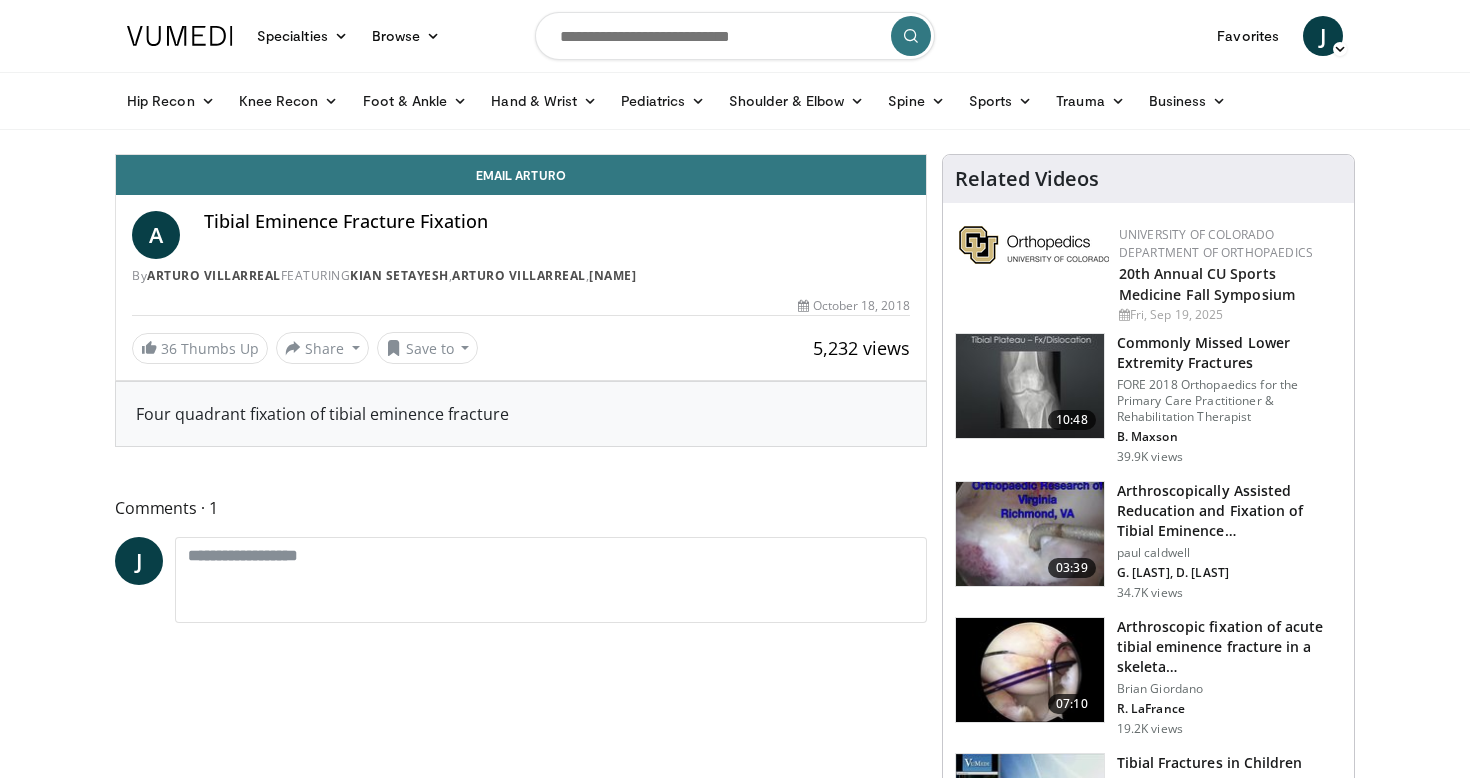 scroll, scrollTop: 0, scrollLeft: 0, axis: both 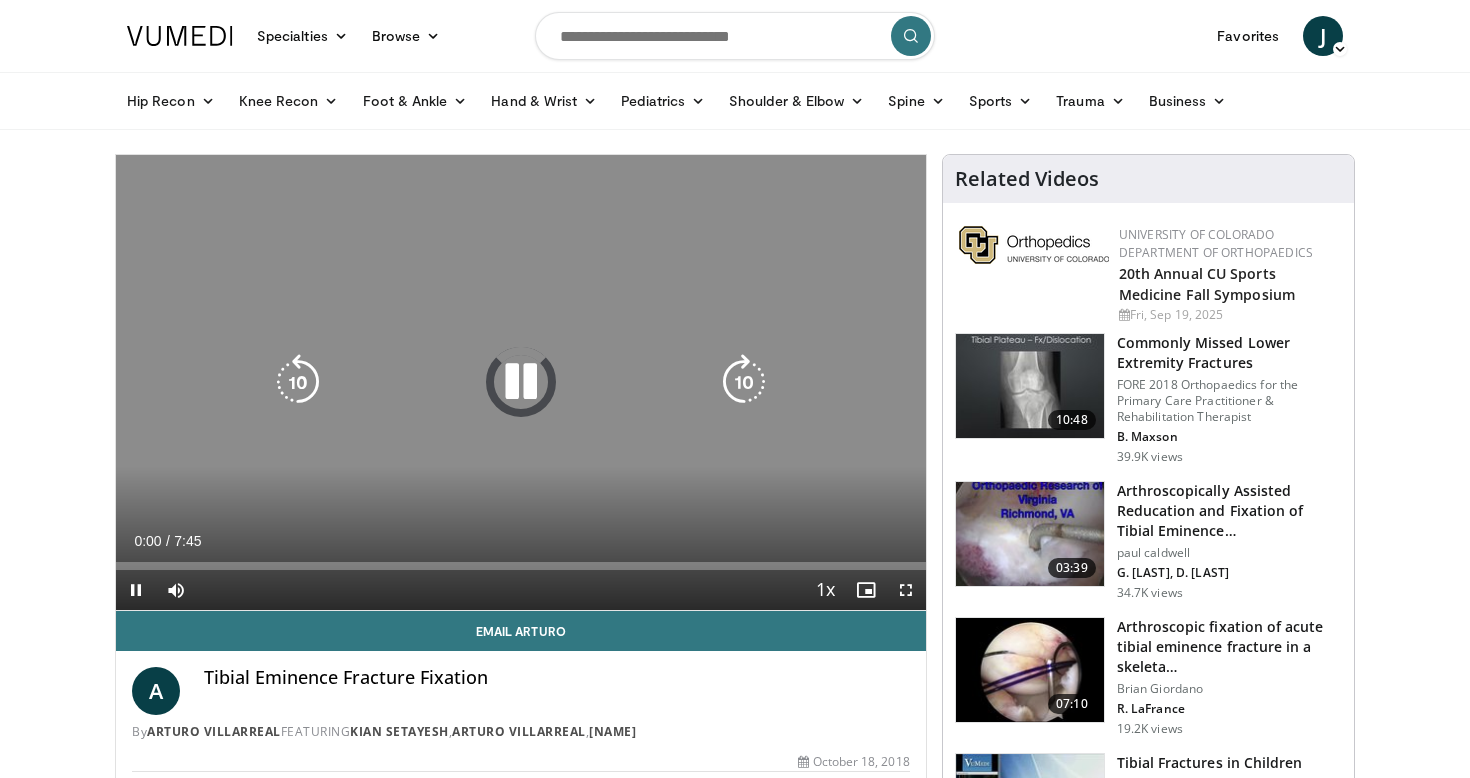 click at bounding box center [521, 382] 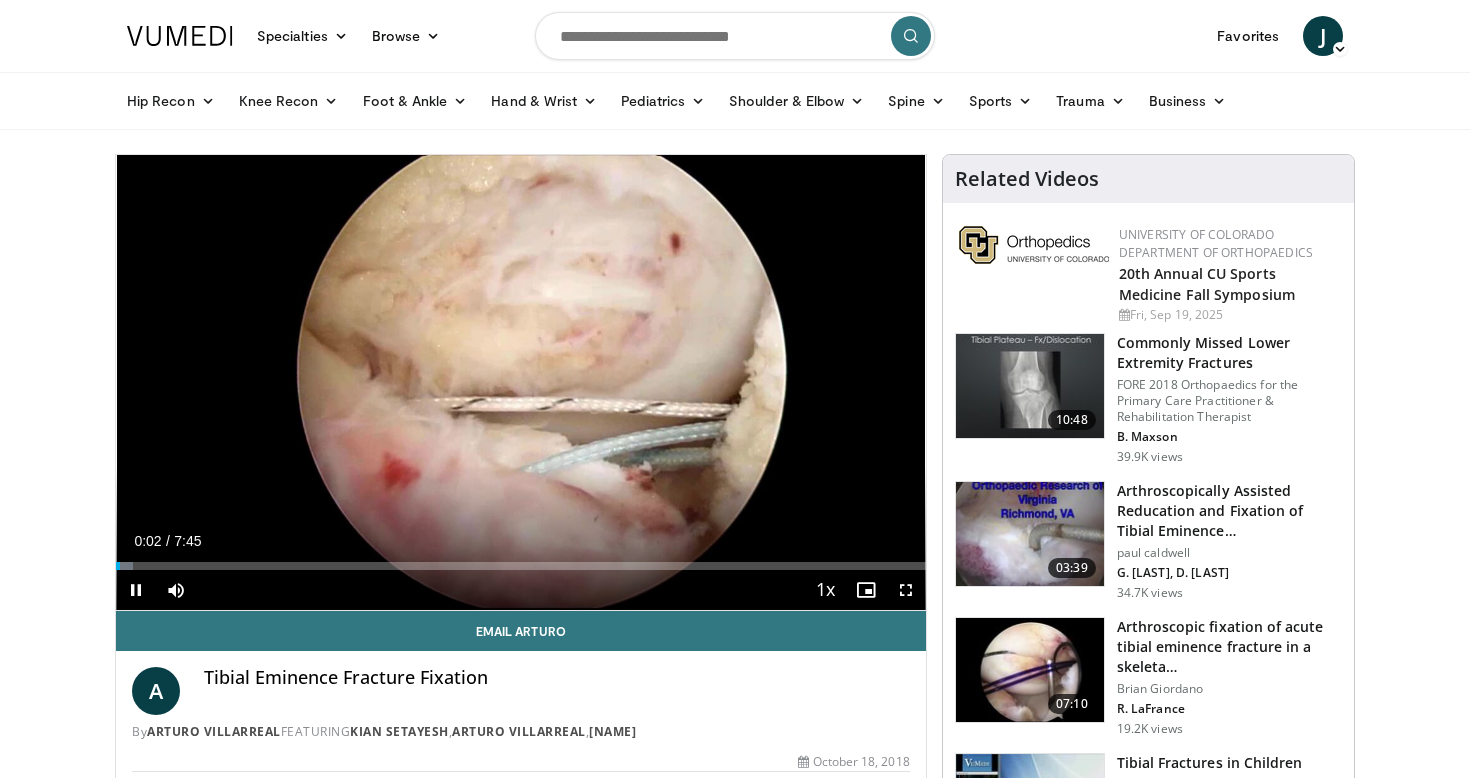 click at bounding box center (906, 590) 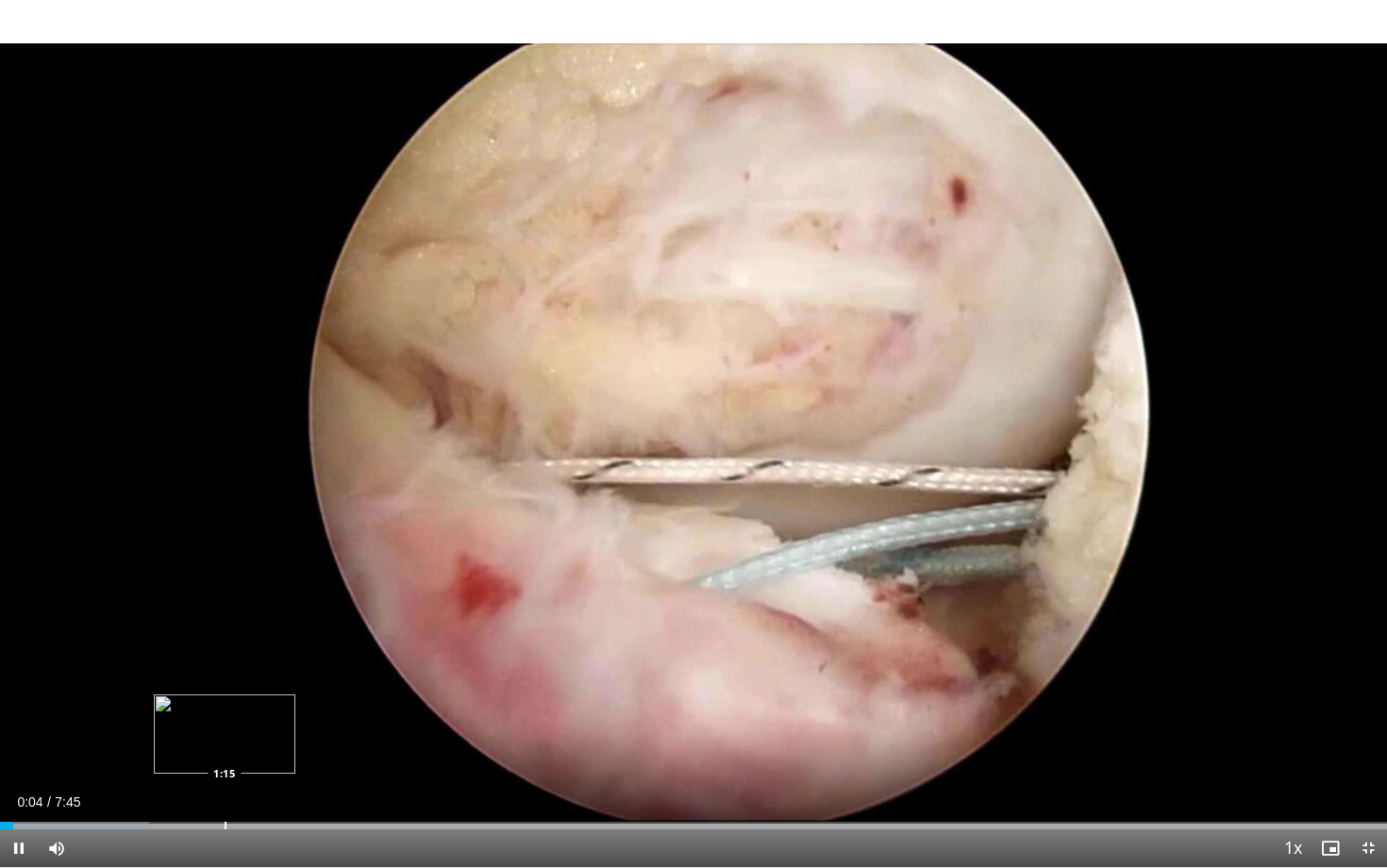 click on "Loaded :  10.75% 0:04 1:15" at bounding box center (694, 820) 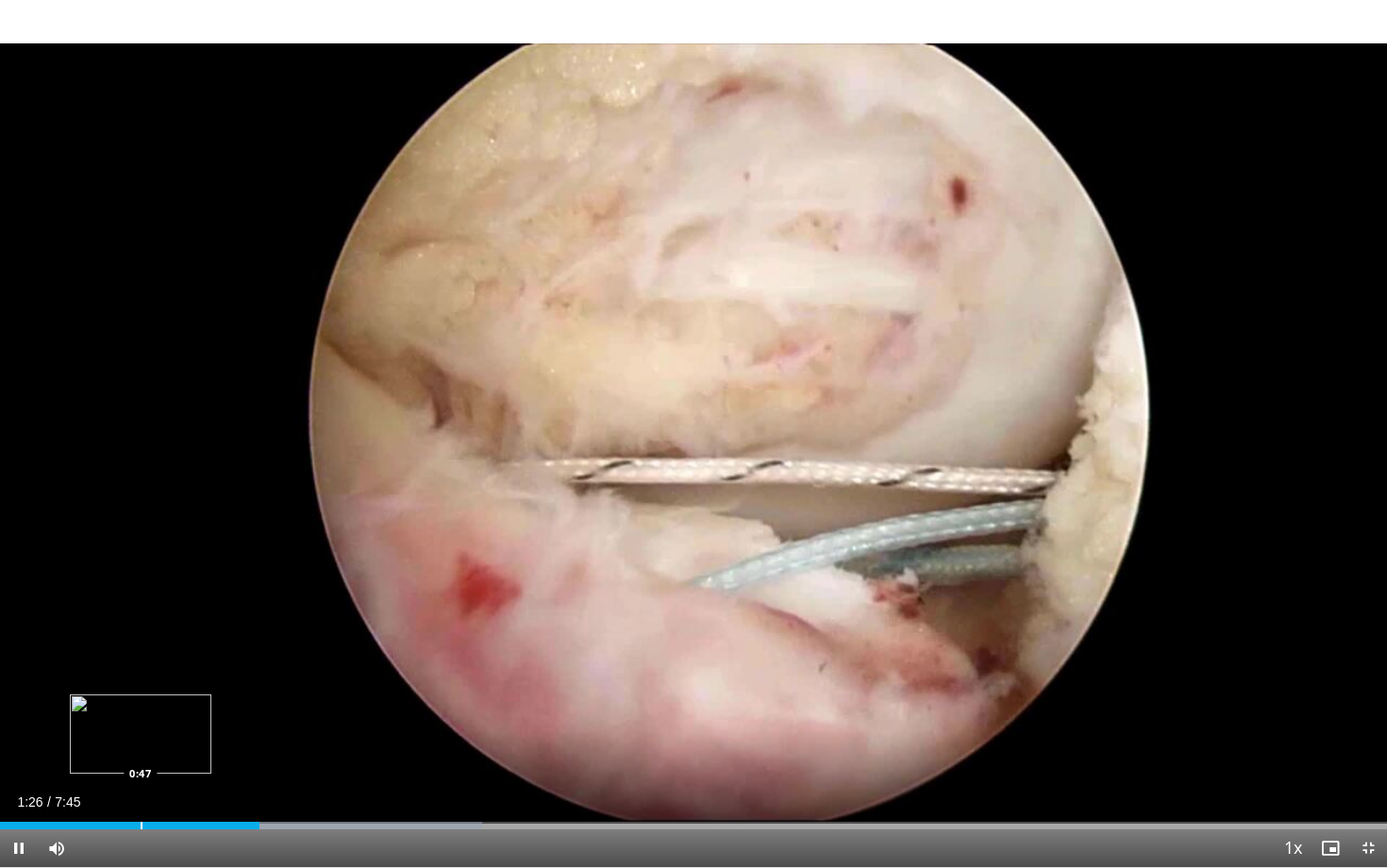 click at bounding box center [142, 826] 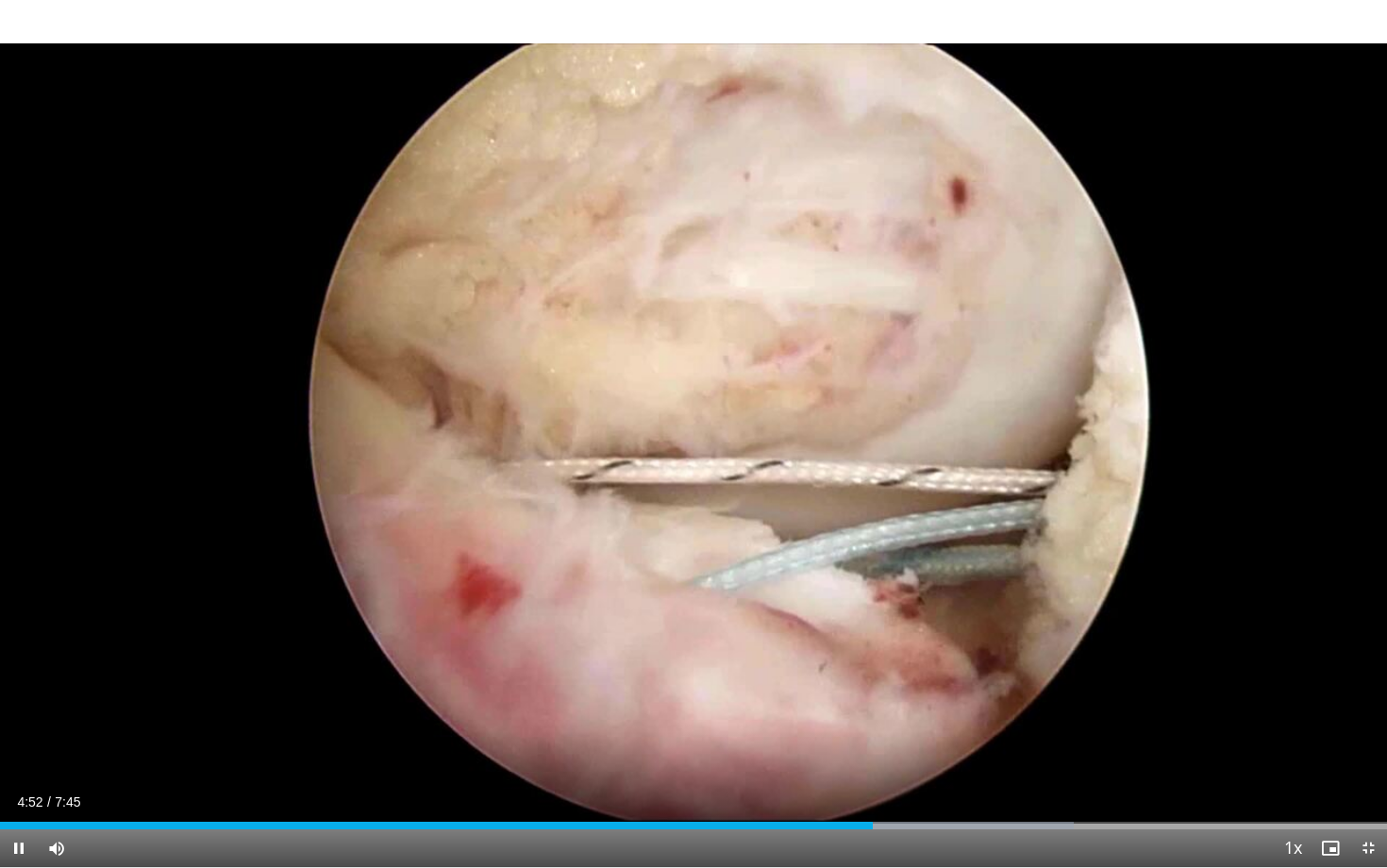 click at bounding box center (19, 848) 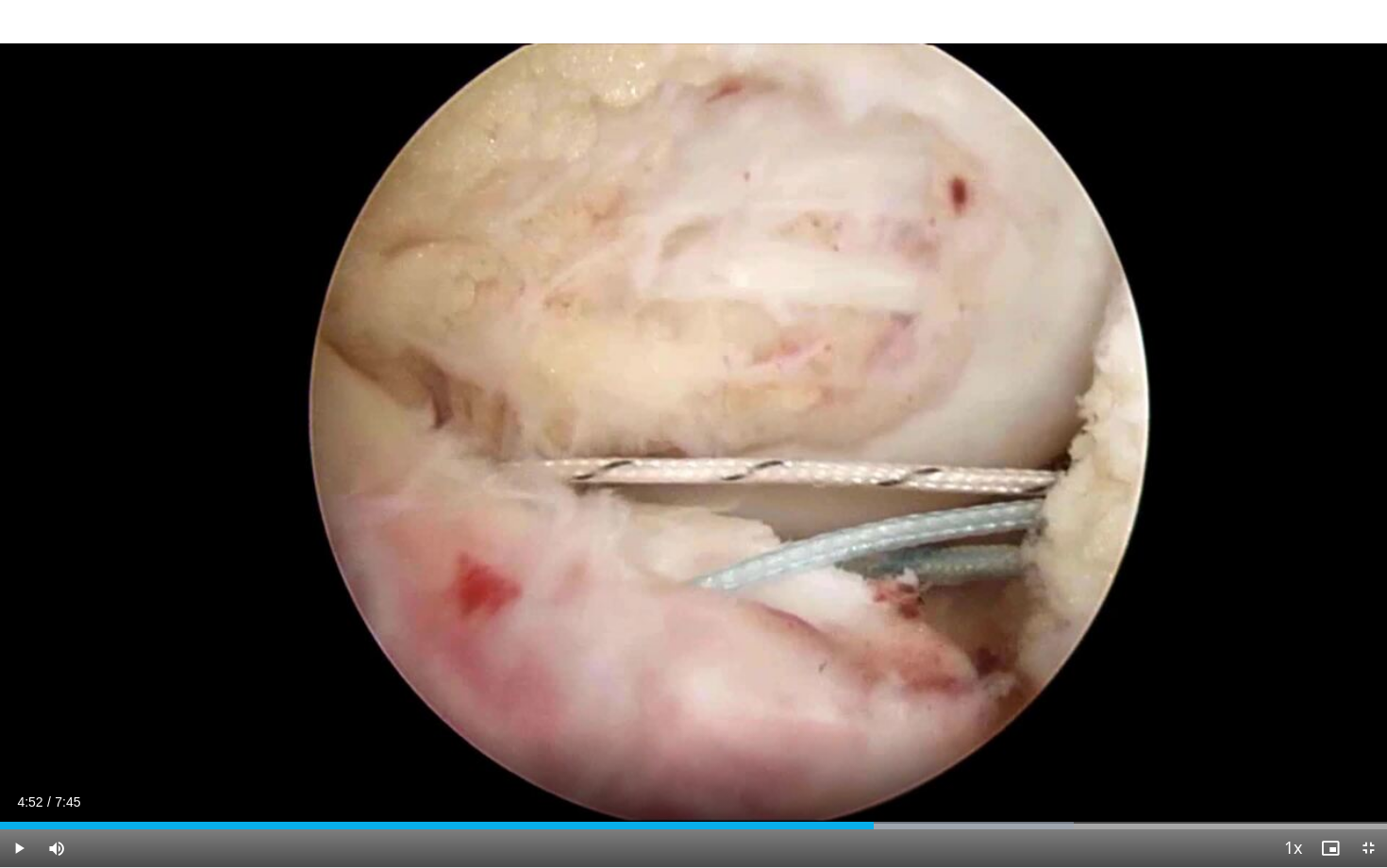 click at bounding box center [19, 848] 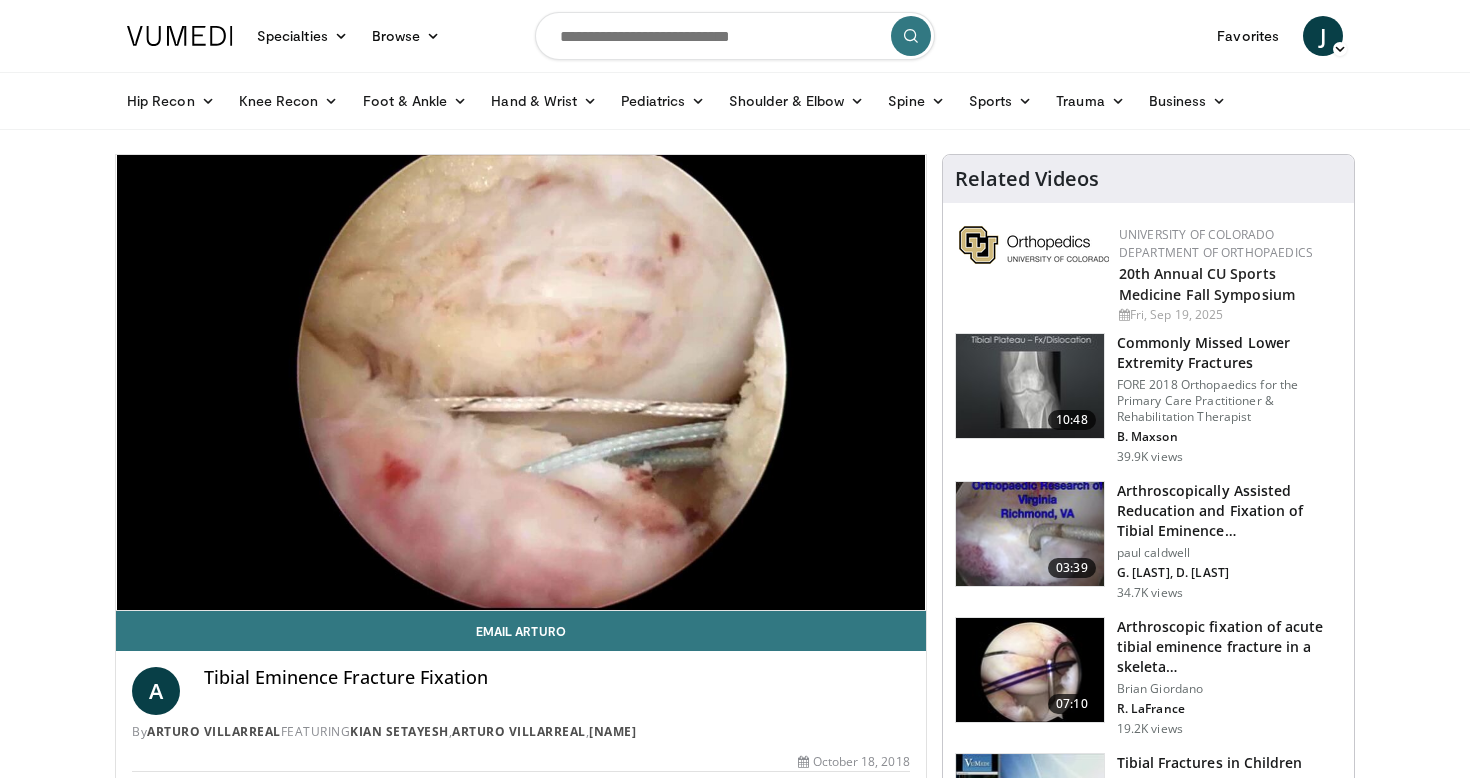 click at bounding box center [1030, 534] 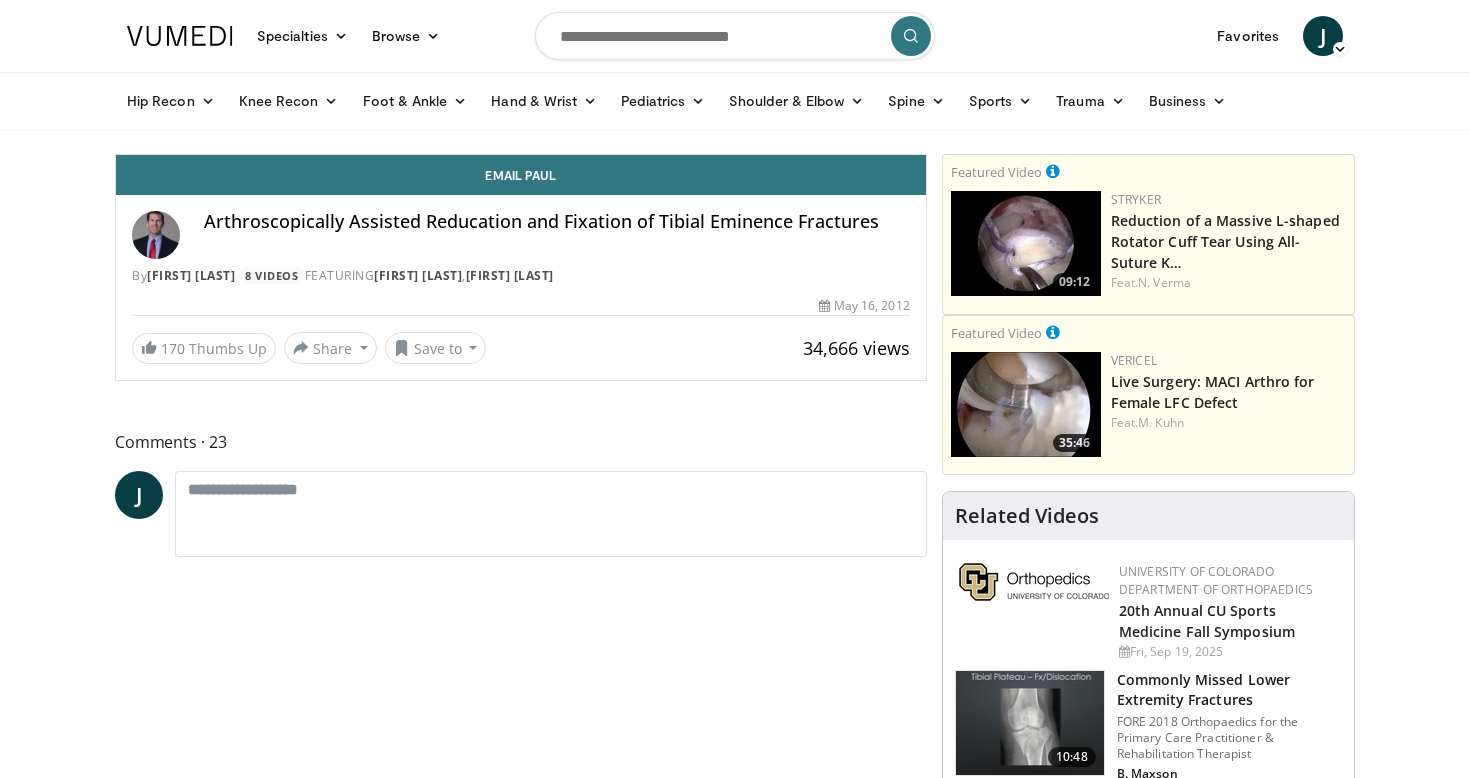 scroll, scrollTop: 0, scrollLeft: 0, axis: both 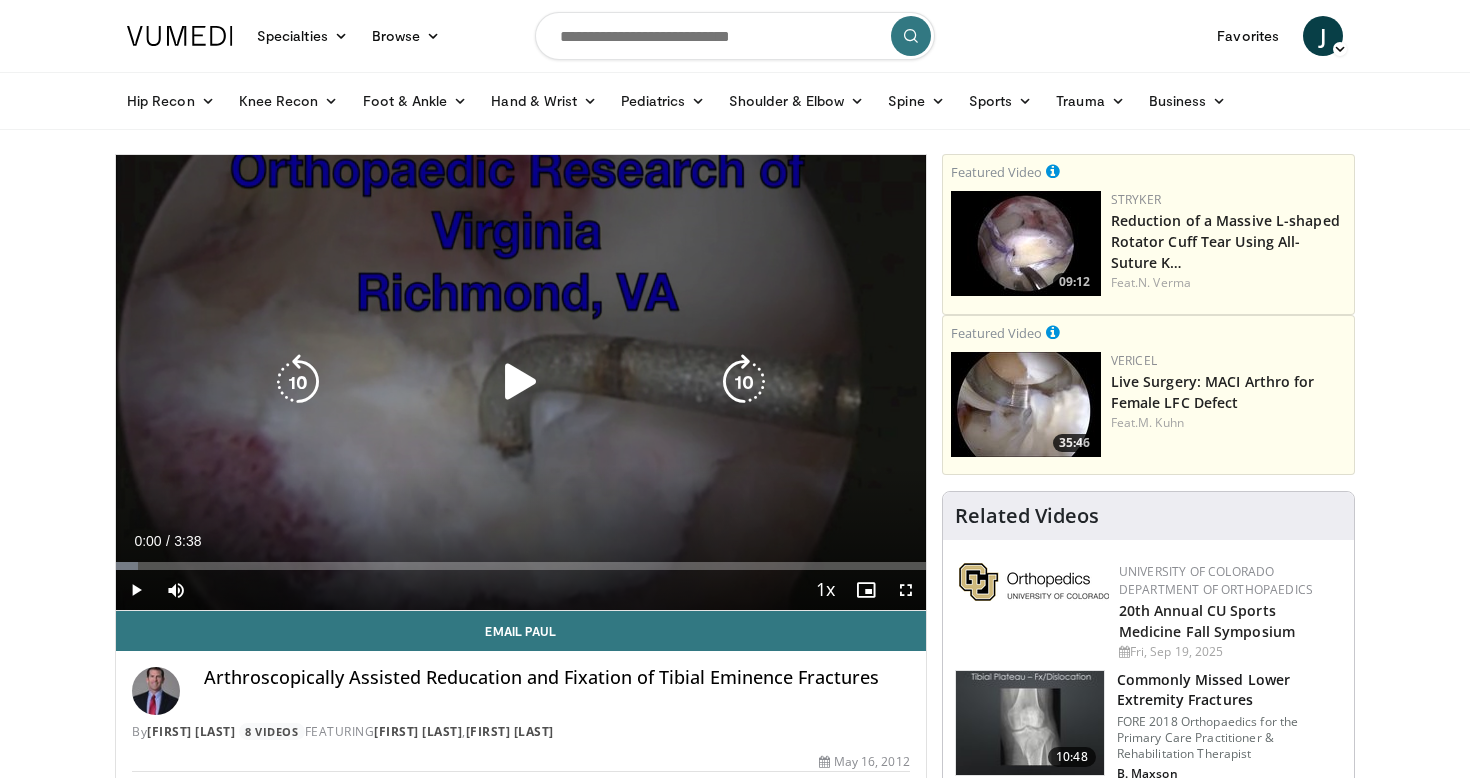 click at bounding box center (521, 382) 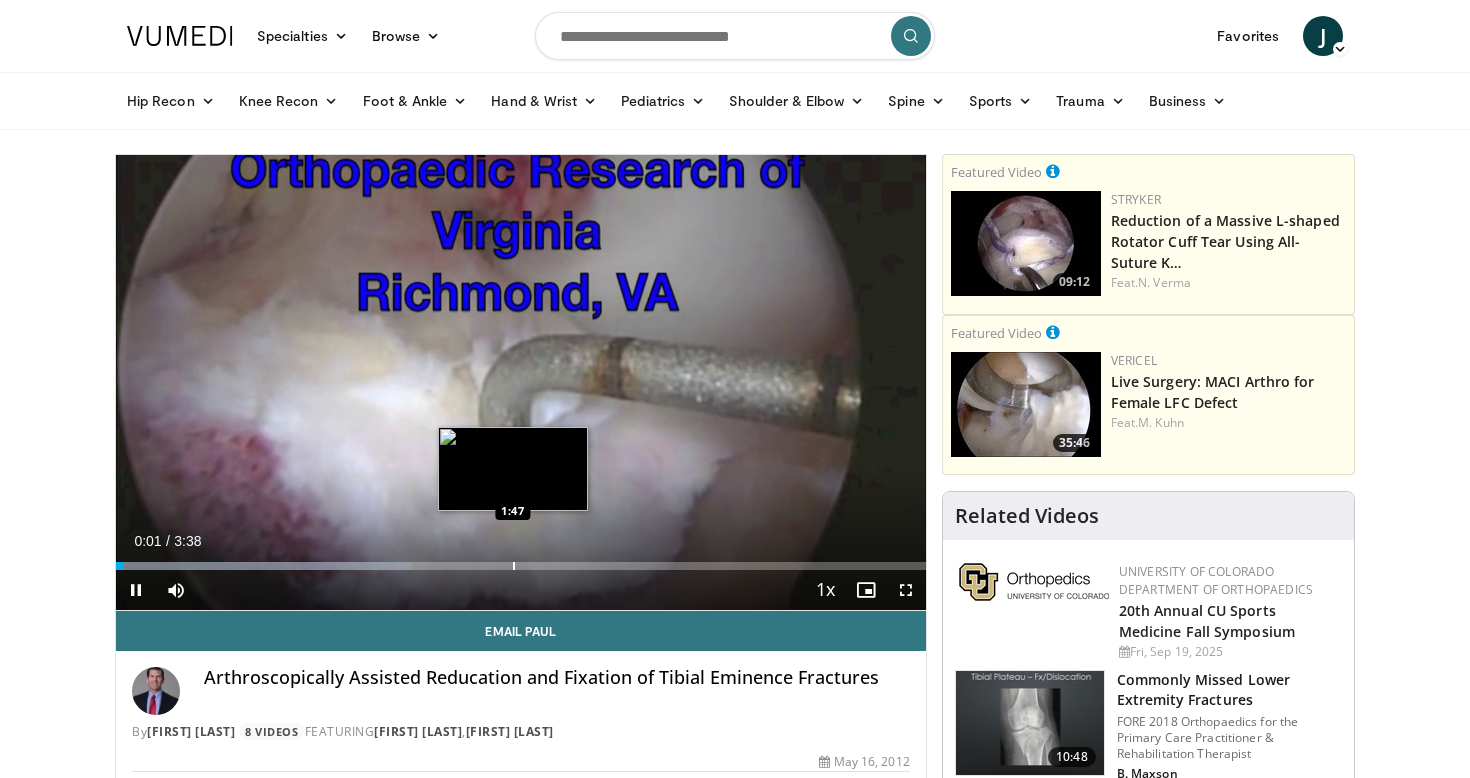 click at bounding box center (514, 566) 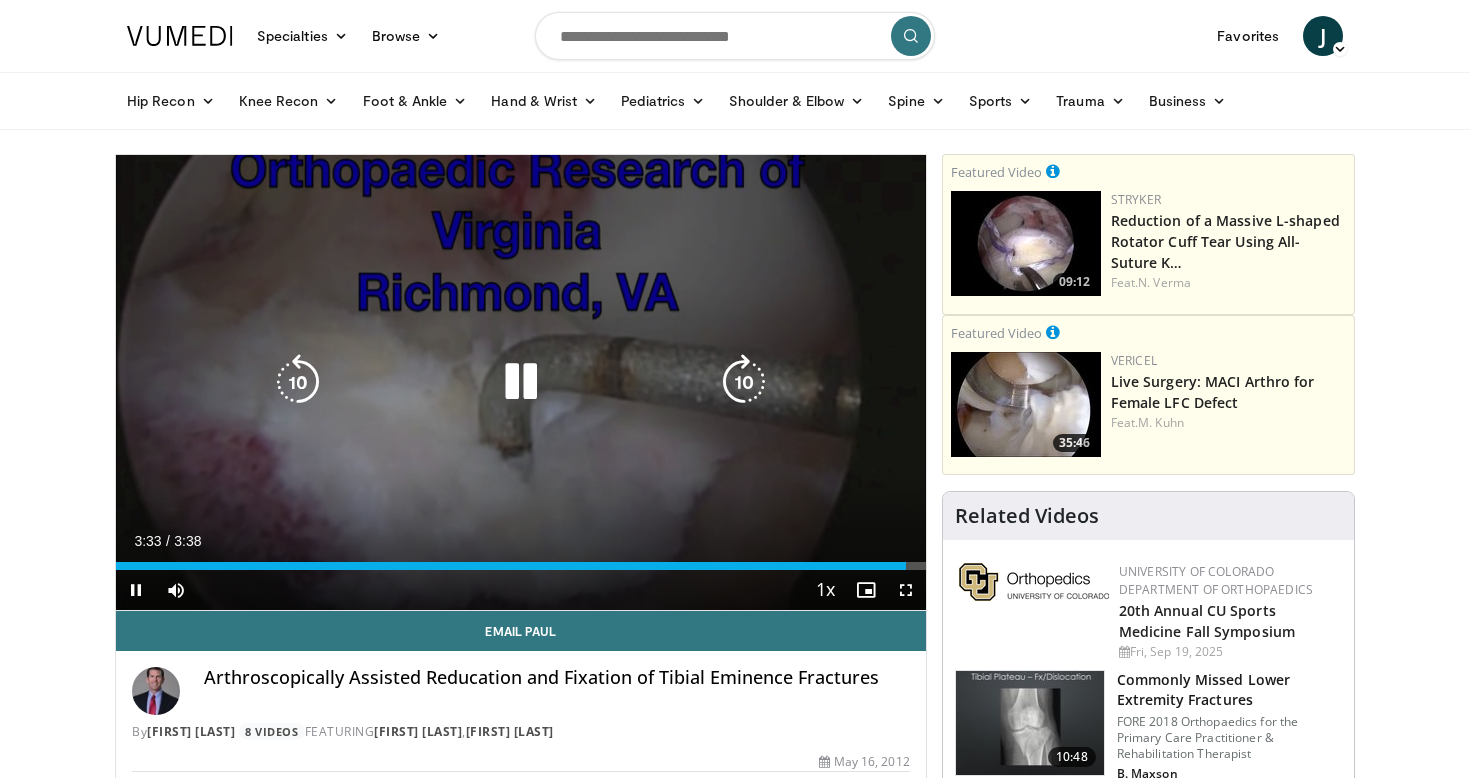 click at bounding box center (521, 382) 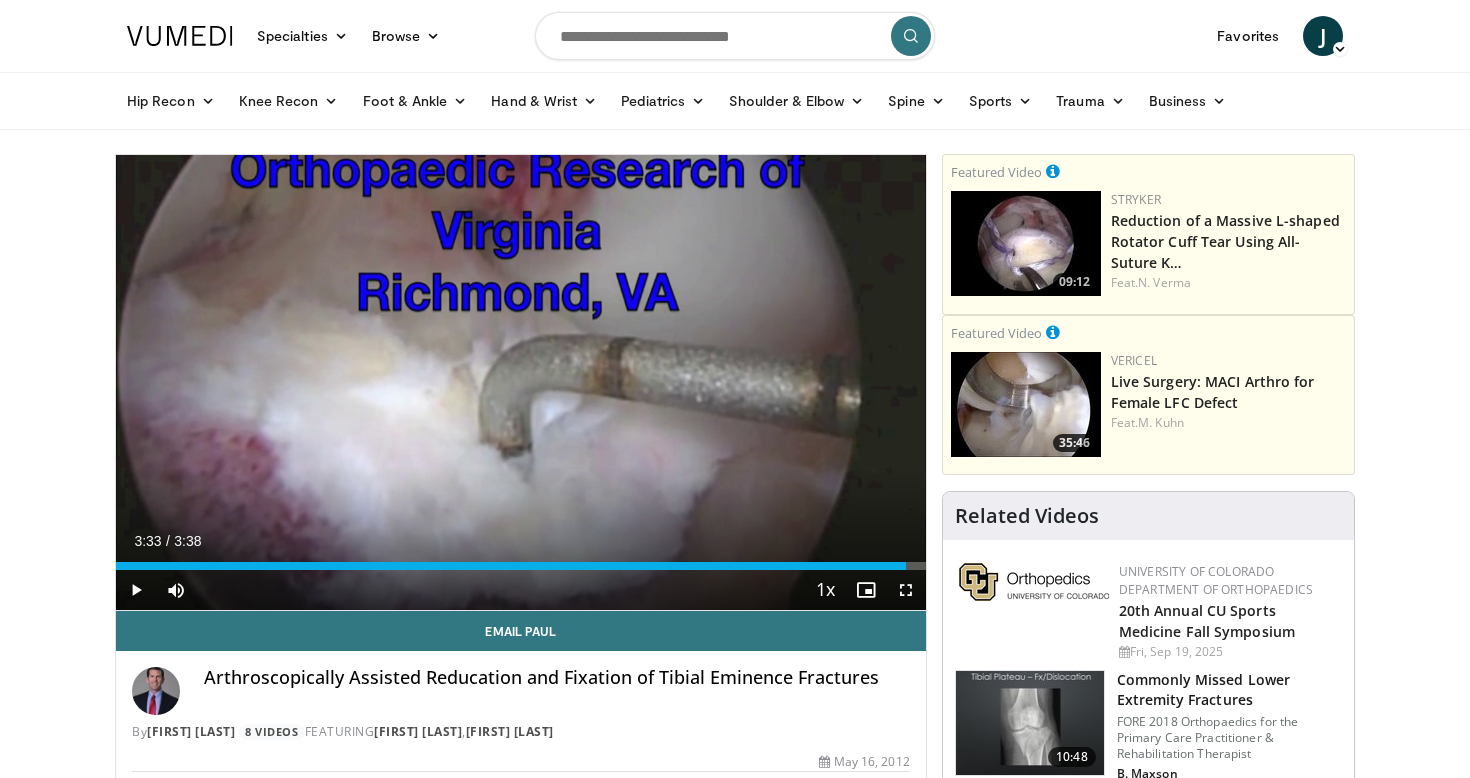 scroll, scrollTop: 0, scrollLeft: 0, axis: both 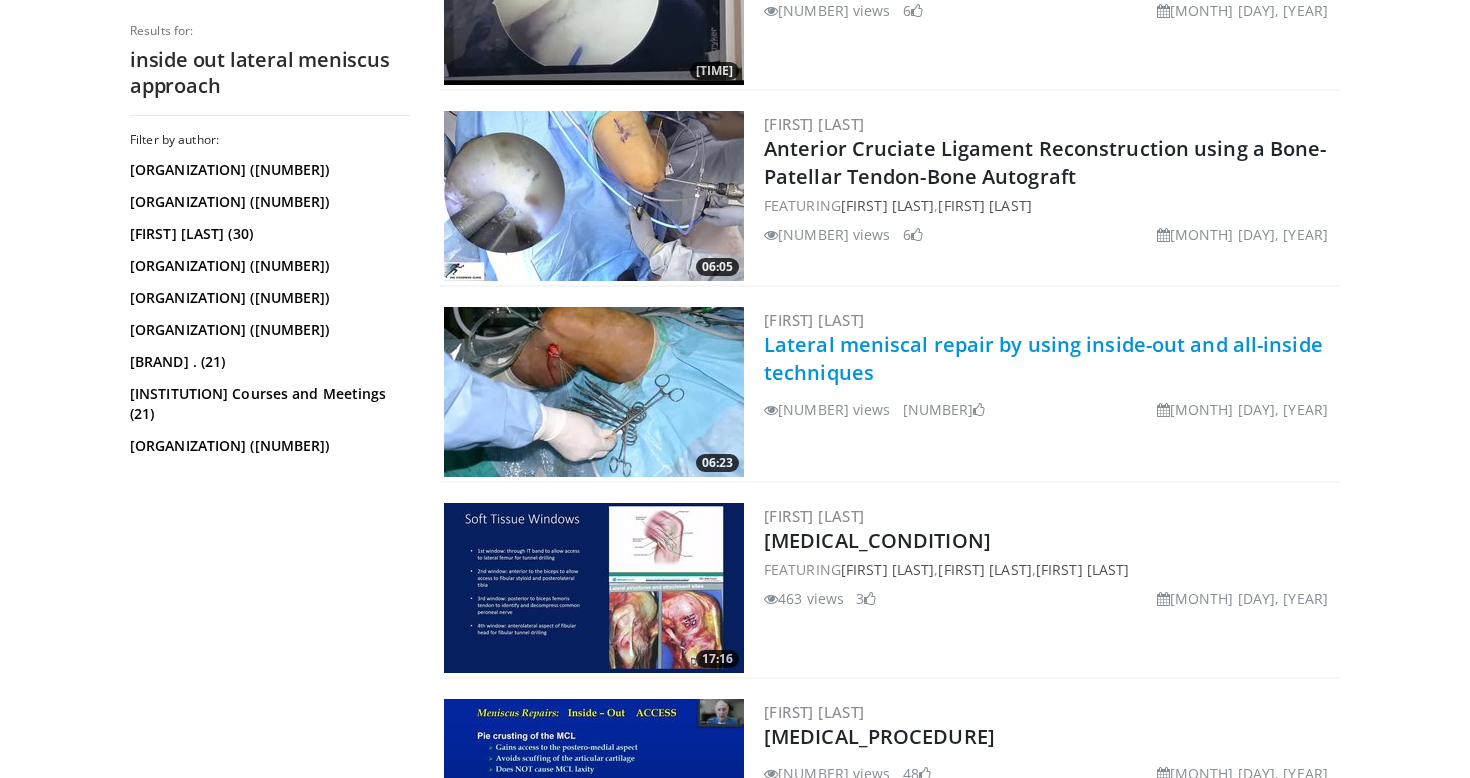 click on "Lateral meniscal repair by using inside-out and all-inside techniques" at bounding box center [1043, 358] 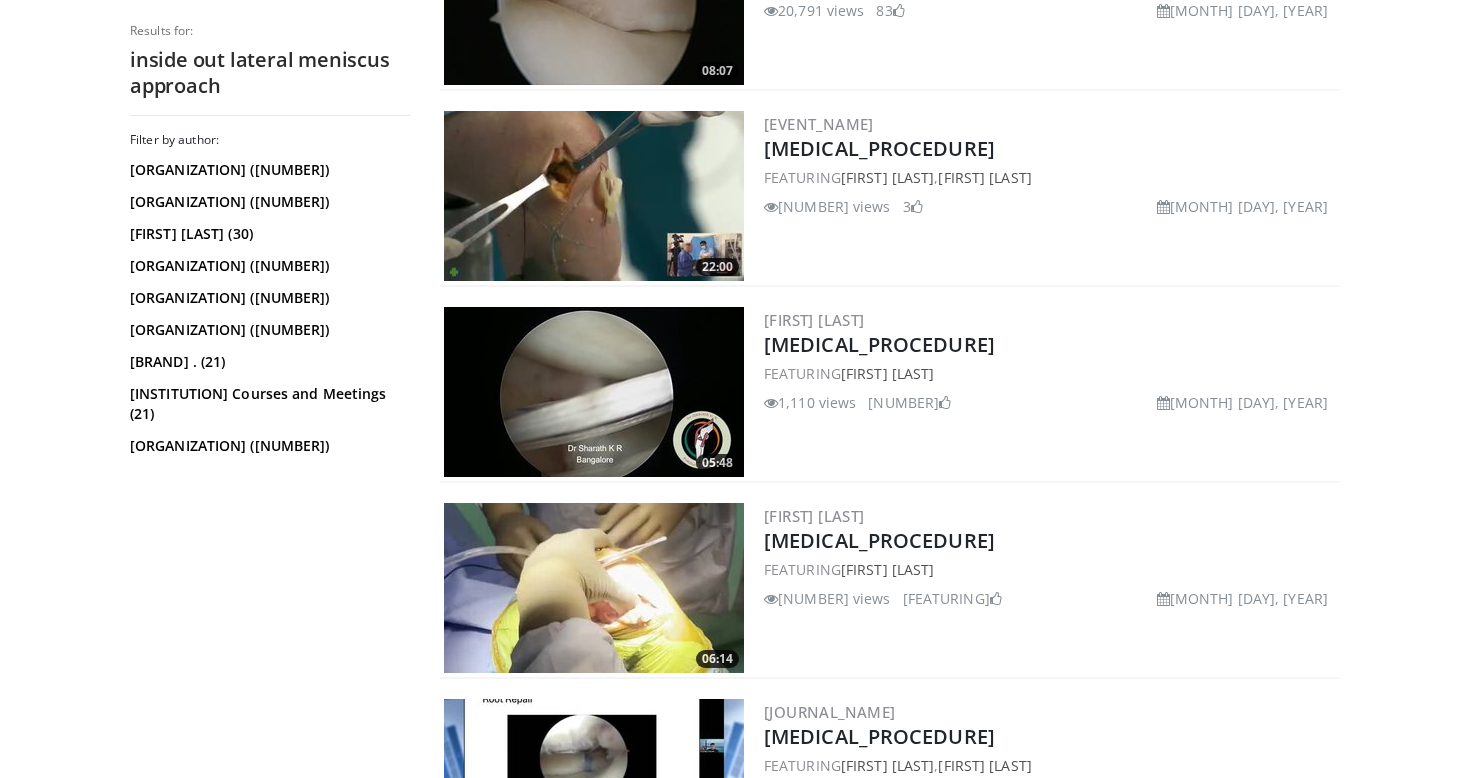 scroll, scrollTop: 4065, scrollLeft: 0, axis: vertical 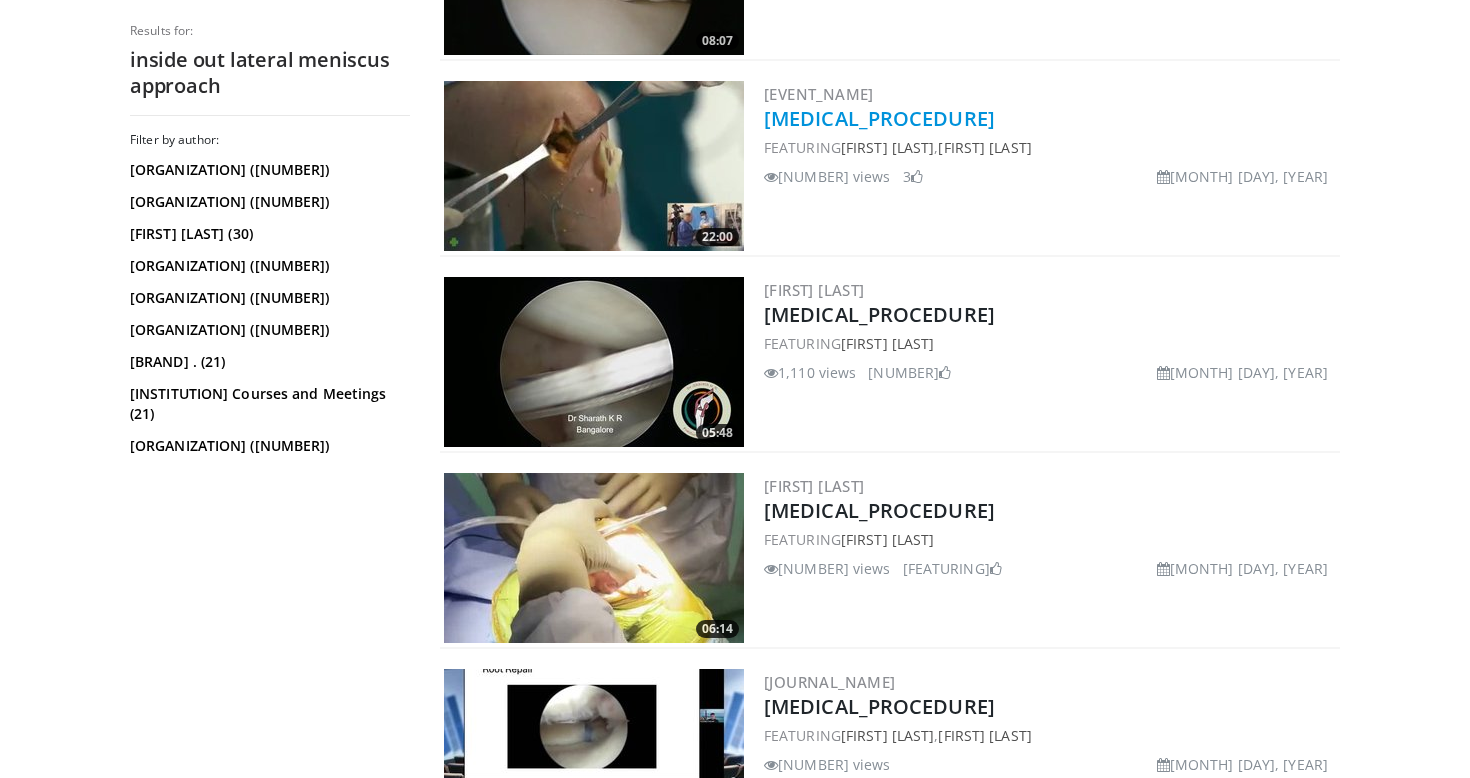 click on "Meniscus Allograft Transplantation and Inside-Out Meniscus Repair" at bounding box center (879, 118) 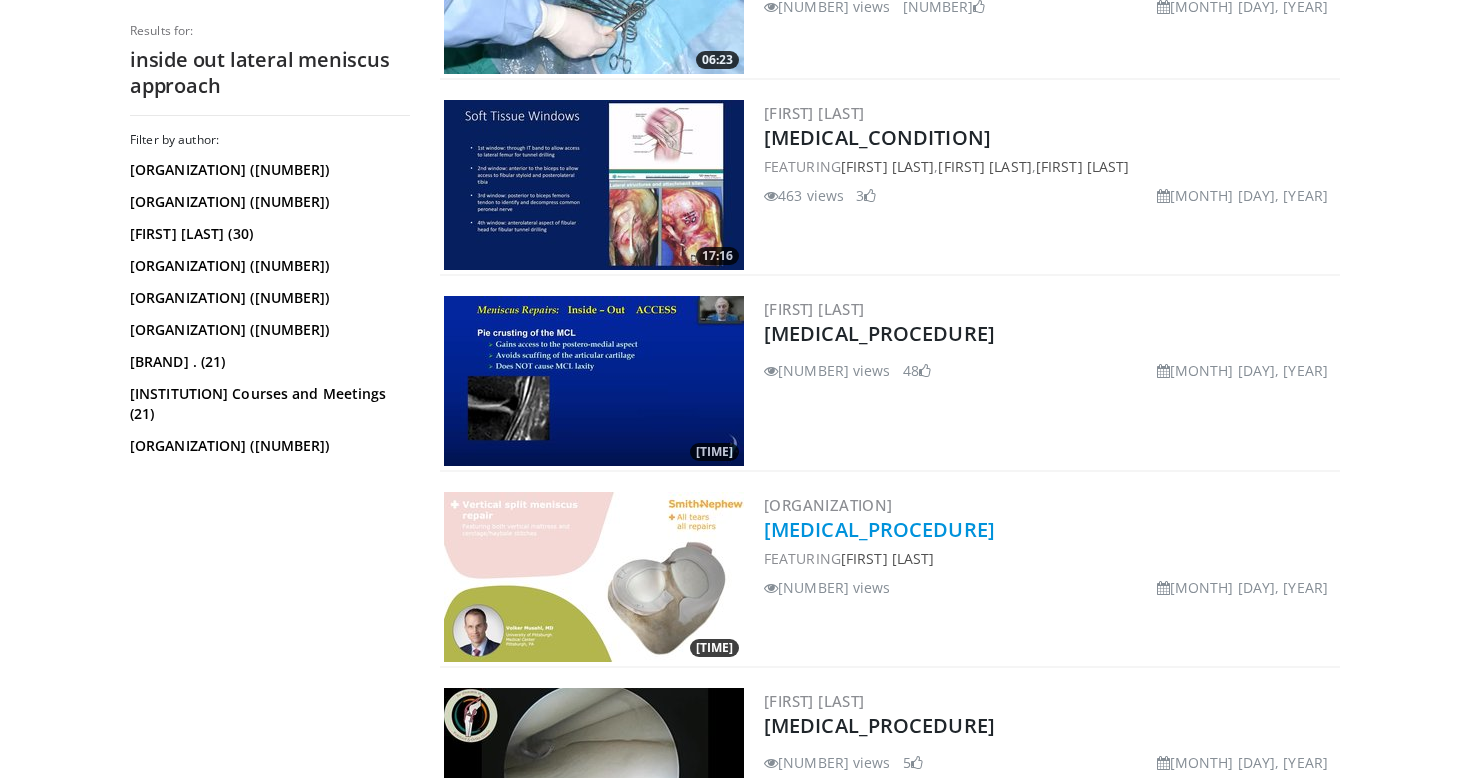 scroll, scrollTop: 3064, scrollLeft: 0, axis: vertical 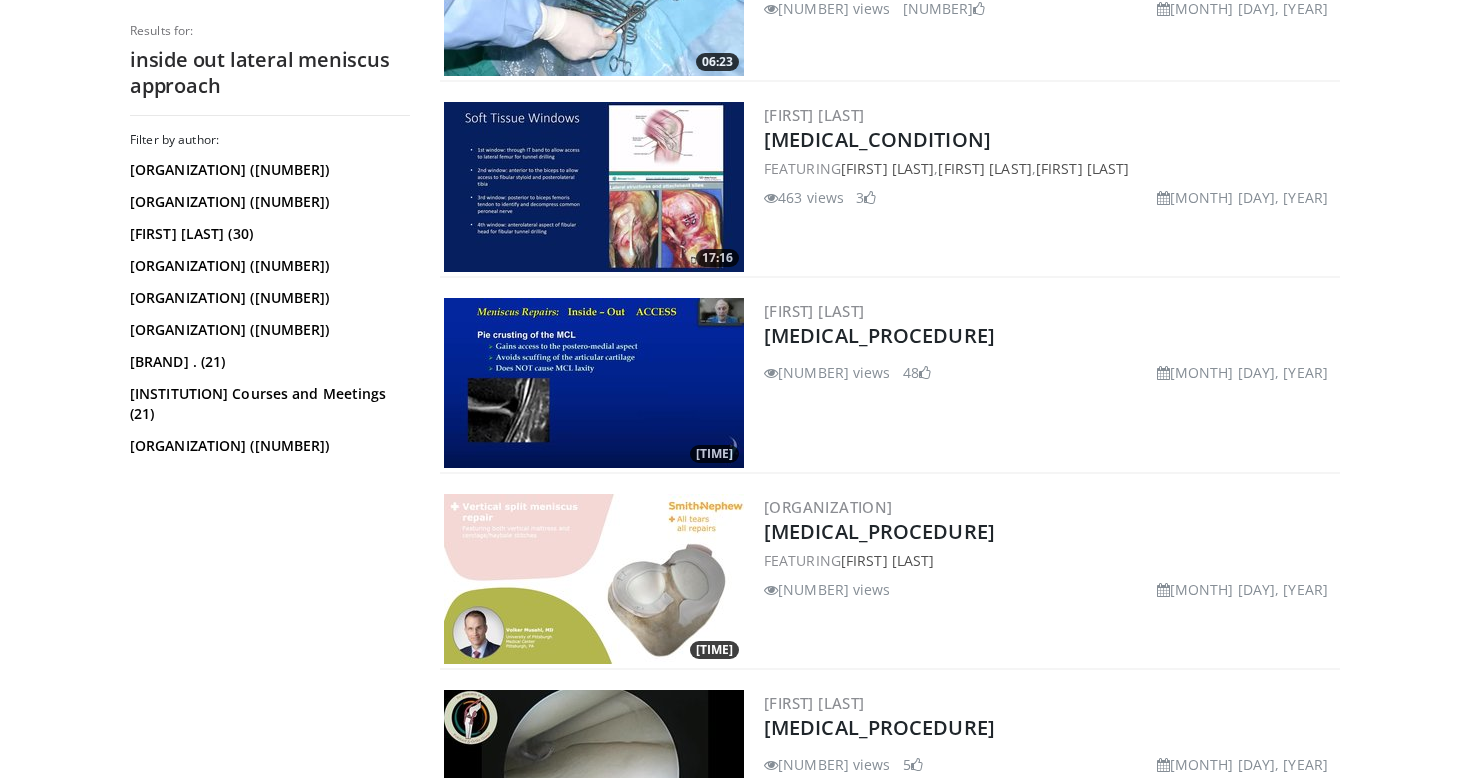 click at bounding box center [594, 383] 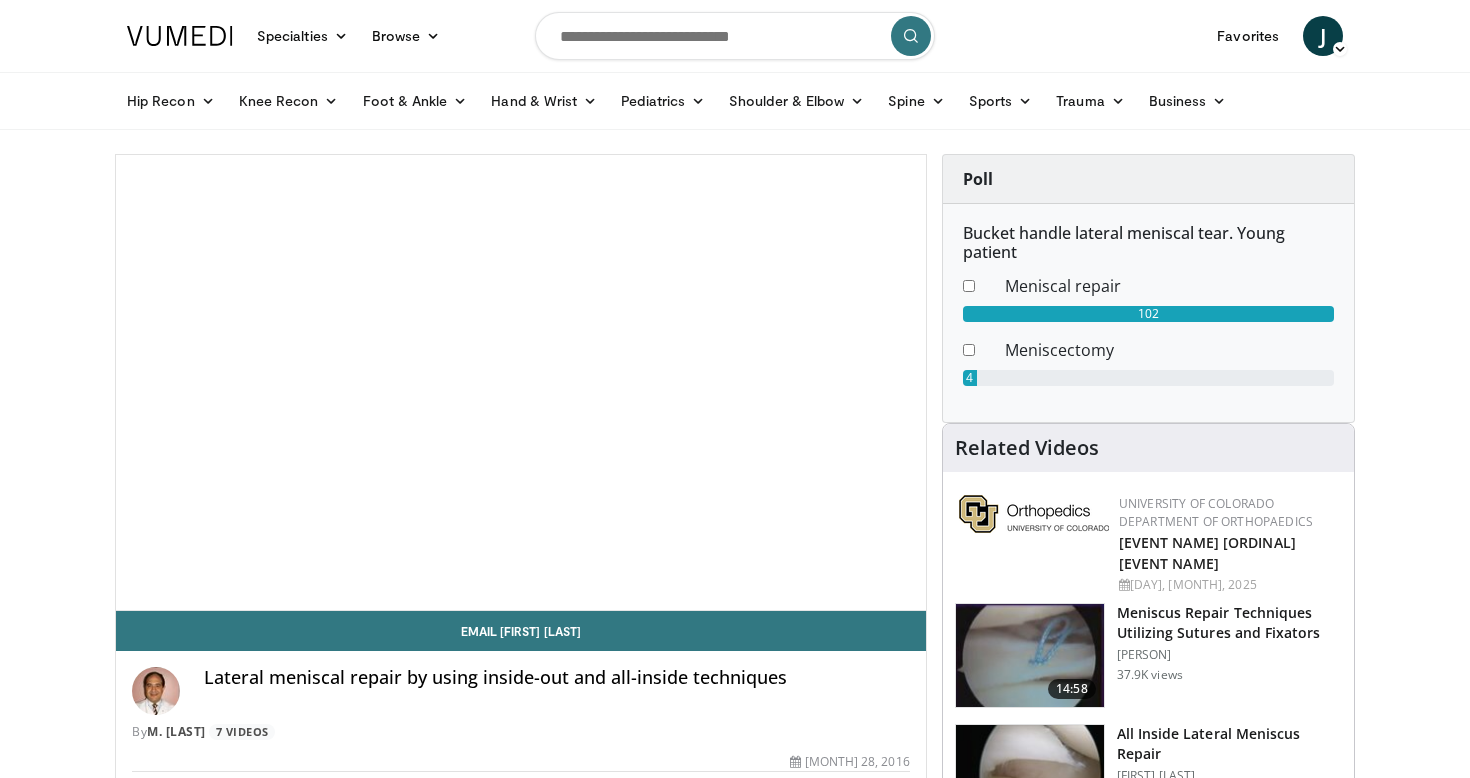 scroll, scrollTop: 0, scrollLeft: 0, axis: both 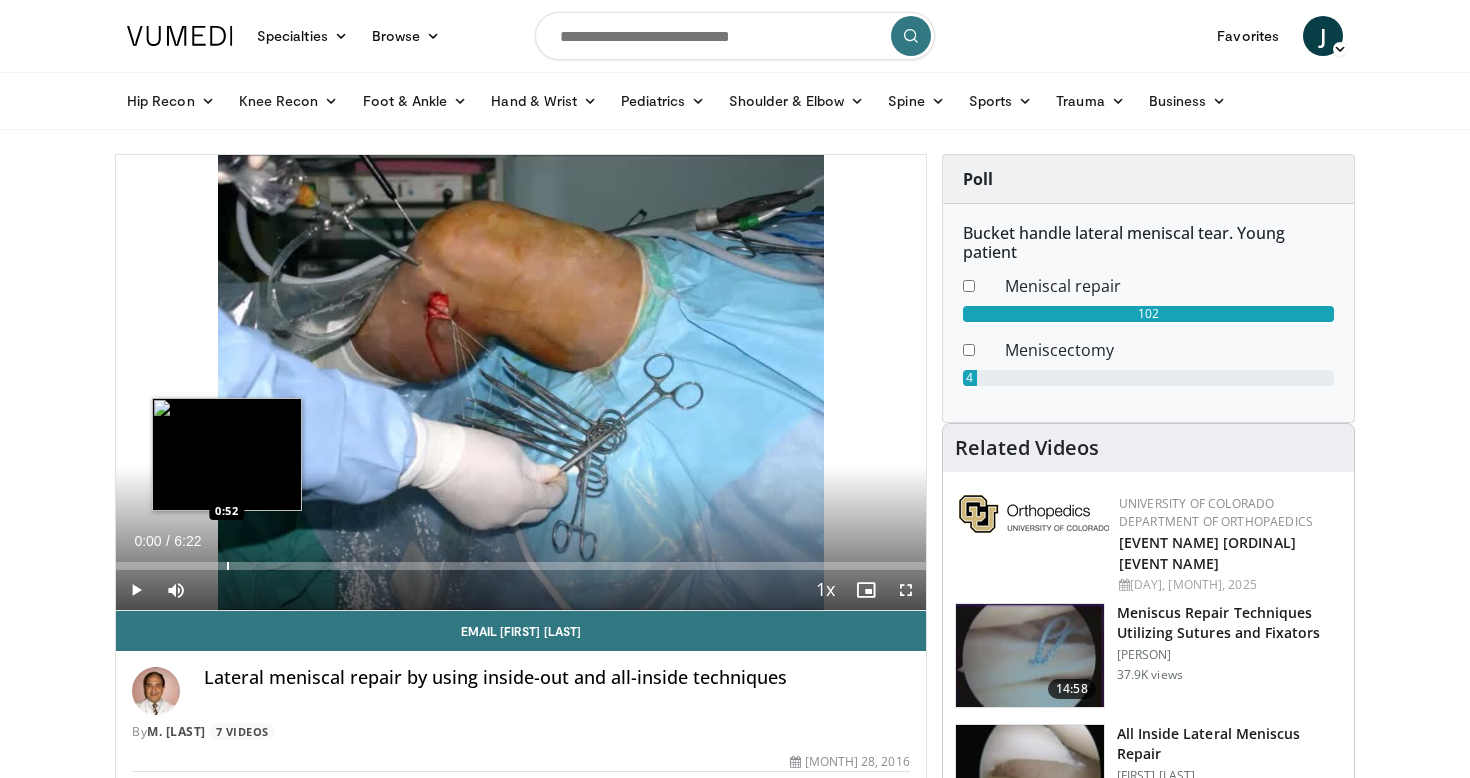 click at bounding box center (228, 566) 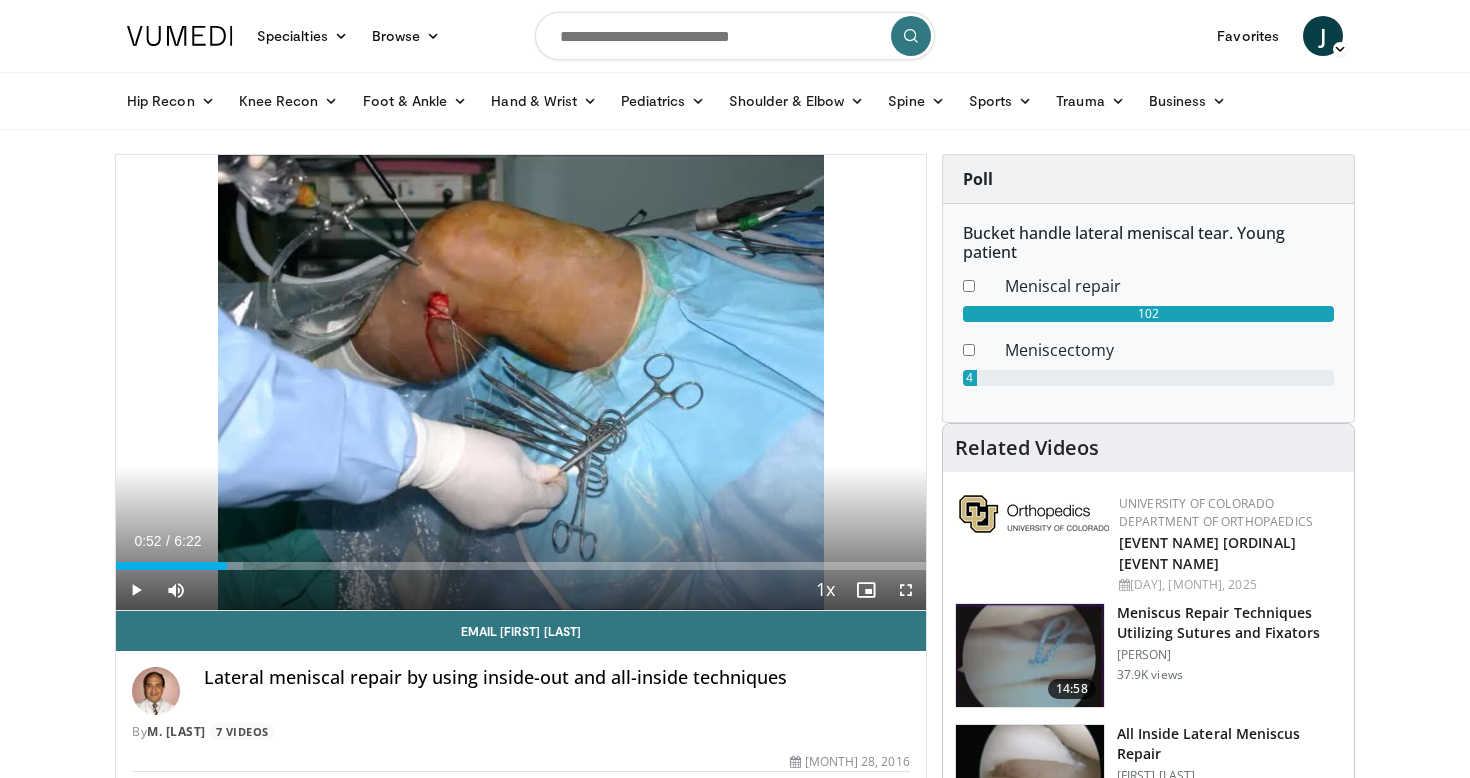 click at bounding box center (341, 566) 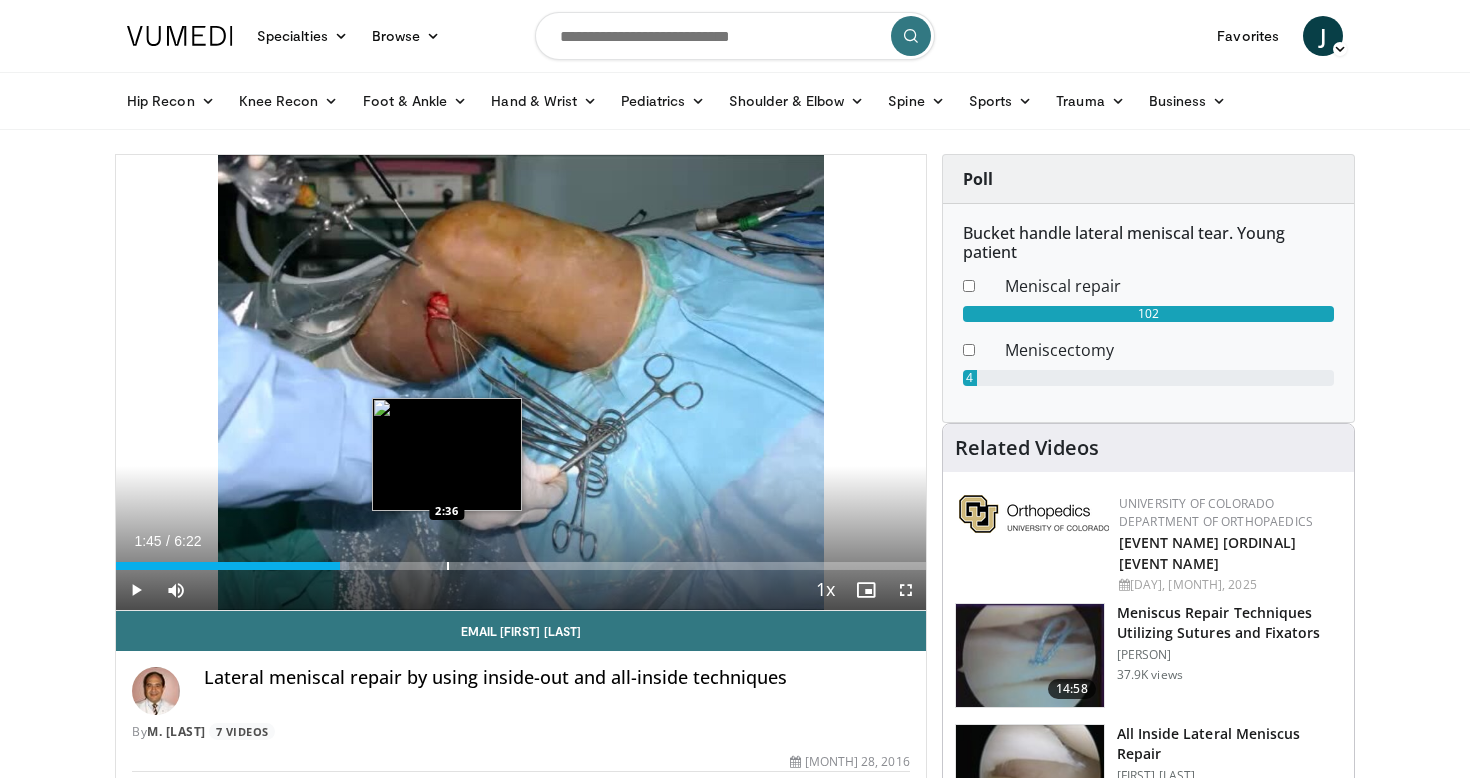 click on "Loaded :  28.78% 1:45 2:36" at bounding box center (521, 560) 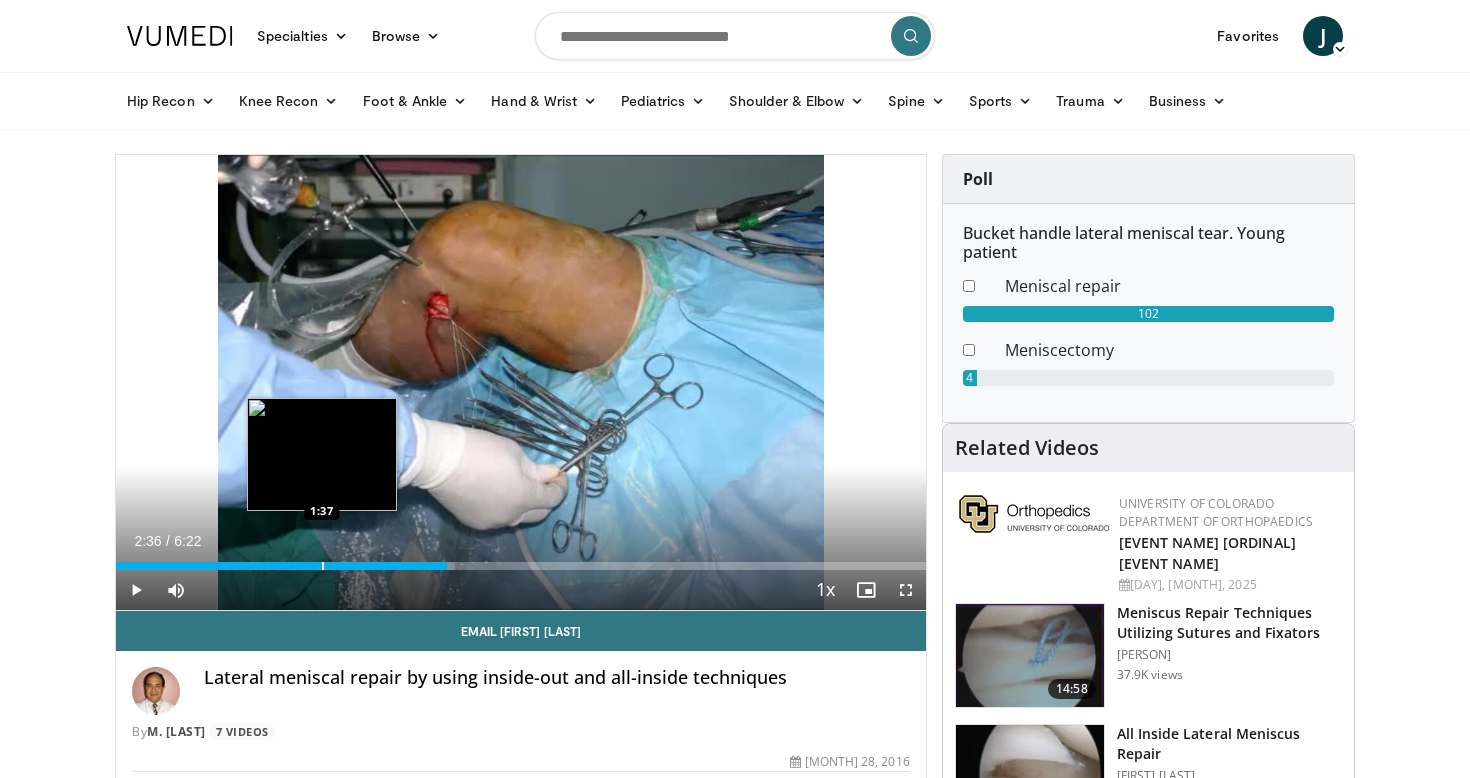 click on "Loaded :  41.86% 2:36 1:37" at bounding box center (521, 560) 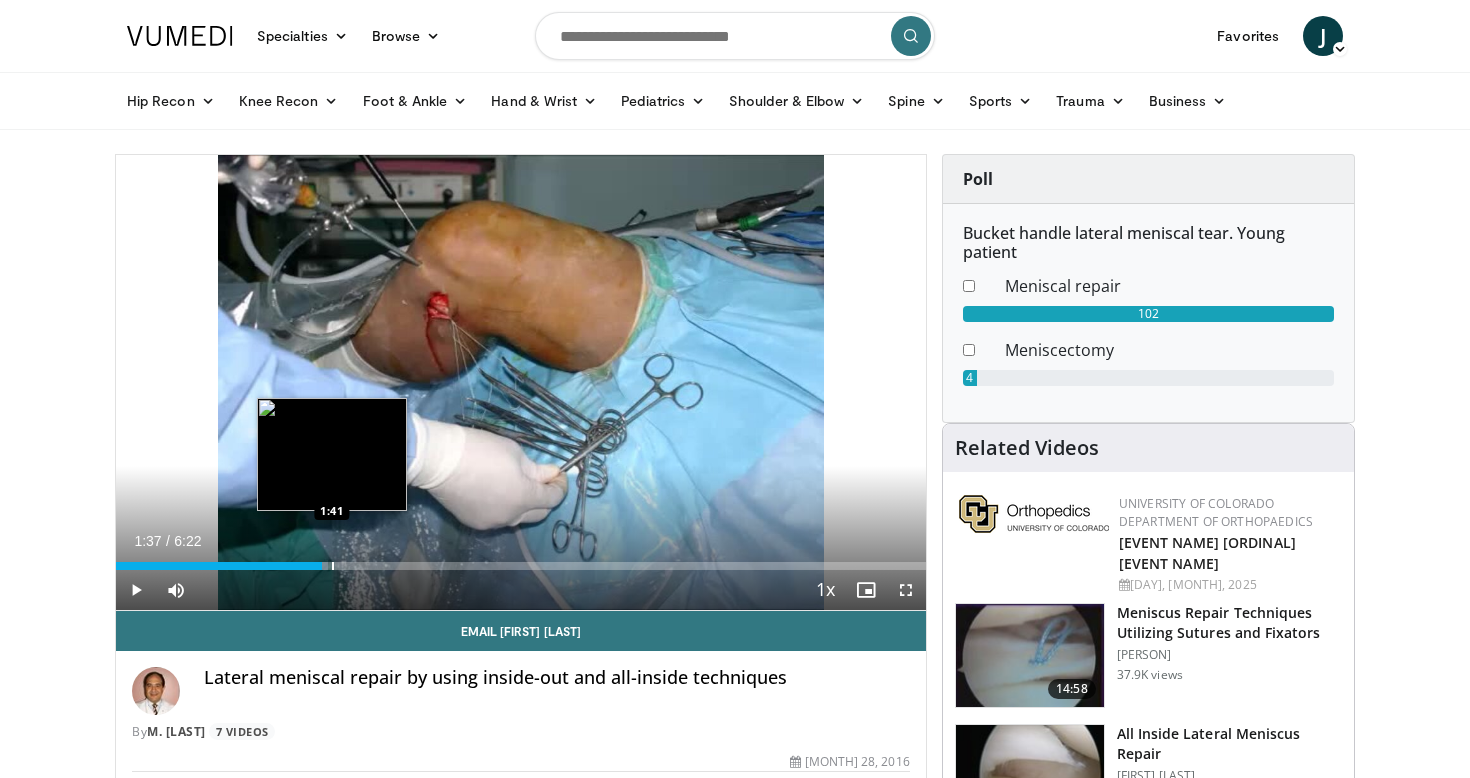 click at bounding box center [333, 566] 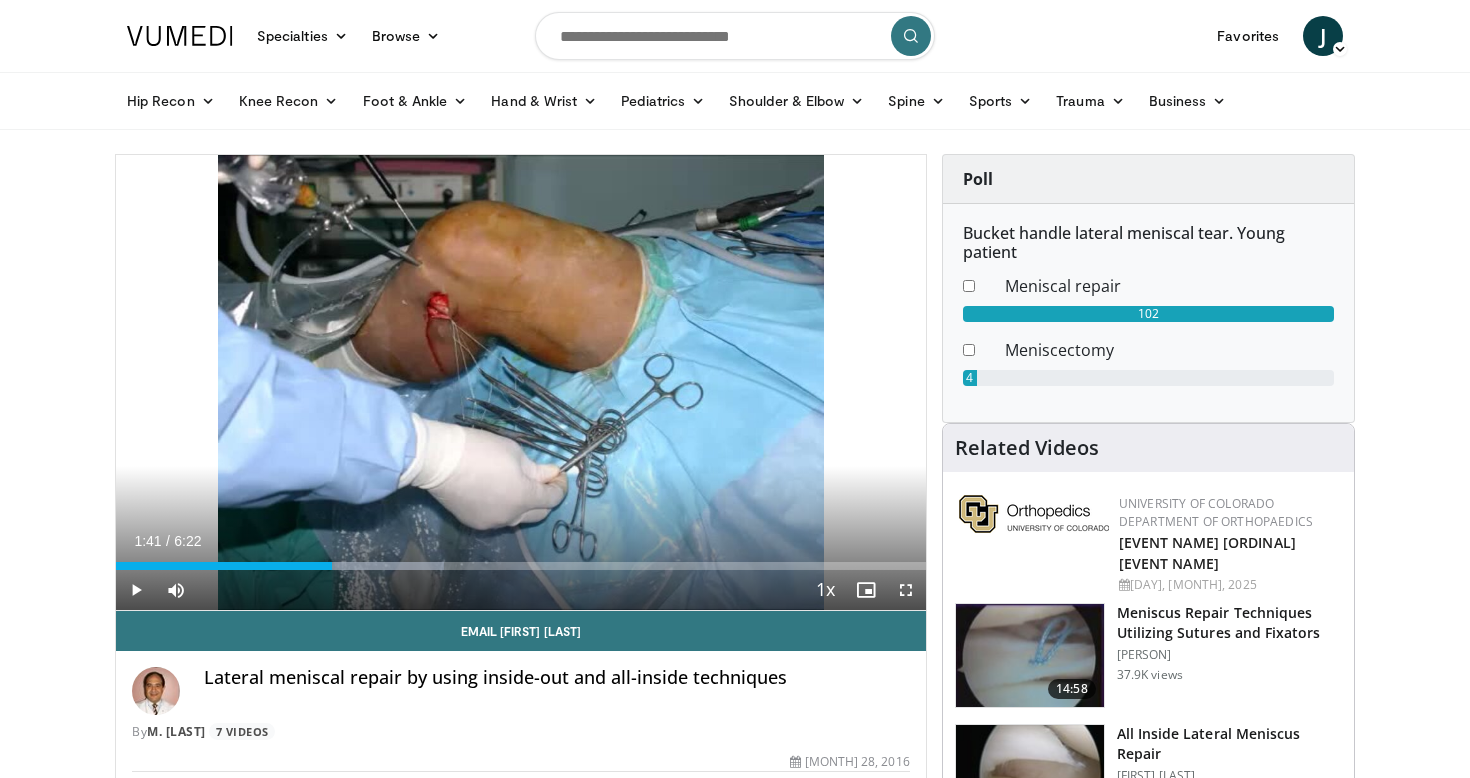 click at bounding box center [136, 590] 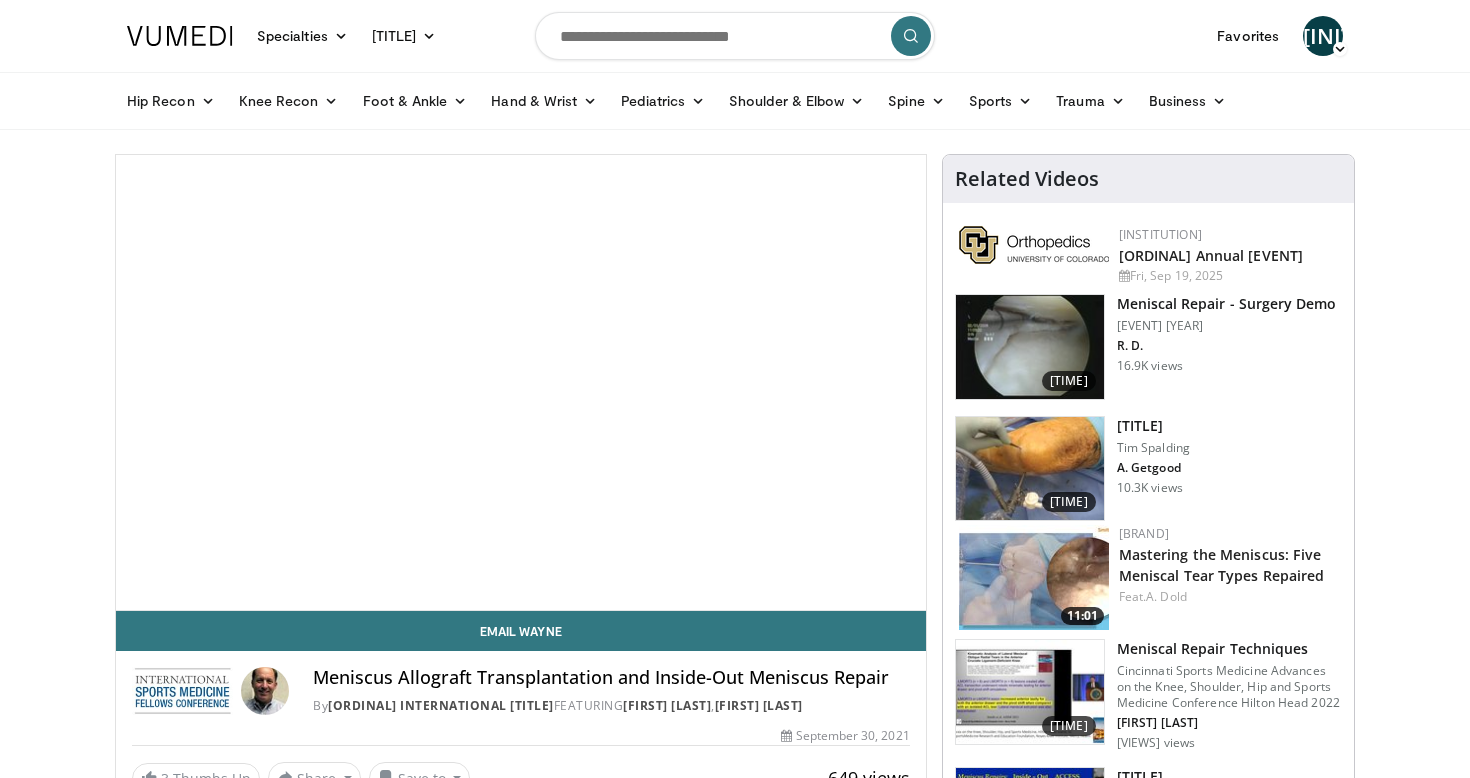 scroll, scrollTop: 0, scrollLeft: 0, axis: both 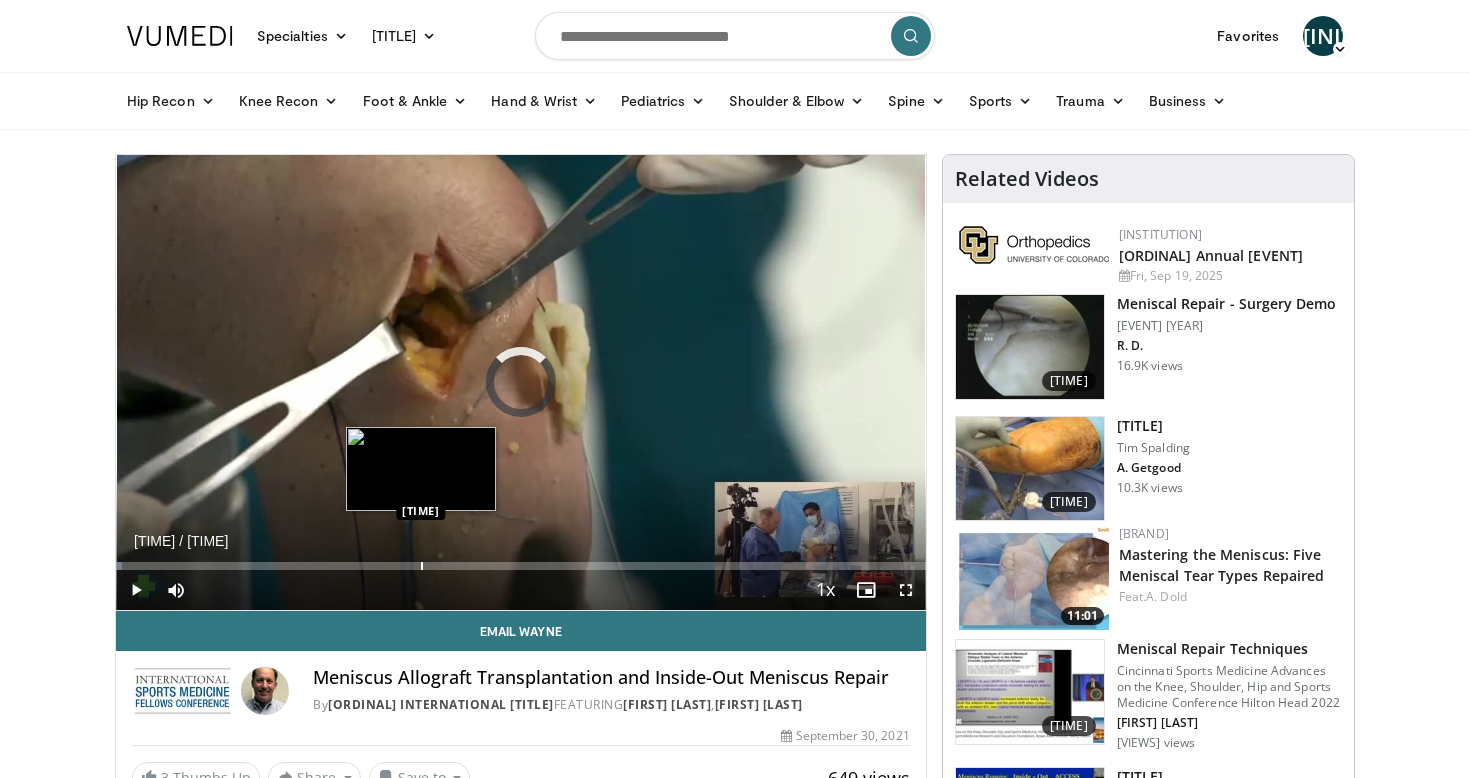 click at bounding box center (422, 566) 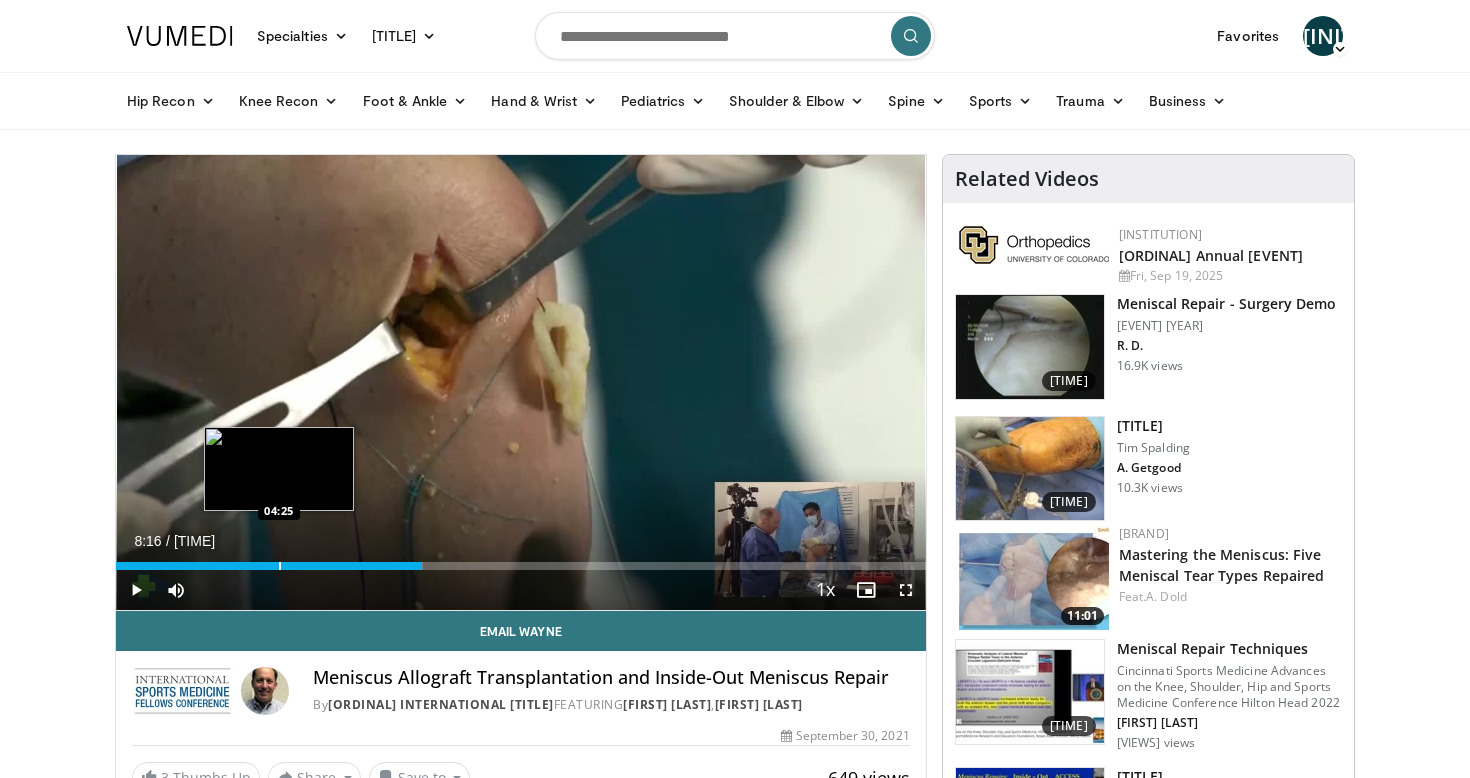 click at bounding box center [280, 566] 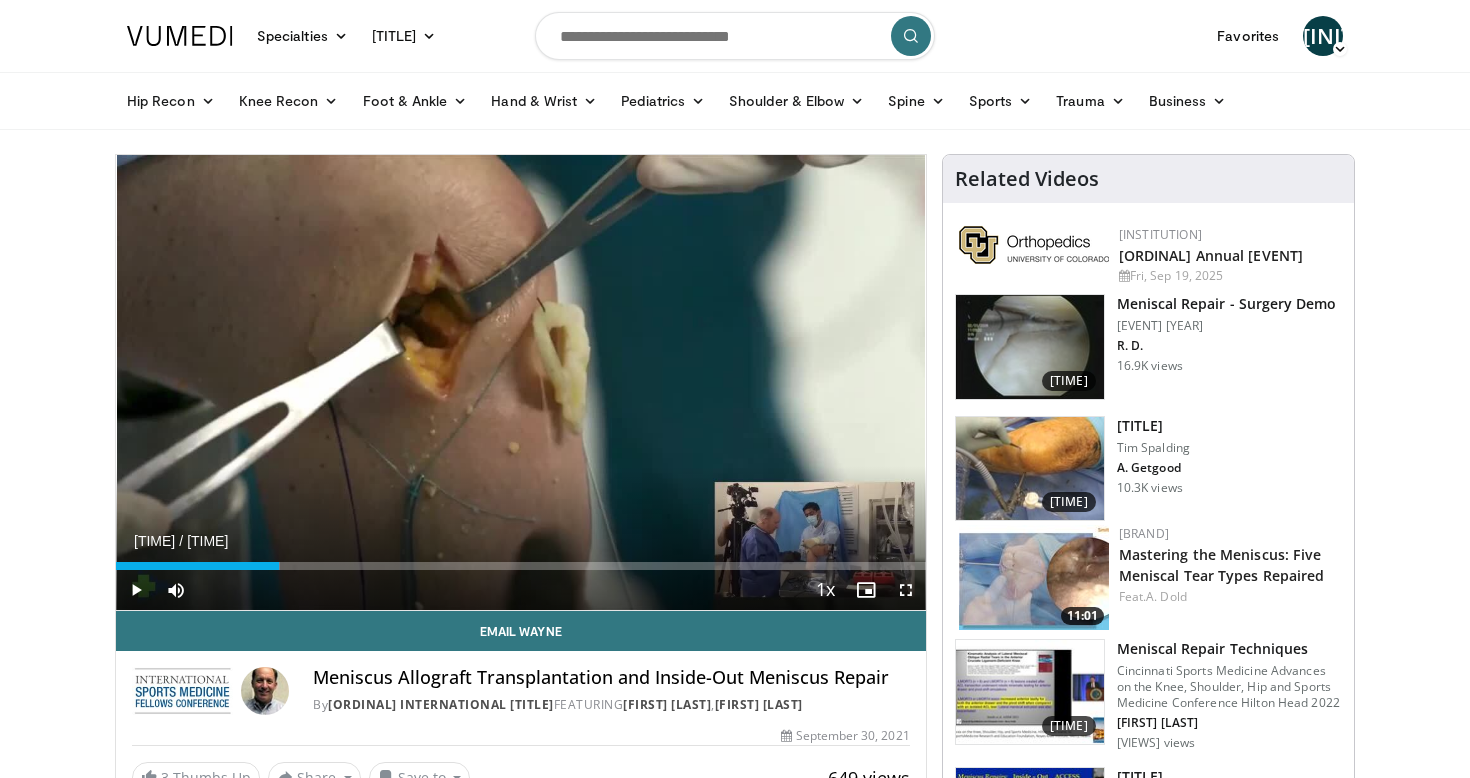 click at bounding box center (204, 566) 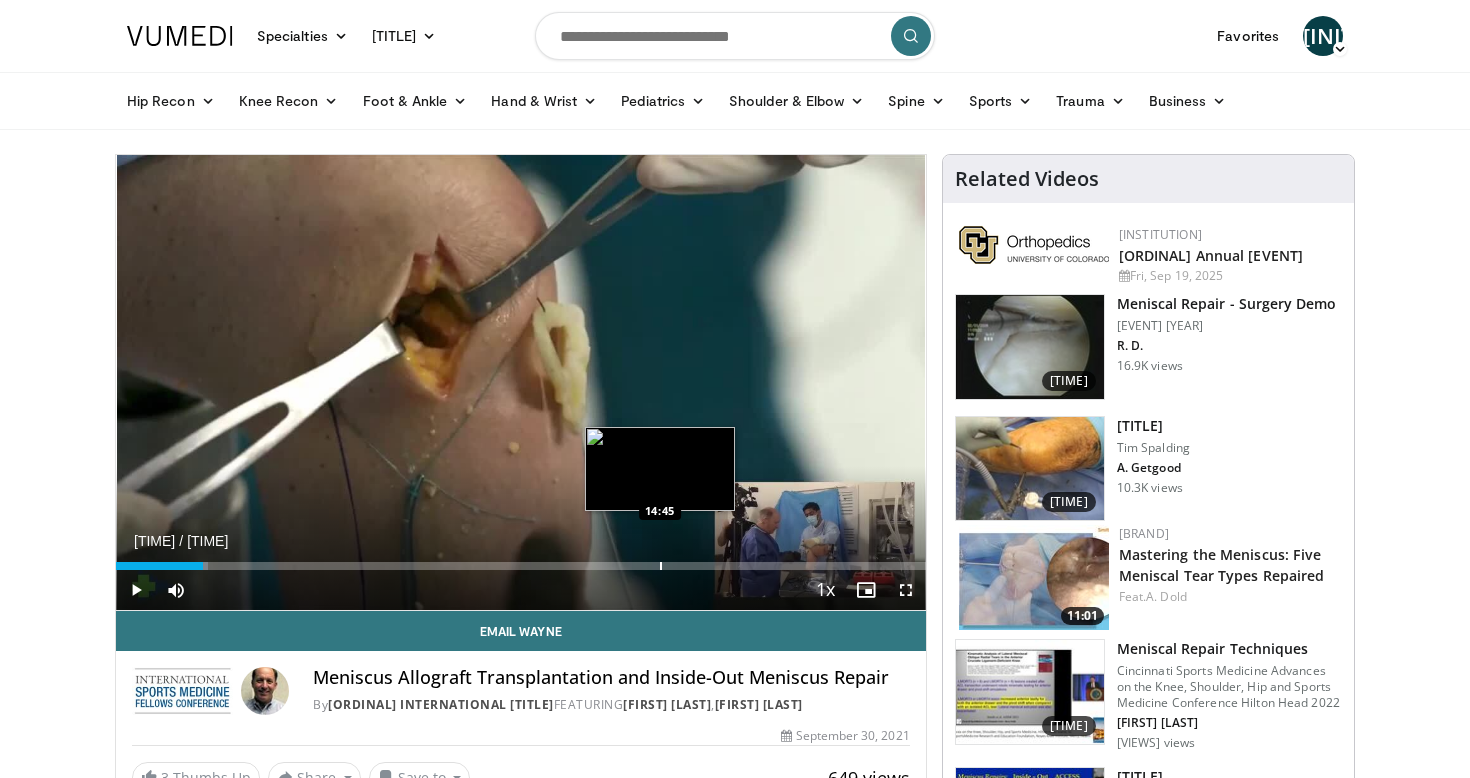 click on "Loaded :  11.37% 02:21 14:45" at bounding box center [521, 560] 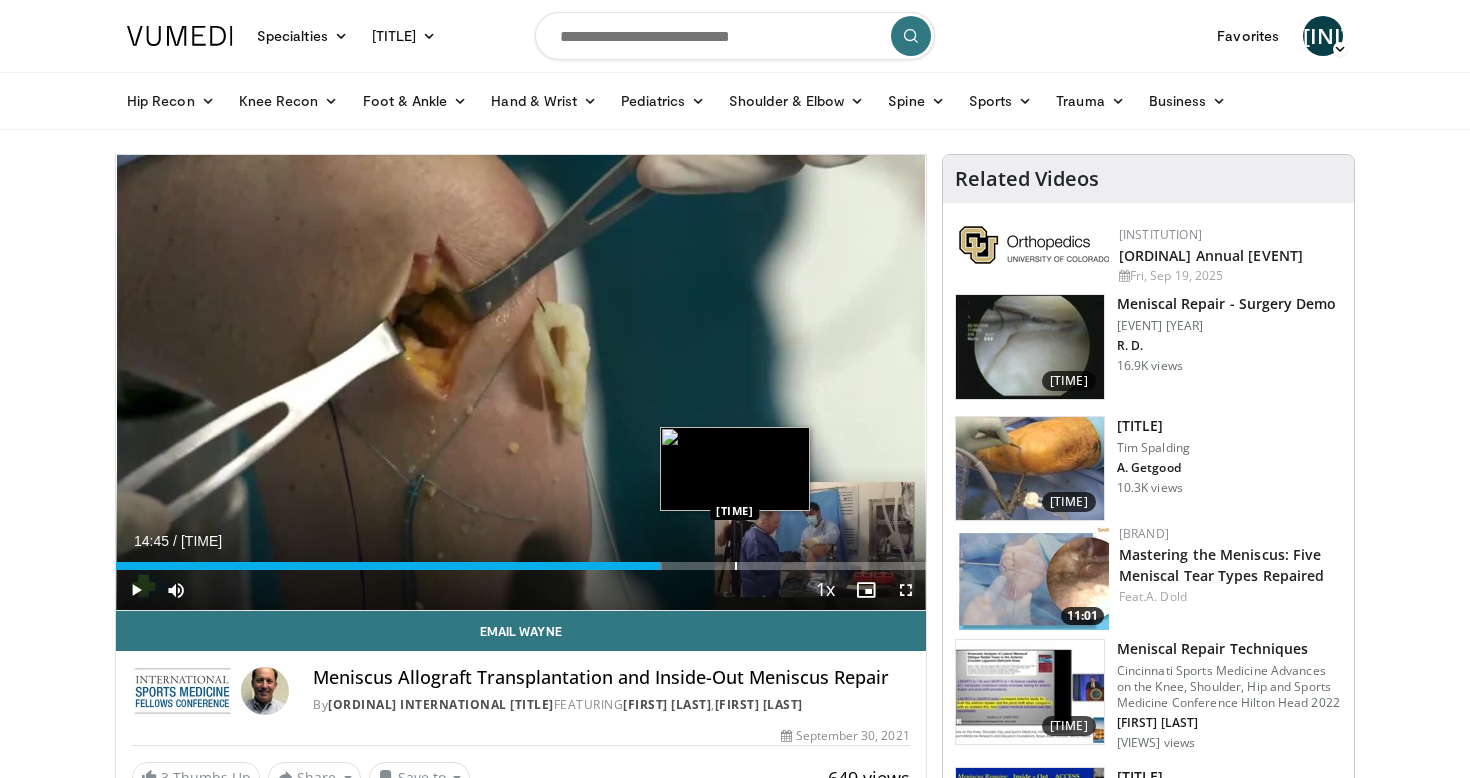 click on "Loaded :  67.46% 14:45 16:48" at bounding box center [521, 566] 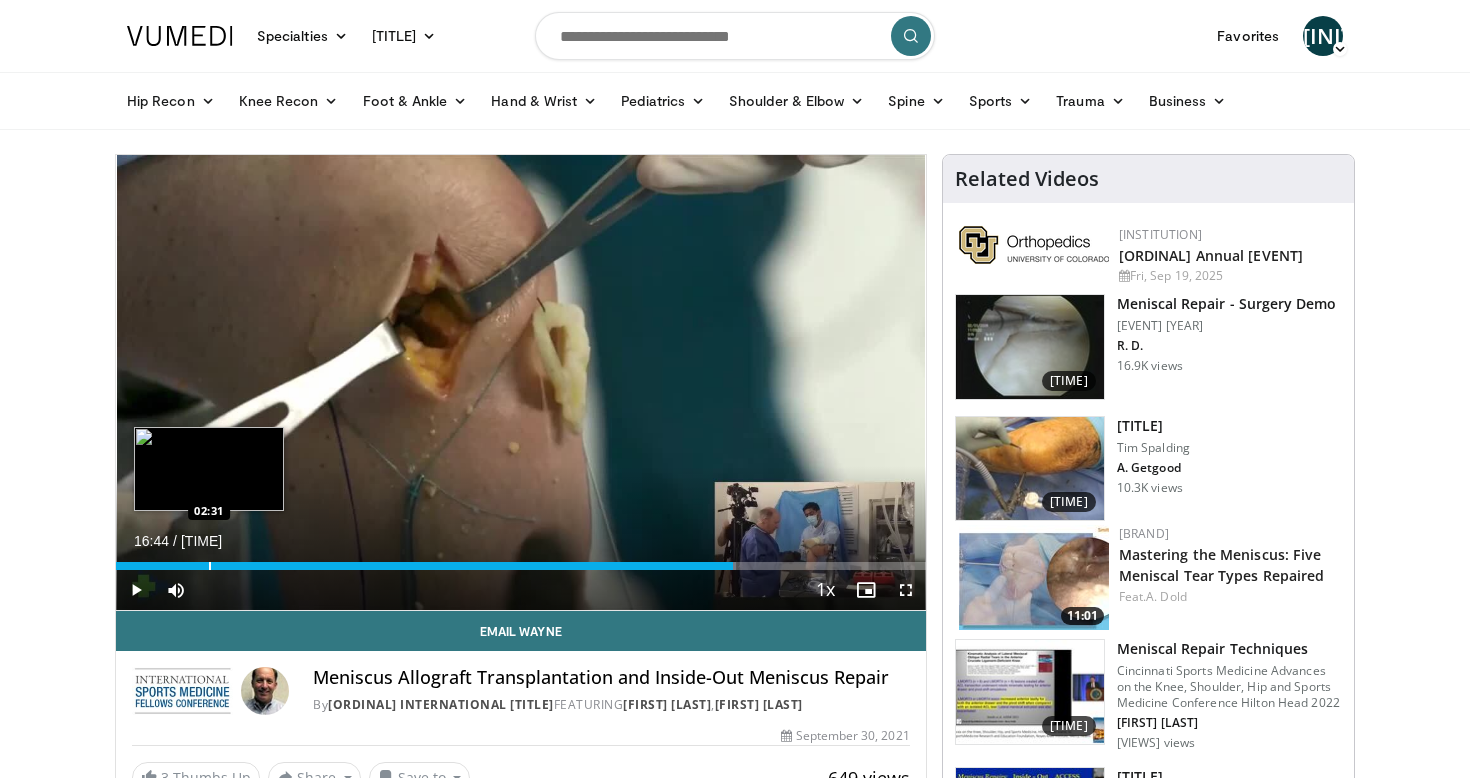 click on "16:44" at bounding box center (424, 566) 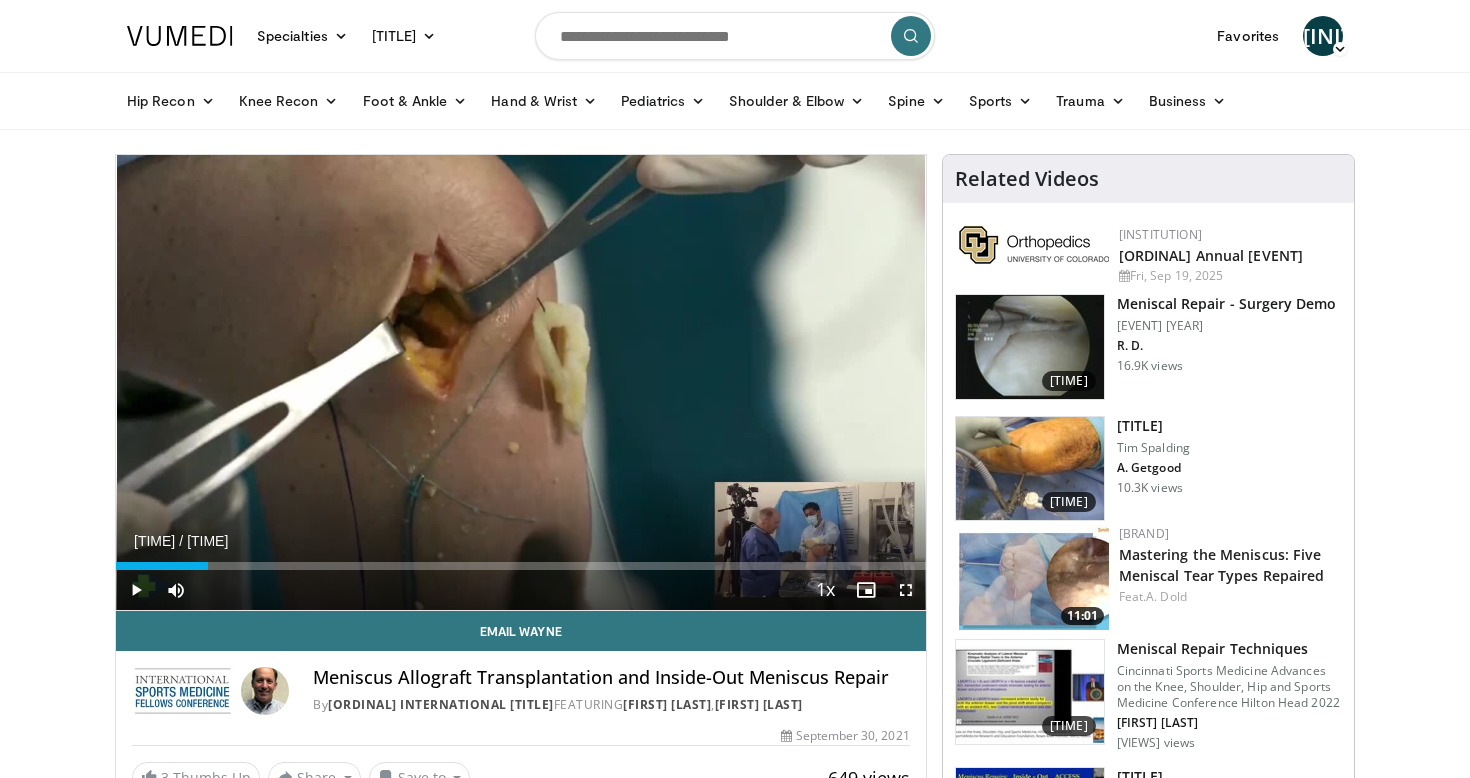 click at bounding box center [136, 590] 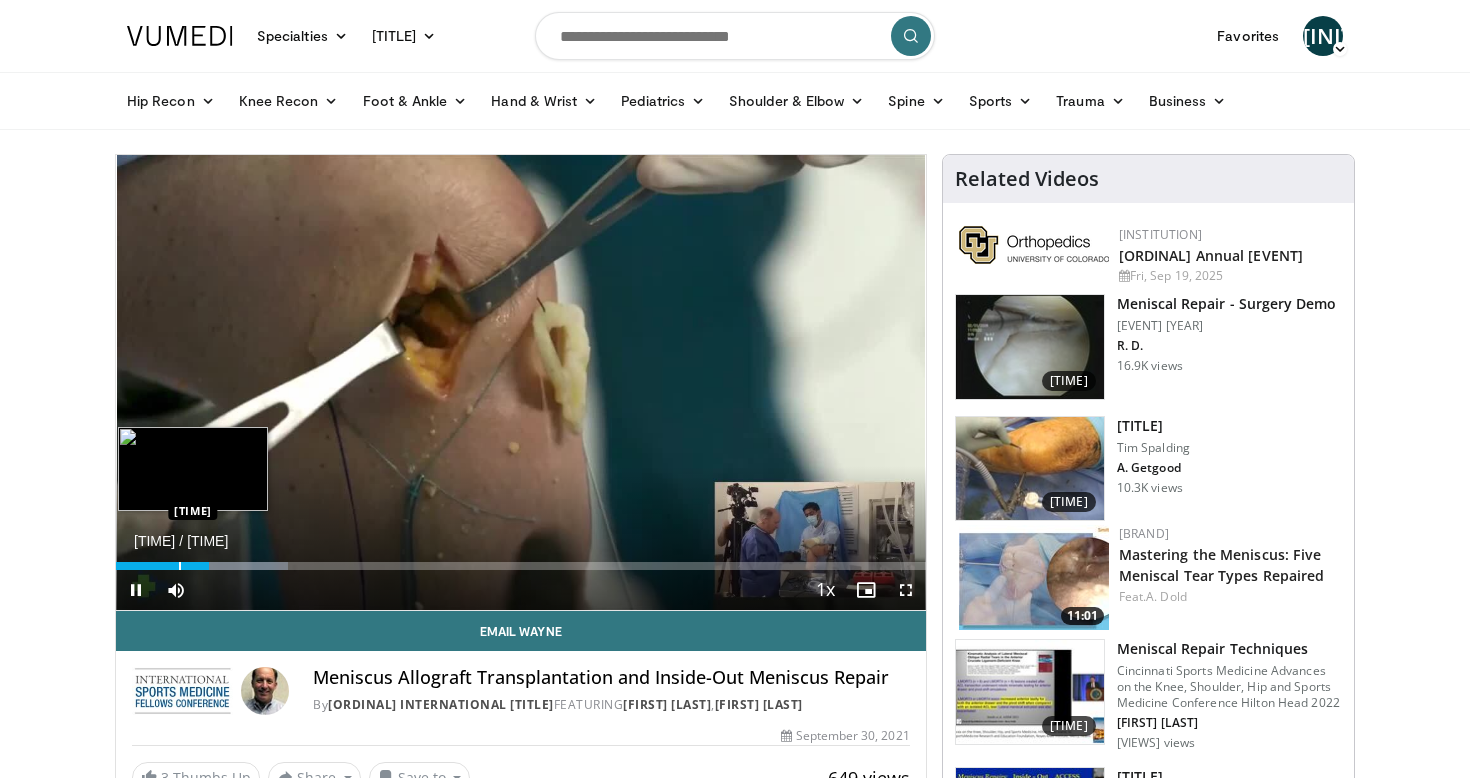 click at bounding box center (180, 566) 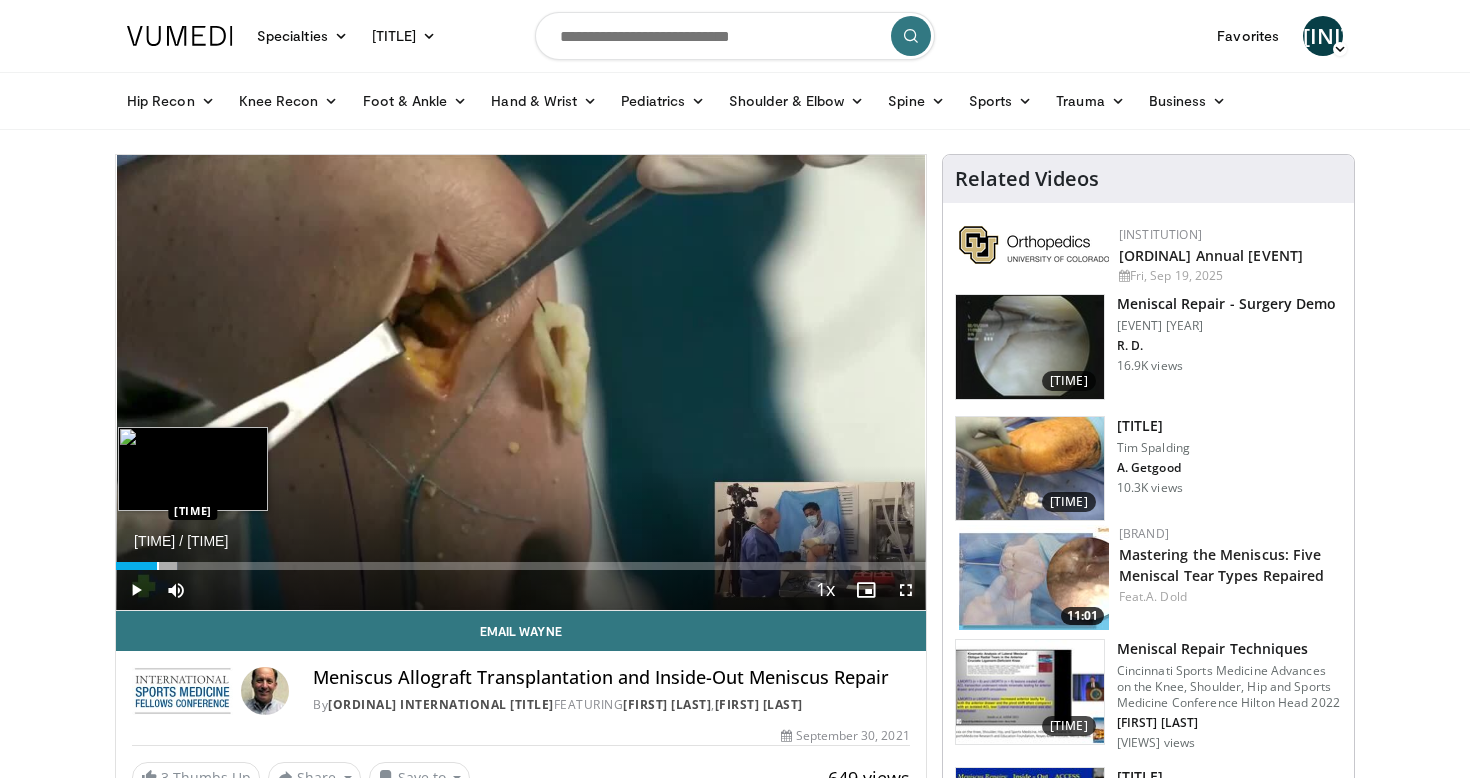 click at bounding box center (158, 566) 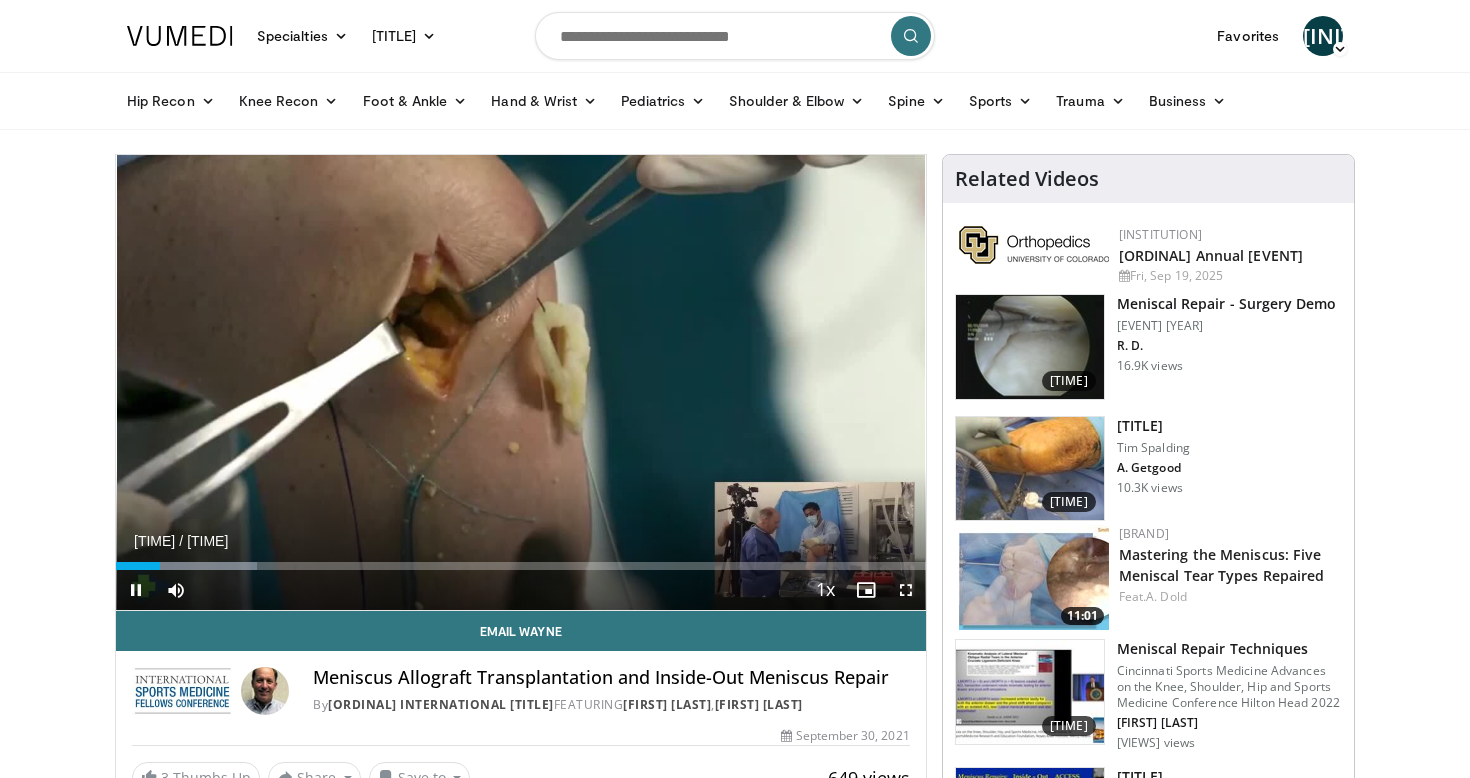 scroll, scrollTop: 4, scrollLeft: 0, axis: vertical 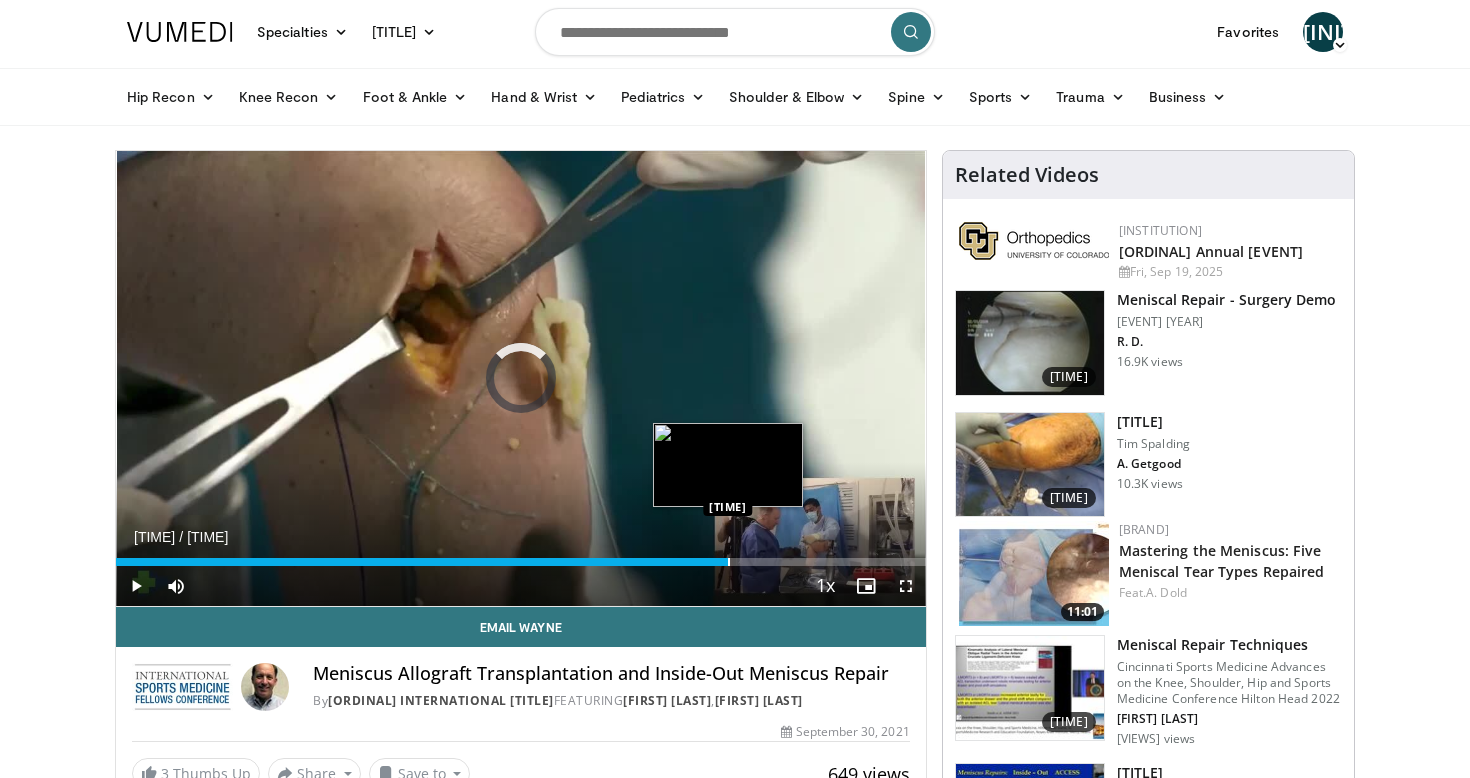 click at bounding box center (729, 562) 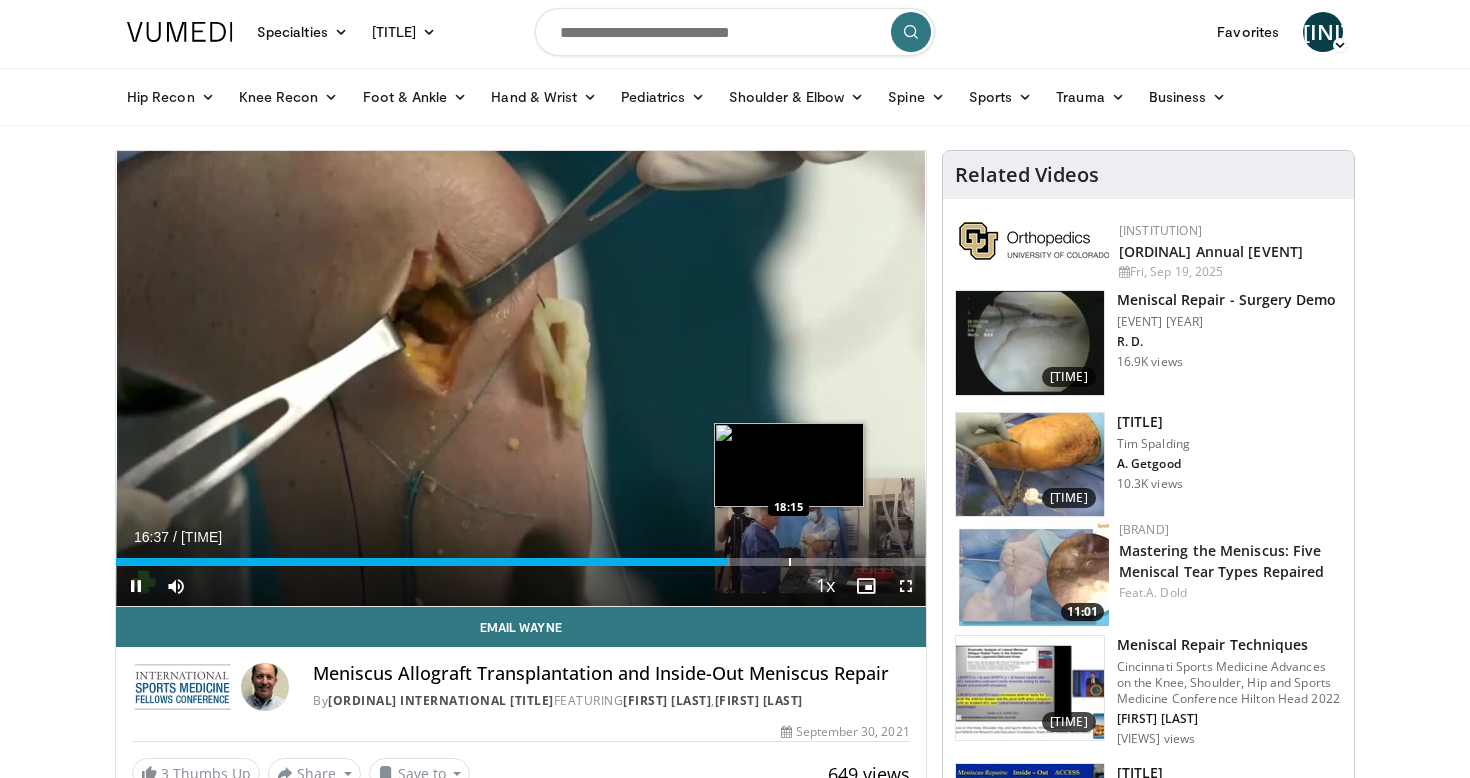 click at bounding box center (790, 562) 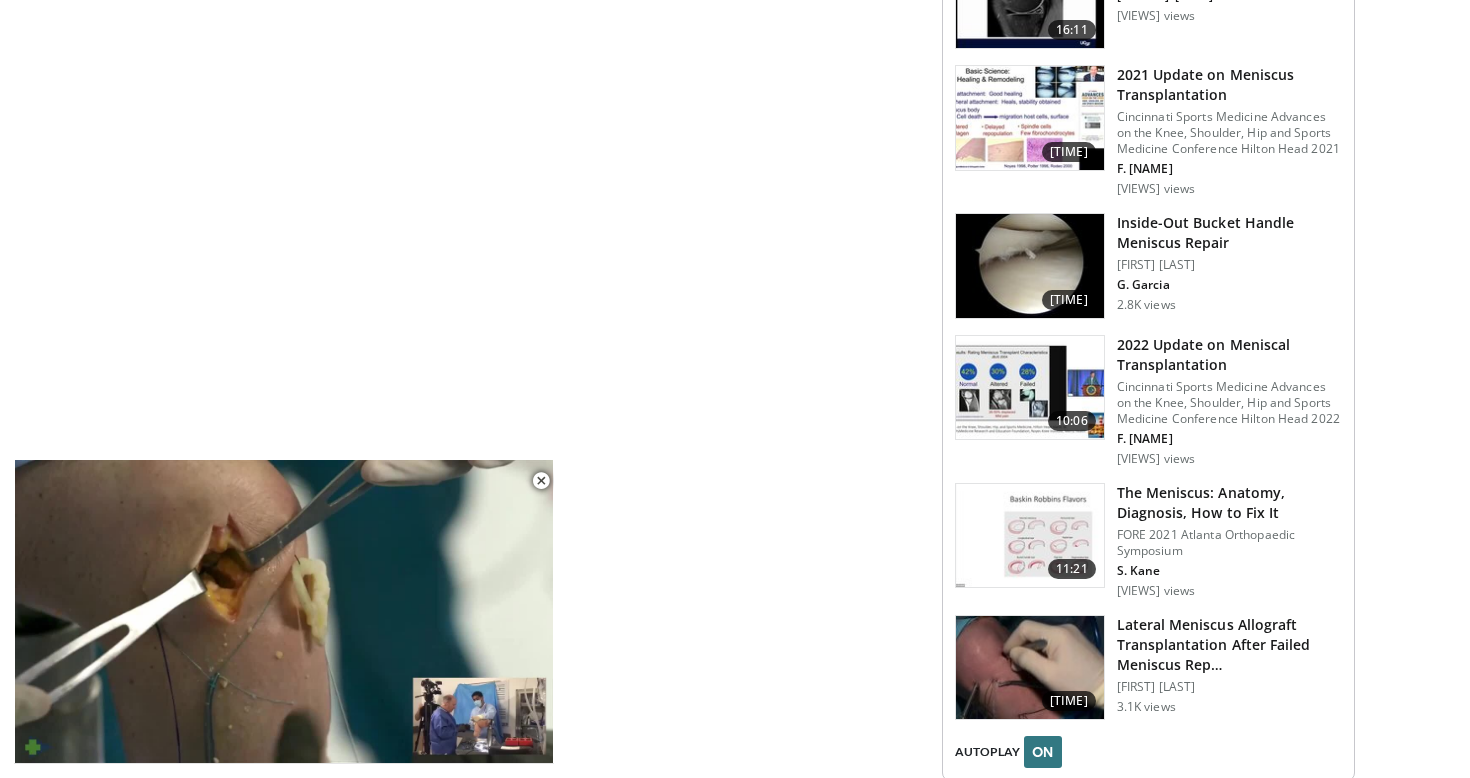 scroll, scrollTop: 2119, scrollLeft: 0, axis: vertical 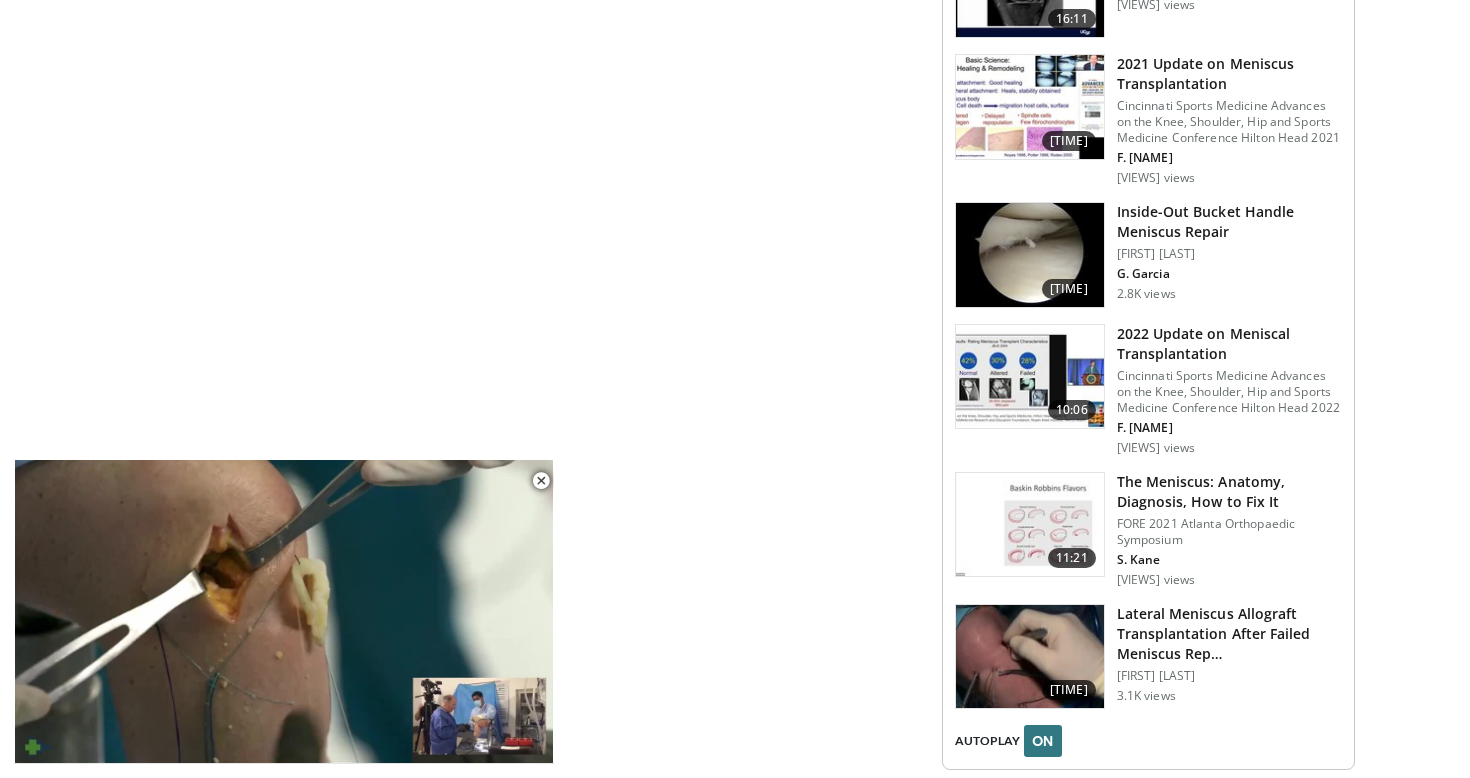 click at bounding box center [1030, 255] 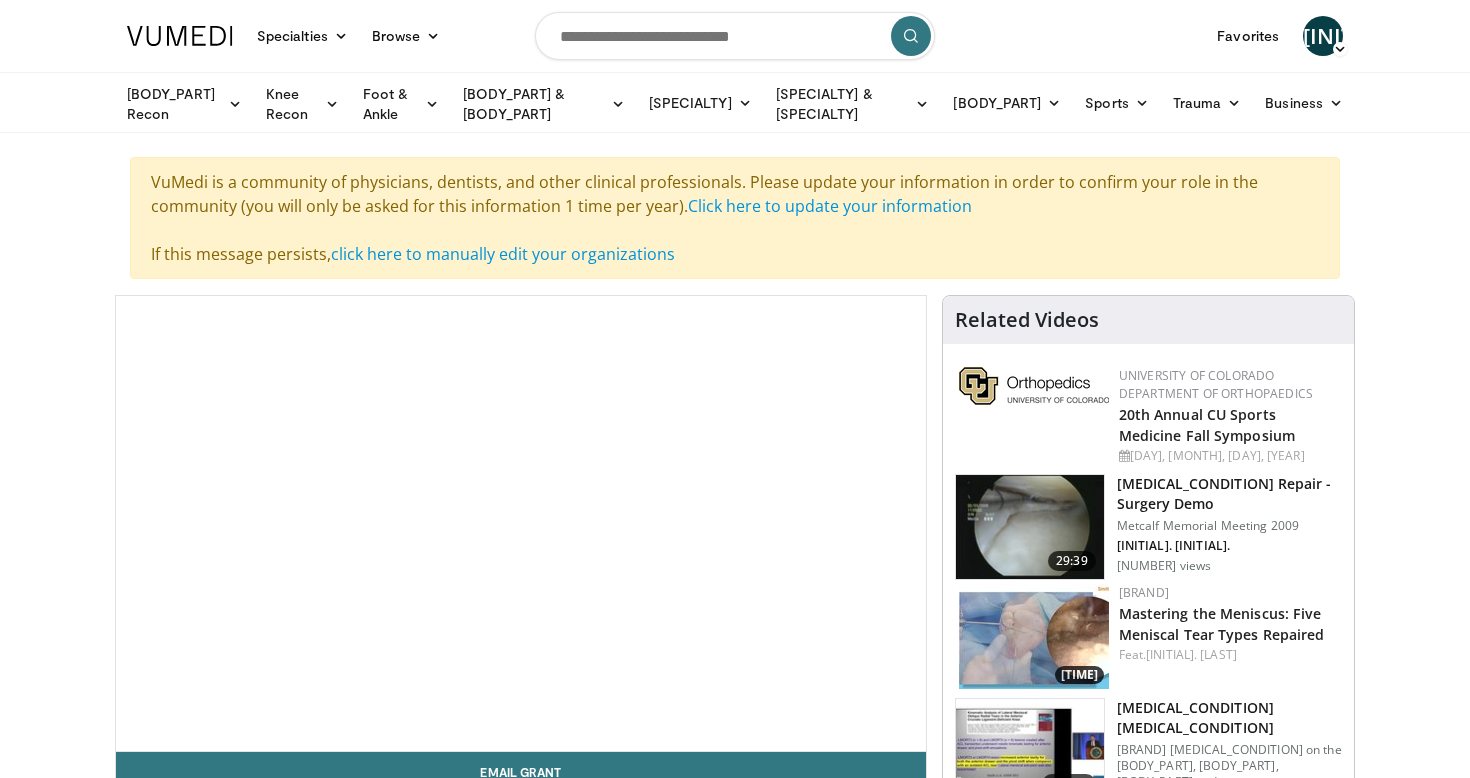 scroll, scrollTop: 0, scrollLeft: 0, axis: both 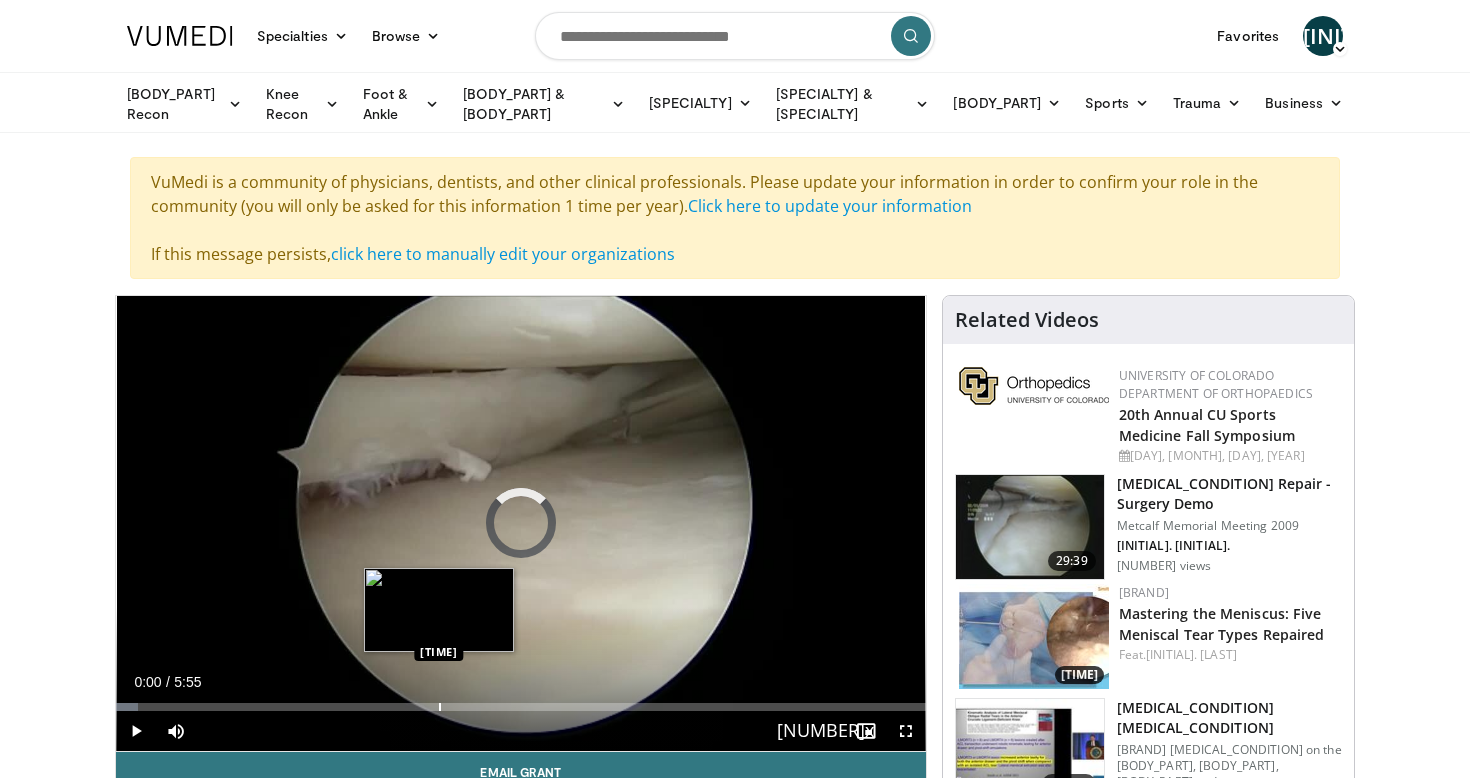 click at bounding box center [440, 707] 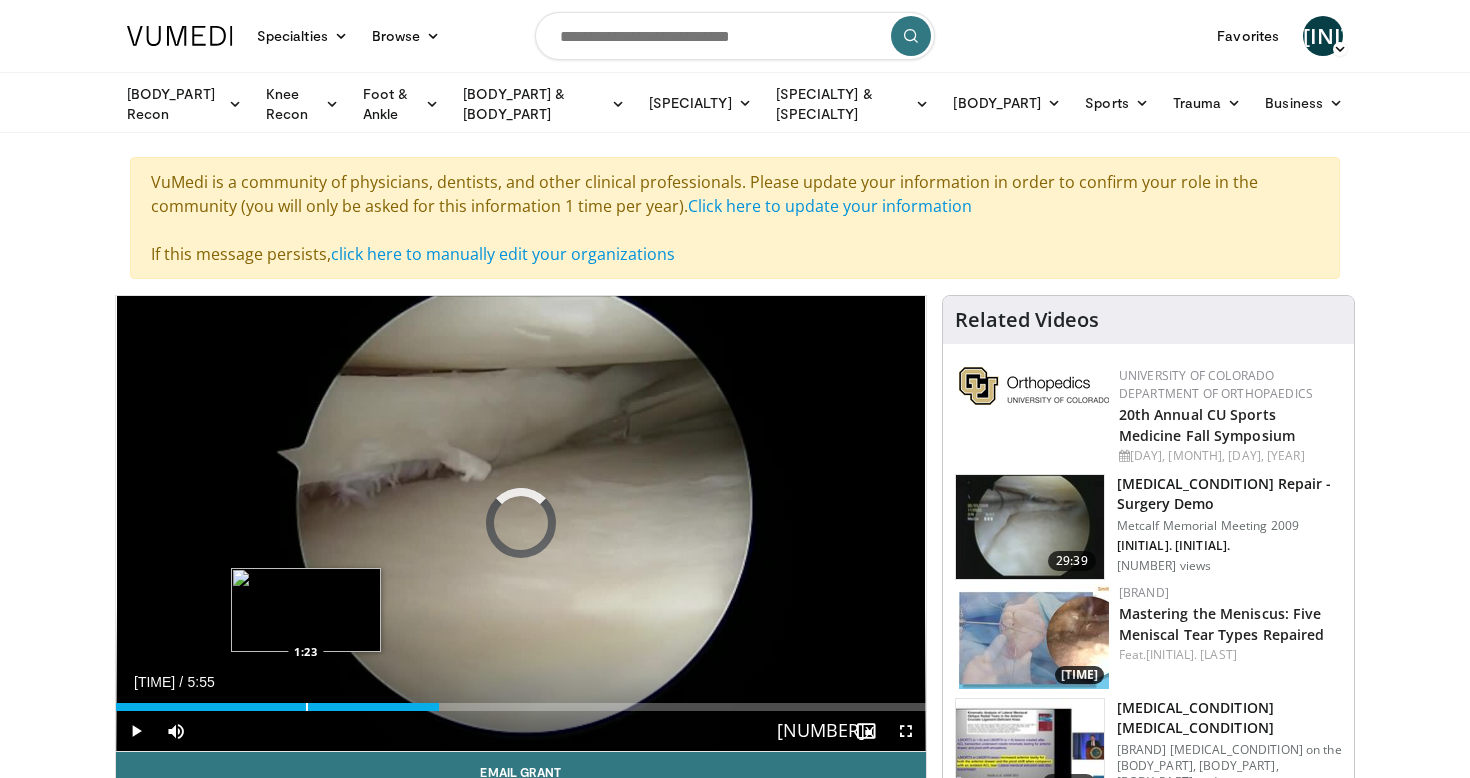 click on "Loaded :  39.35% 2:21 1:23" at bounding box center [521, 701] 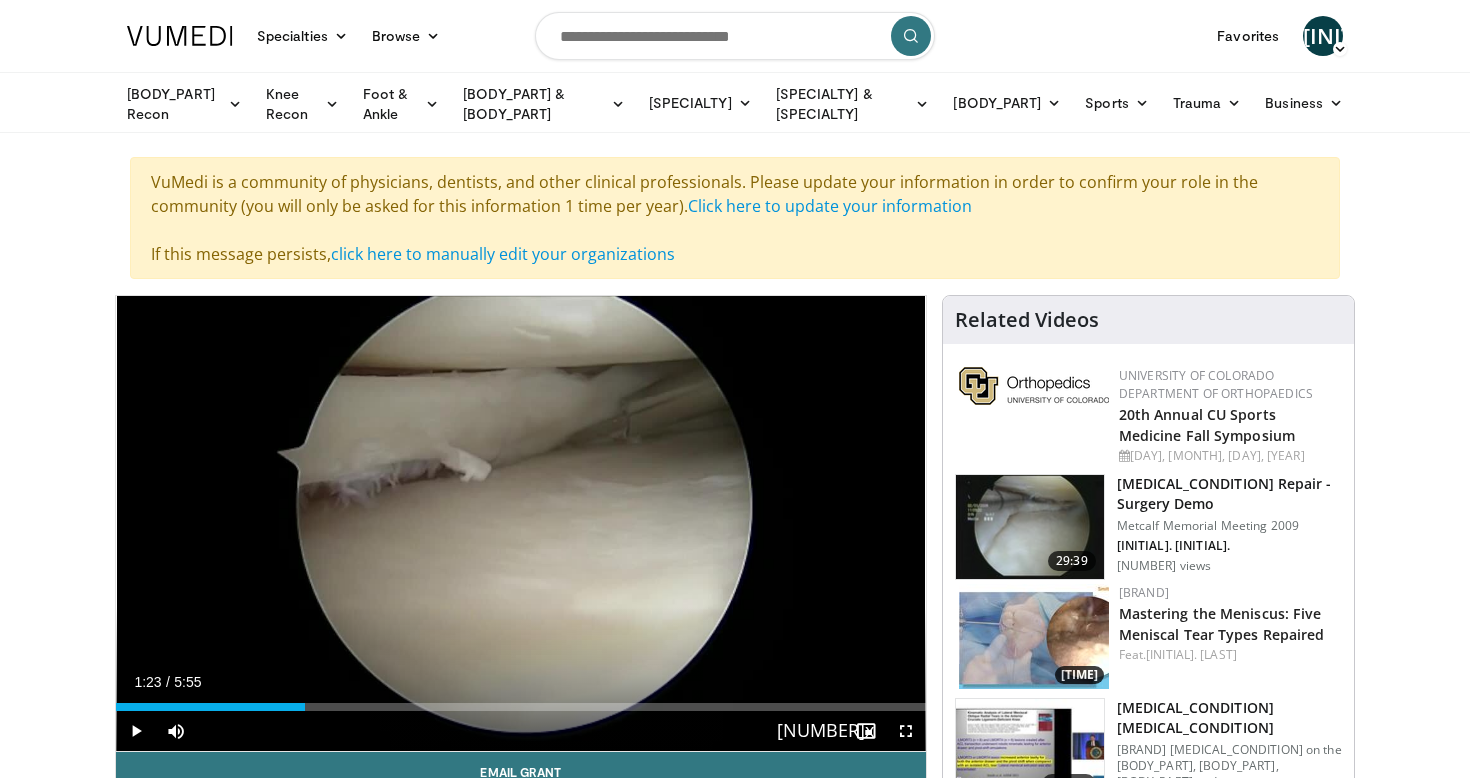 click on "Current Time  1:23 / Duration  5:55" at bounding box center (521, 682) 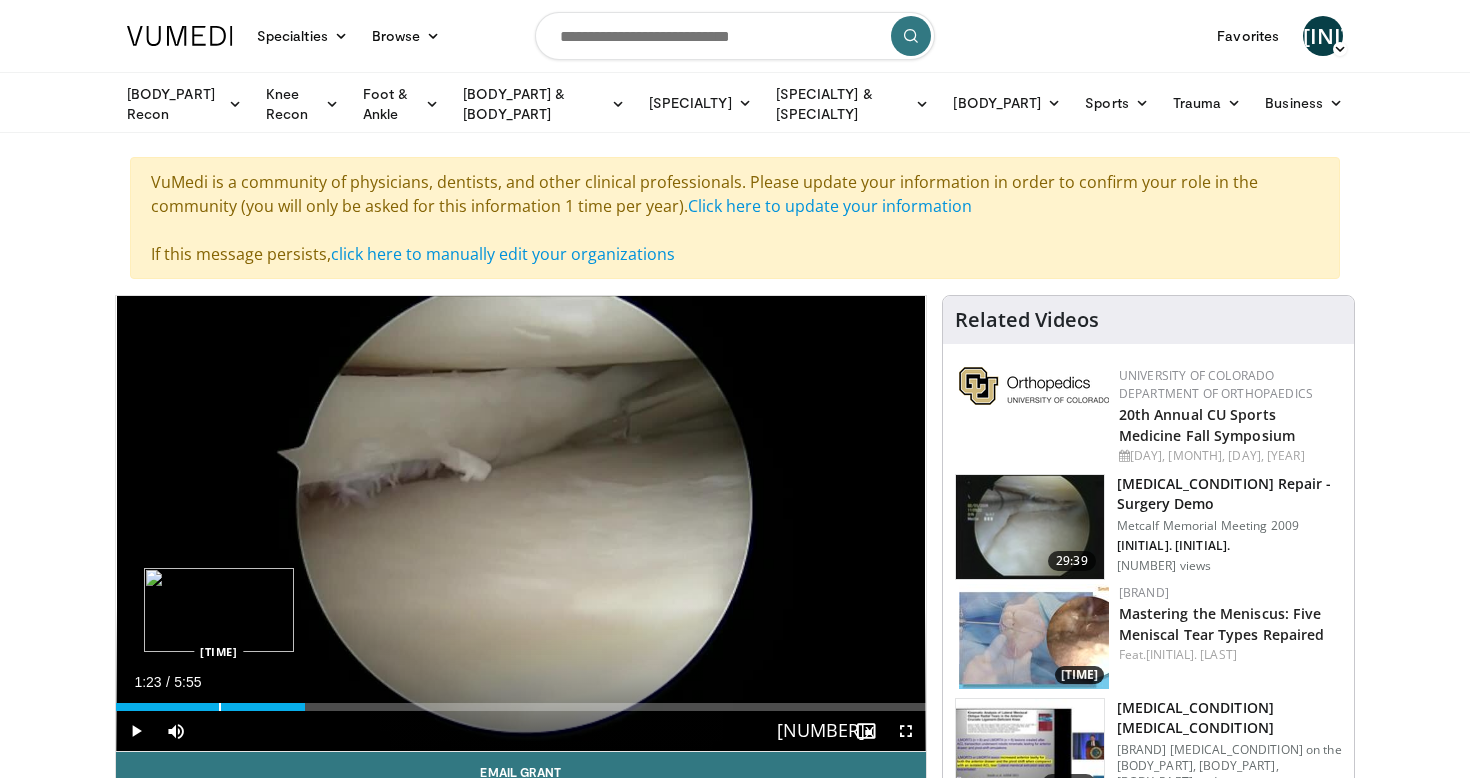click at bounding box center [220, 707] 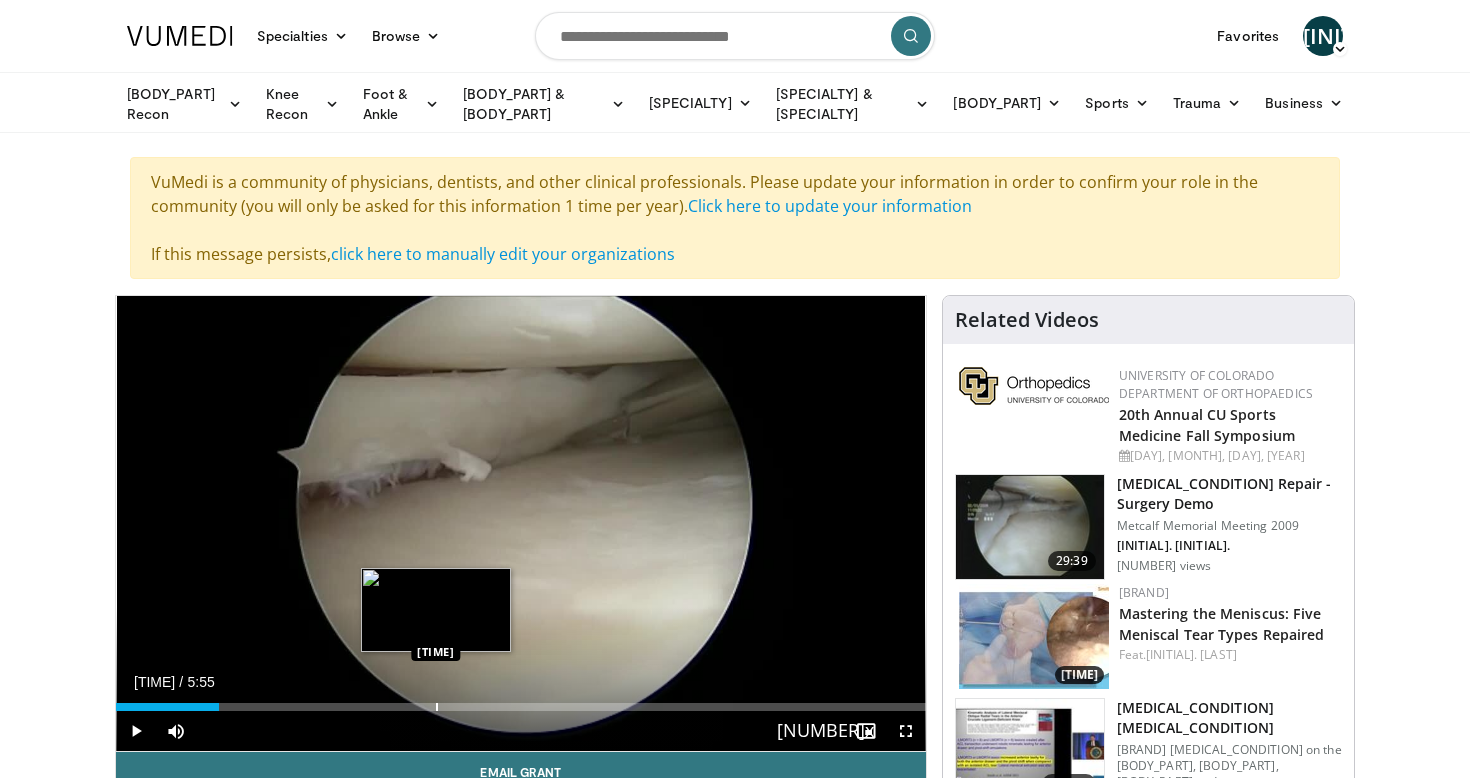 click at bounding box center (437, 707) 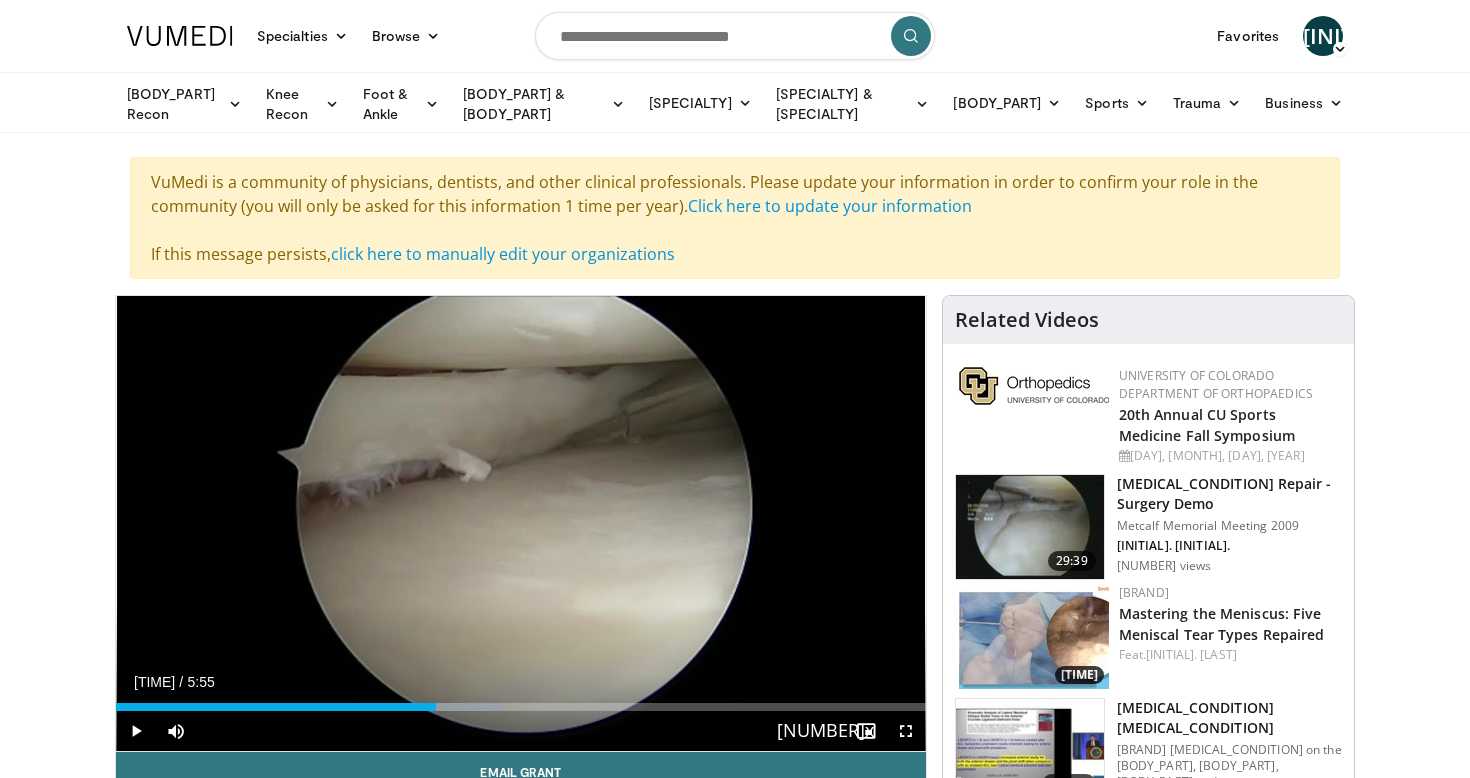 click on "Current Time  2:20 / Duration  5:55 Play Skip Backward Skip Forward Mute Loaded :  47.78% 2:20 3:14 Stream Type  LIVE Seek to live, currently behind live LIVE   1x Playback Rate 0.5x 0.75x 1x , selected 1.25x 1.5x 1.75x 2x Chapters Chapters Descriptions descriptions off , selected Captions captions off , selected Audio Track en (Main) , selected Fullscreen Enable picture-in-picture mode" at bounding box center [521, 731] 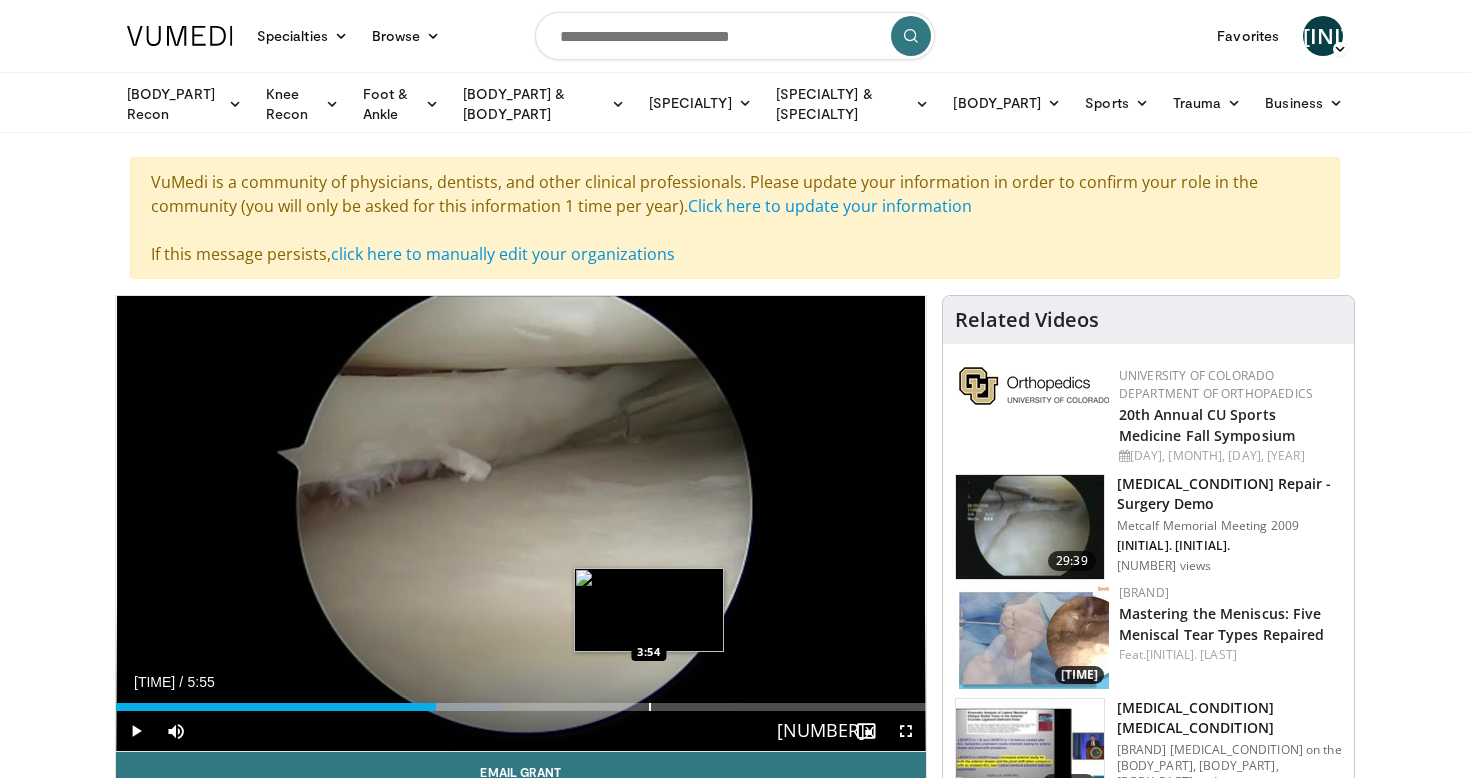 click at bounding box center [650, 707] 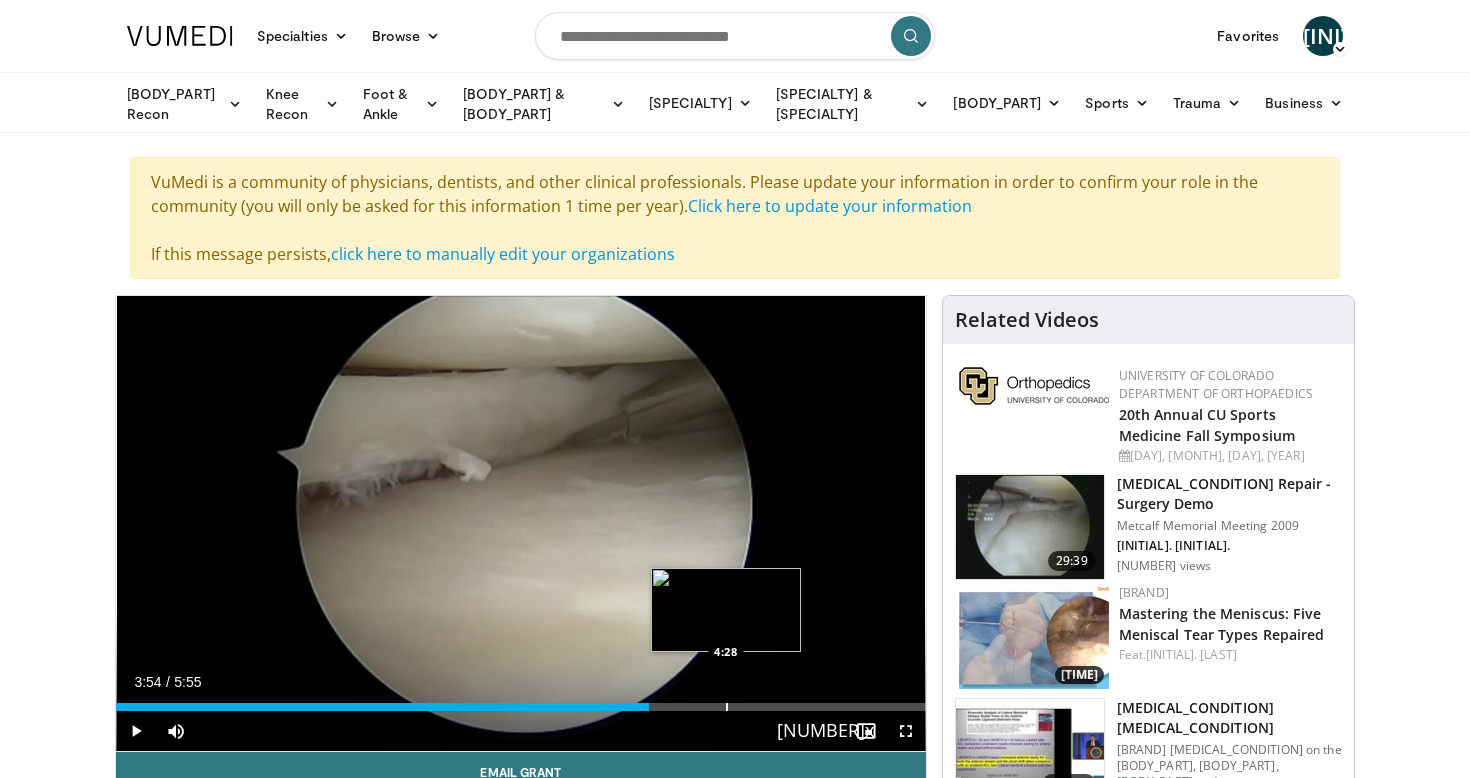 click at bounding box center [727, 707] 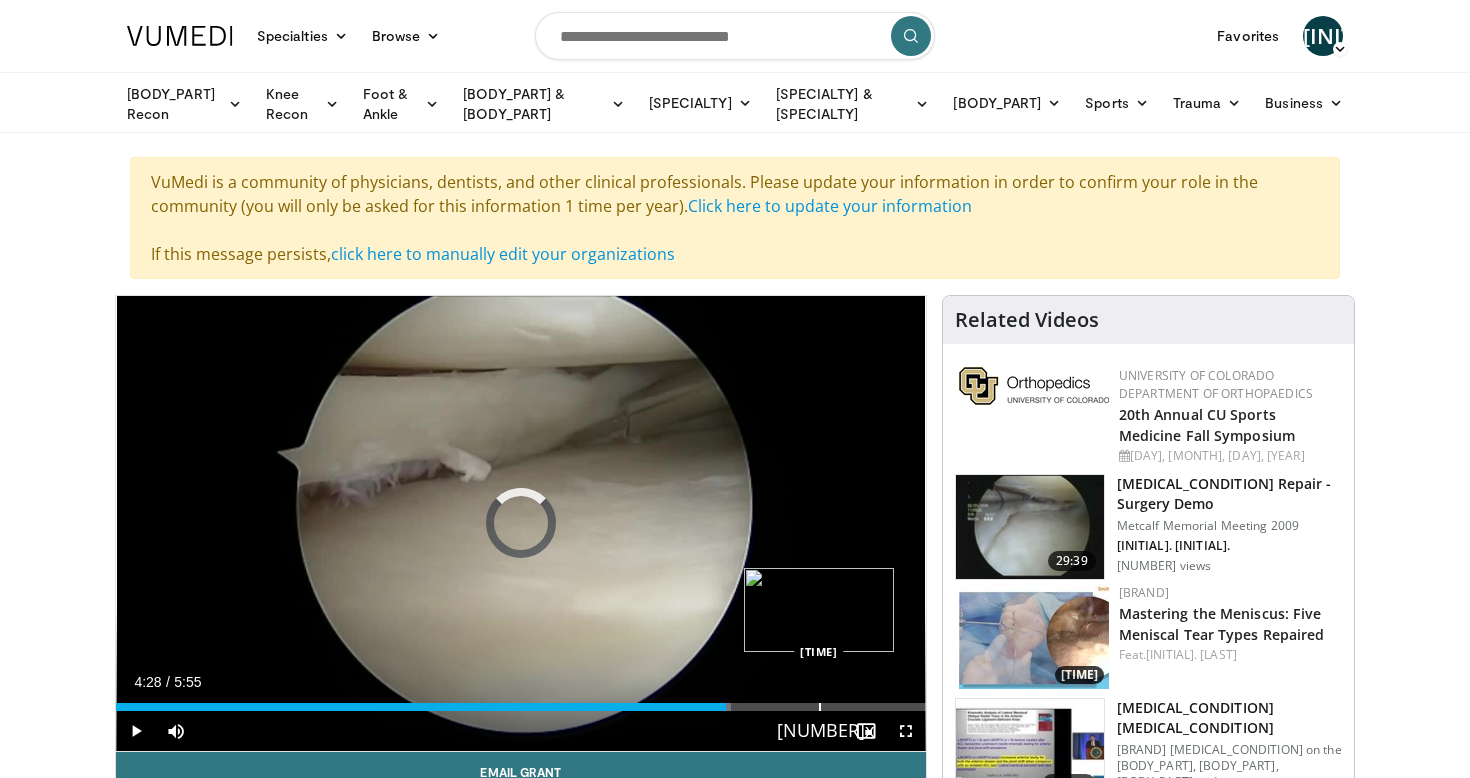click at bounding box center [820, 707] 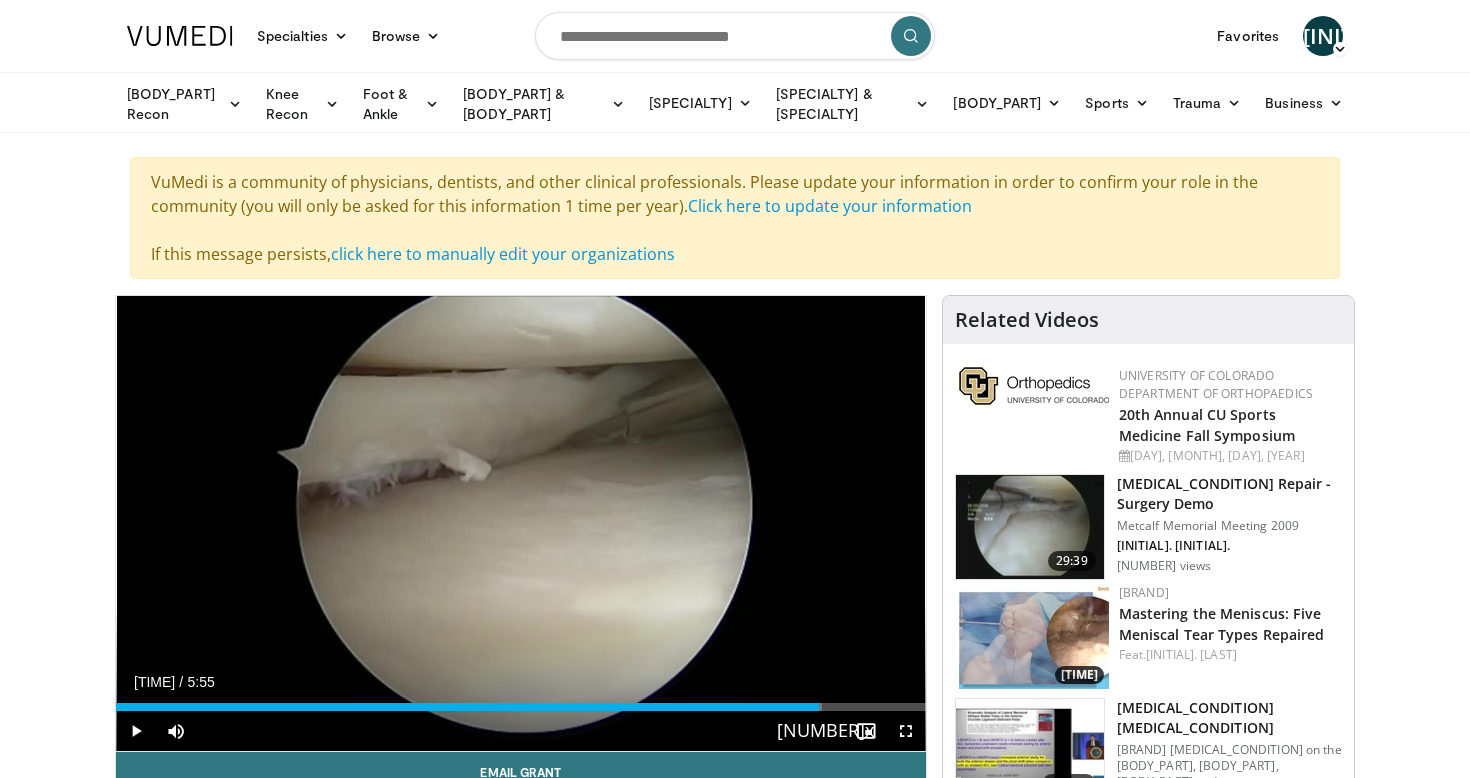 scroll, scrollTop: 1, scrollLeft: 0, axis: vertical 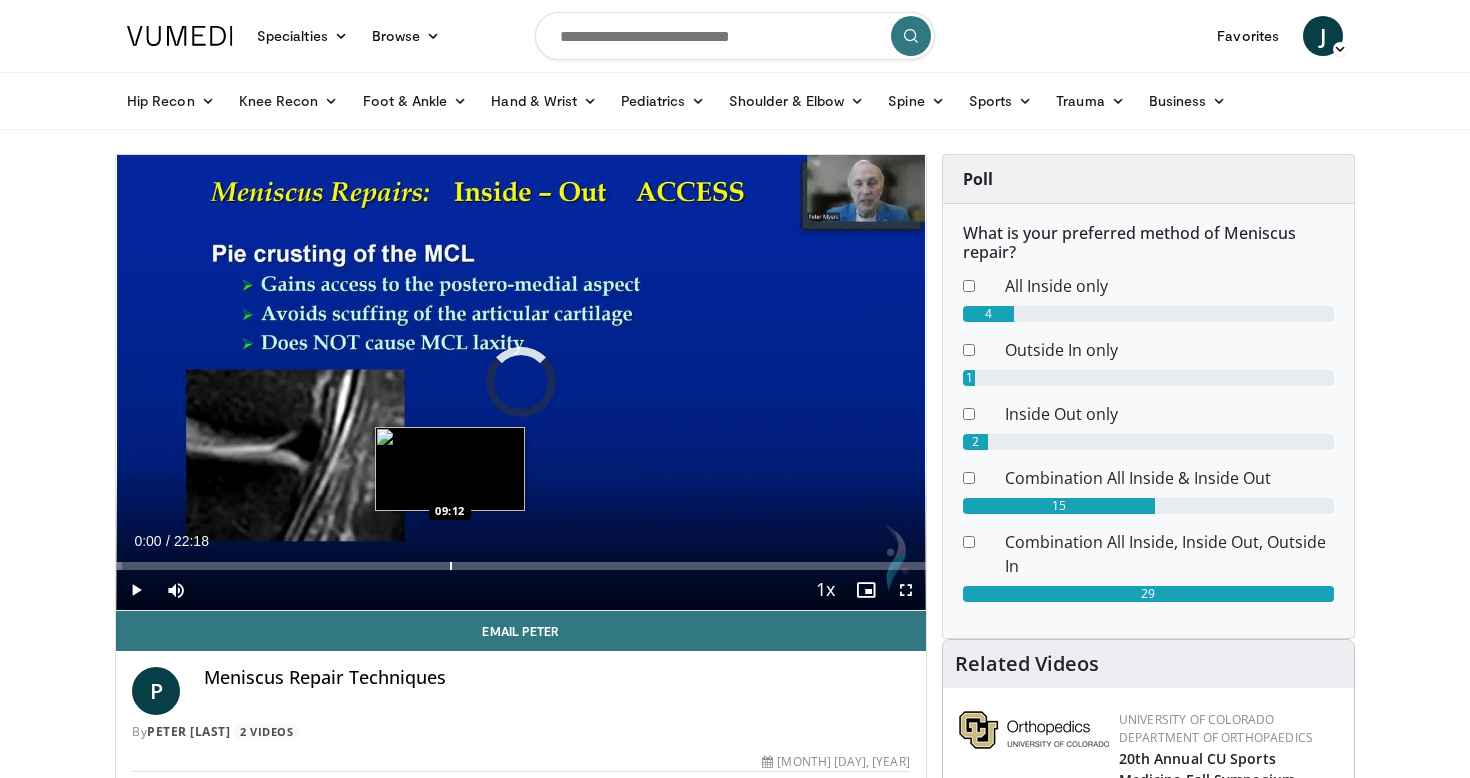 click at bounding box center [451, 566] 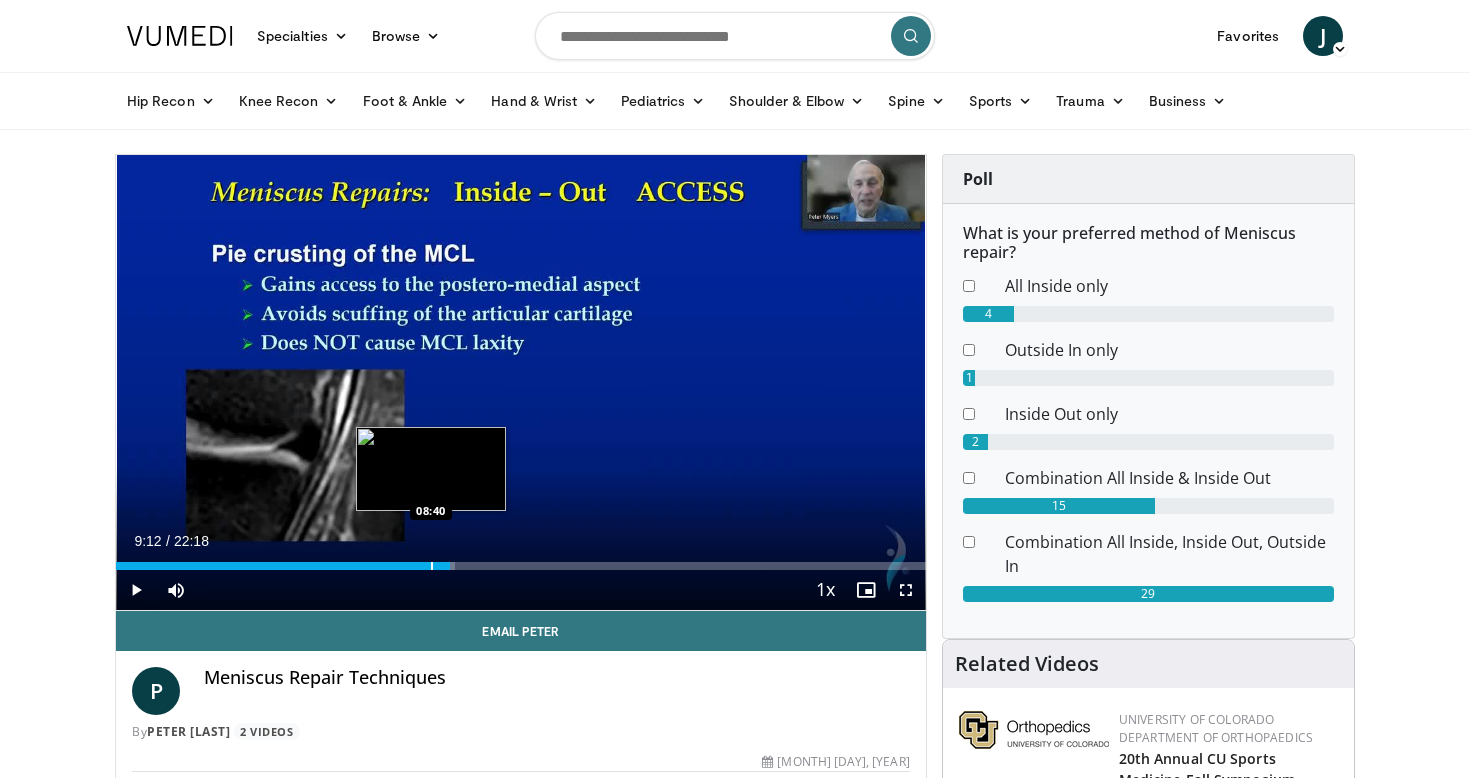 click at bounding box center [432, 566] 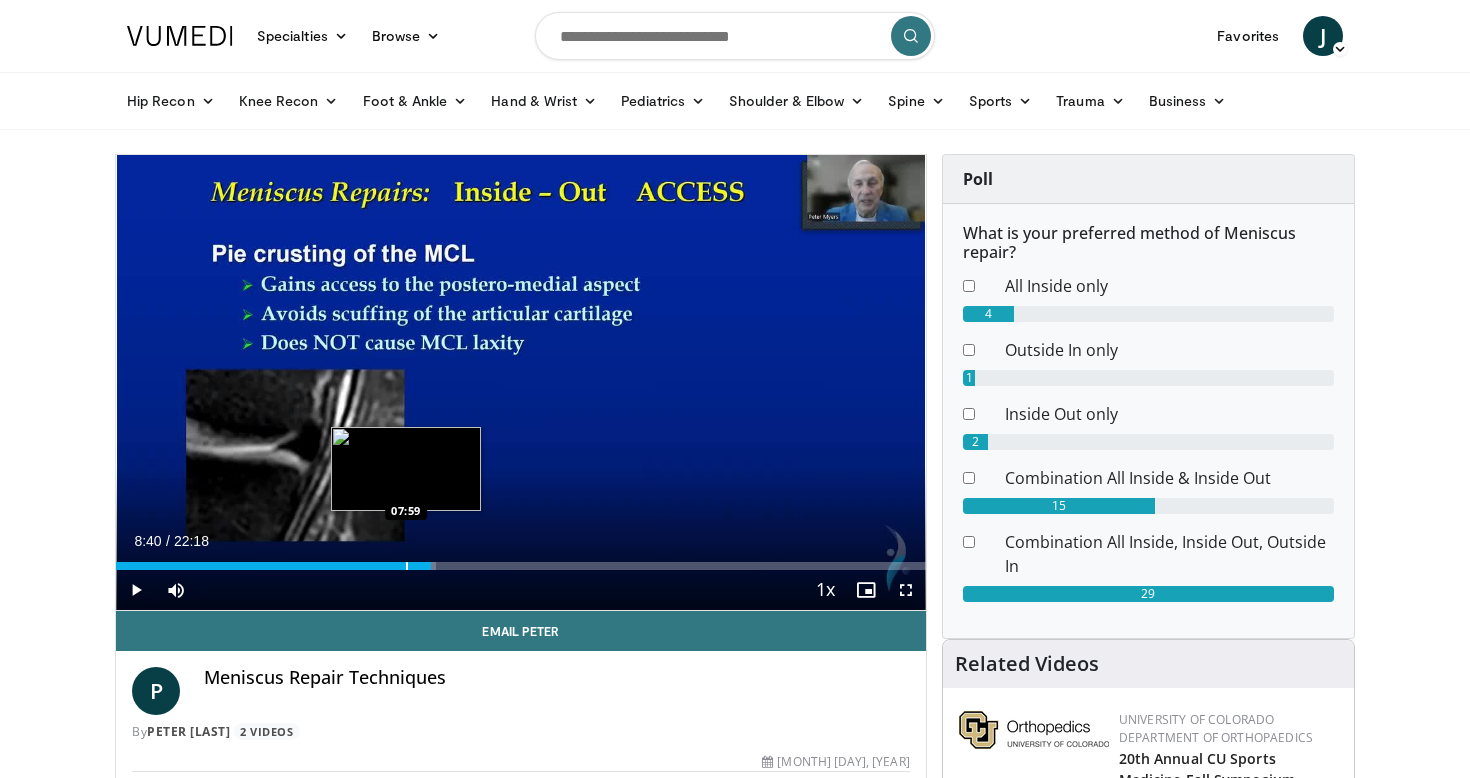 click at bounding box center (407, 566) 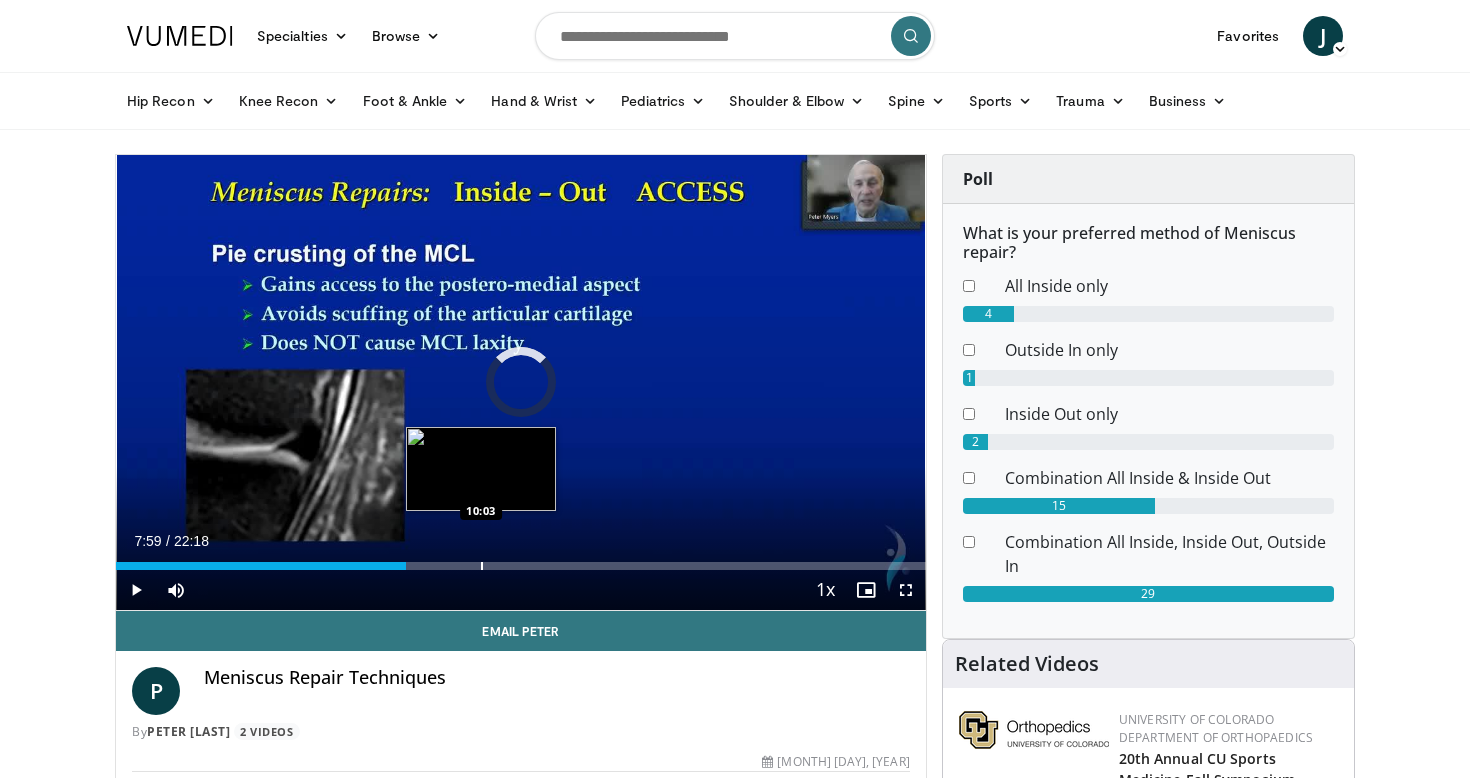 click on "Loaded :  35.85% 07:59 10:03" at bounding box center [521, 560] 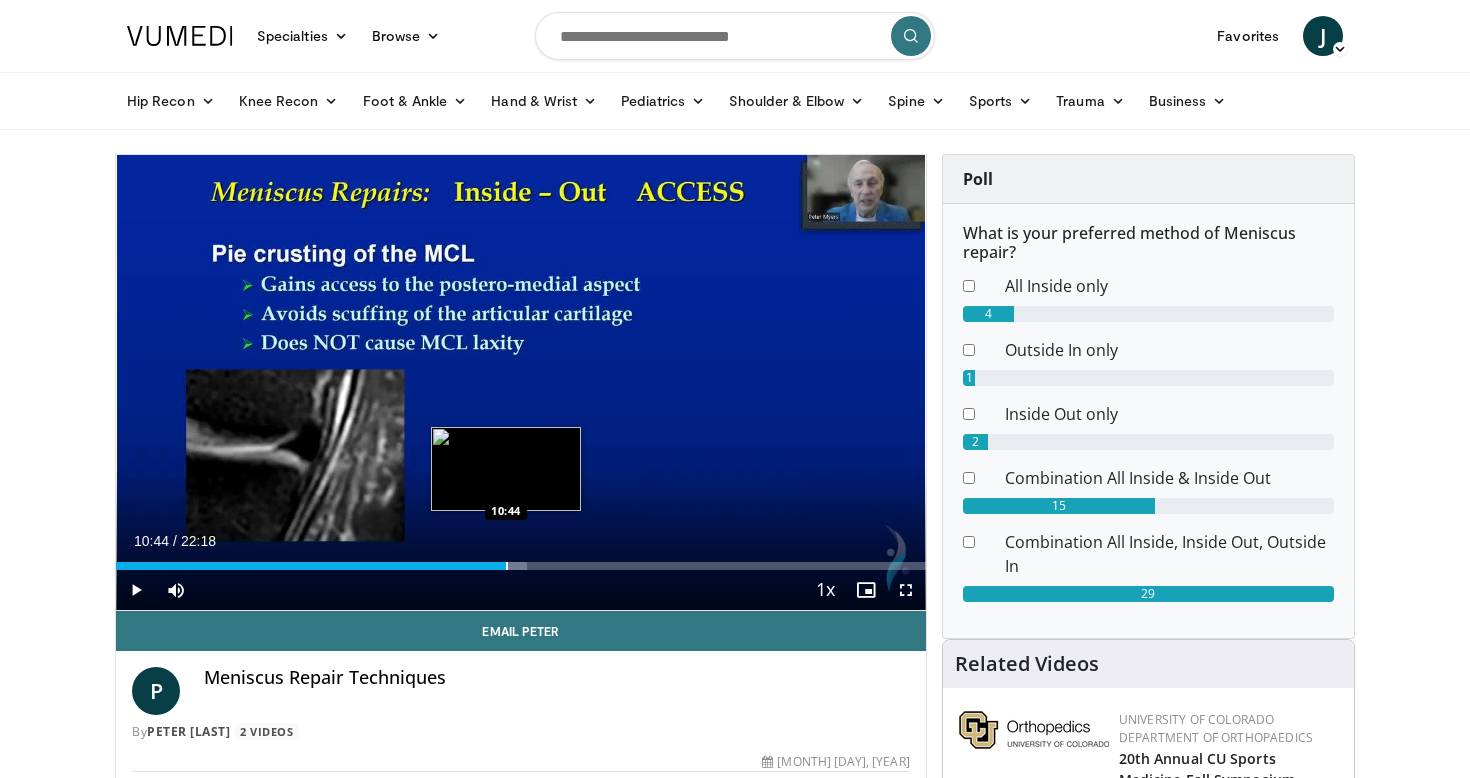 click at bounding box center (507, 566) 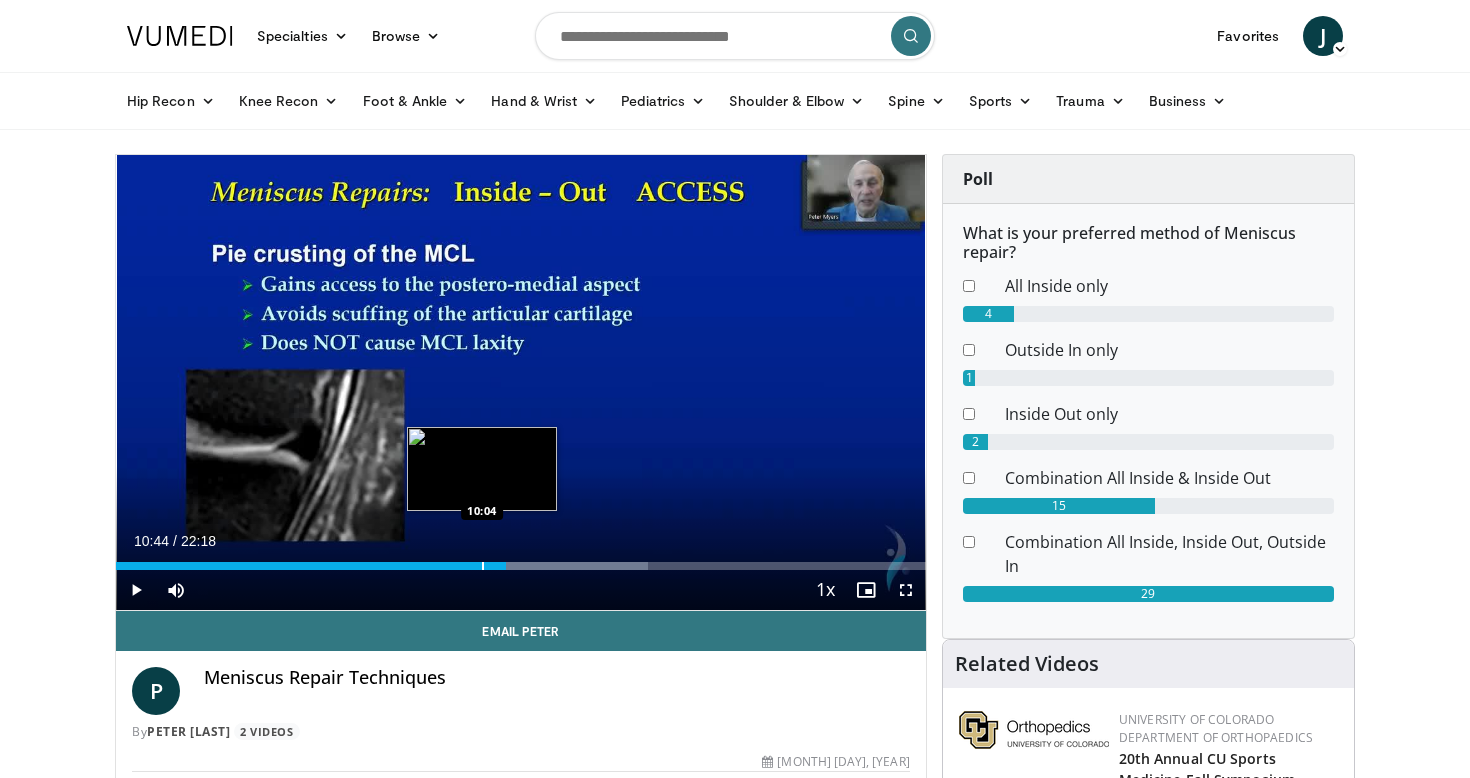 click at bounding box center [483, 566] 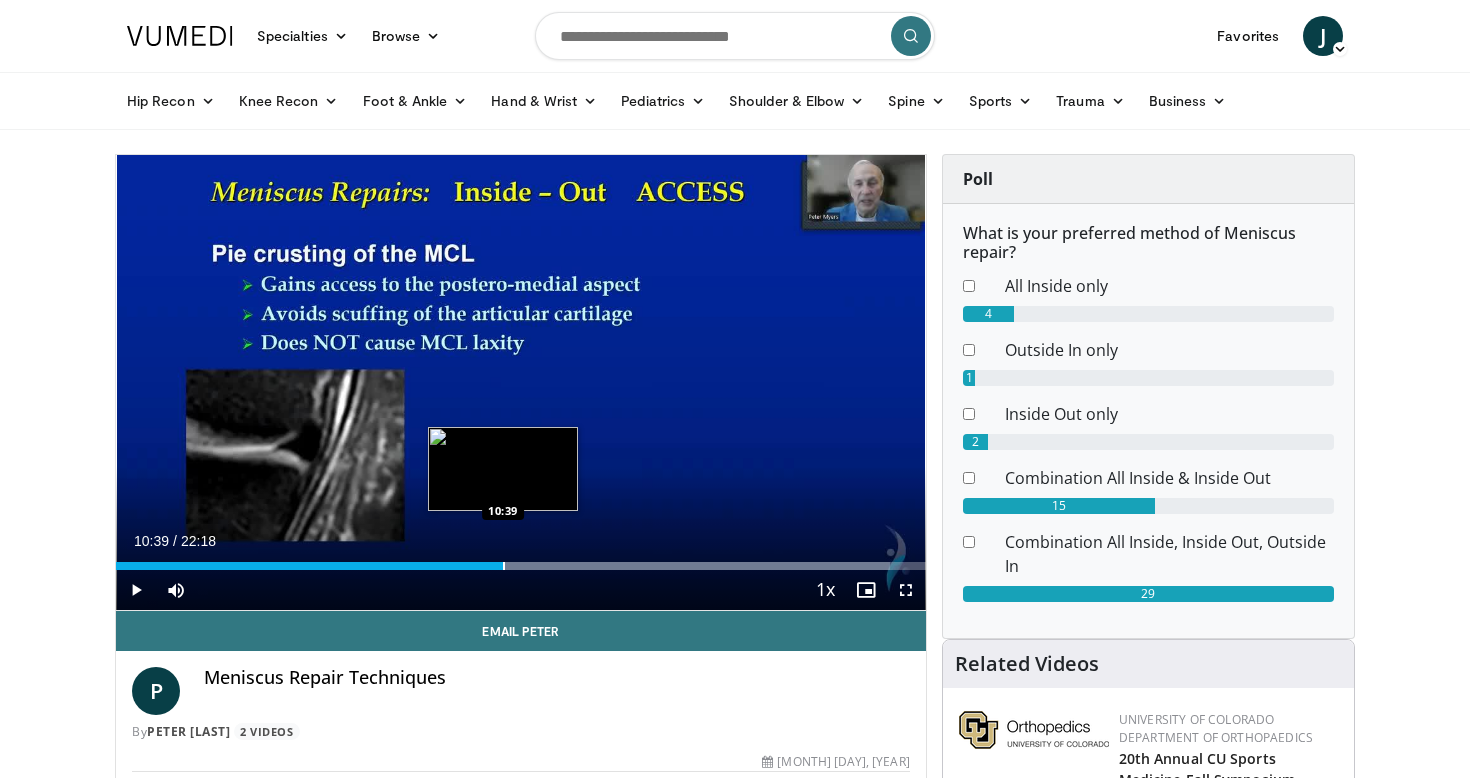 click at bounding box center [504, 566] 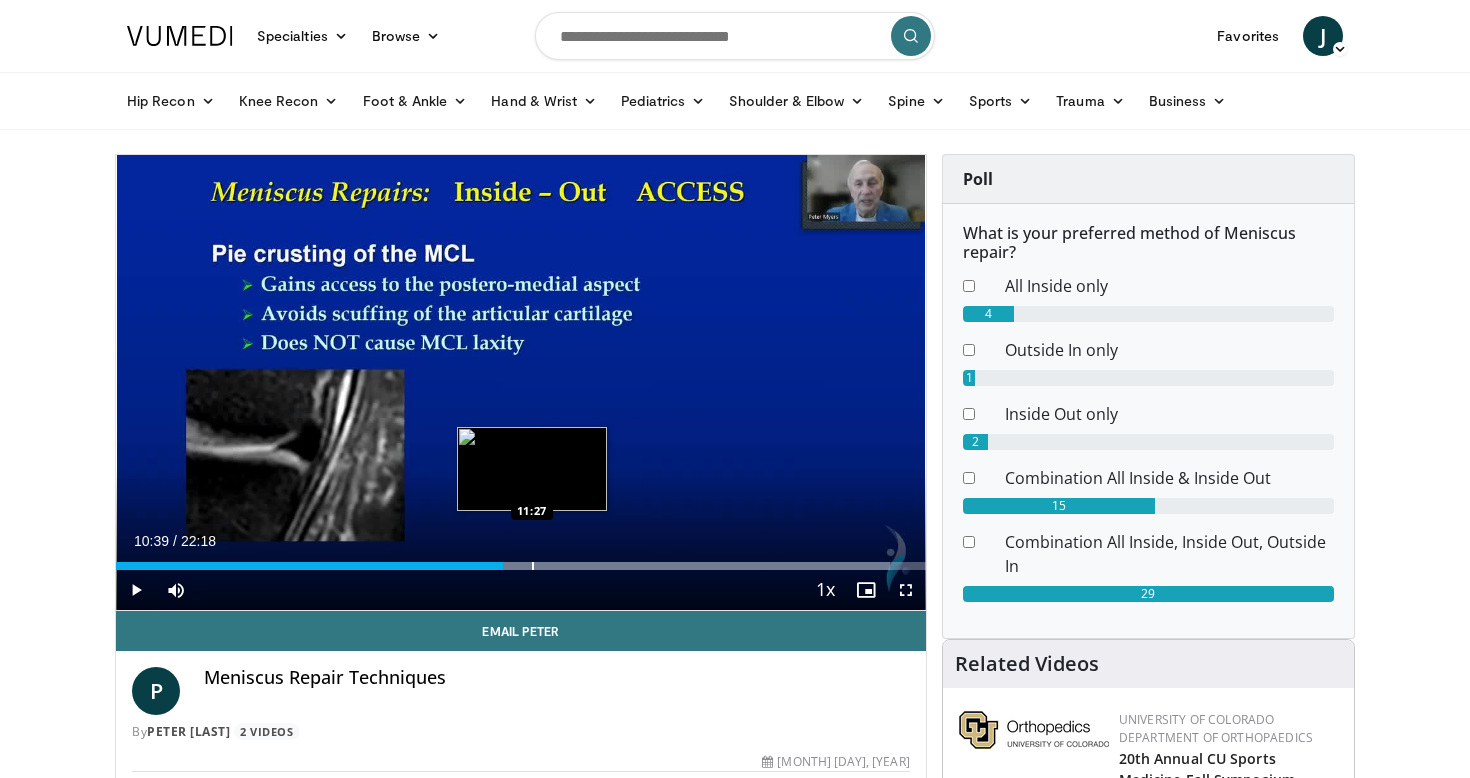 click at bounding box center (533, 566) 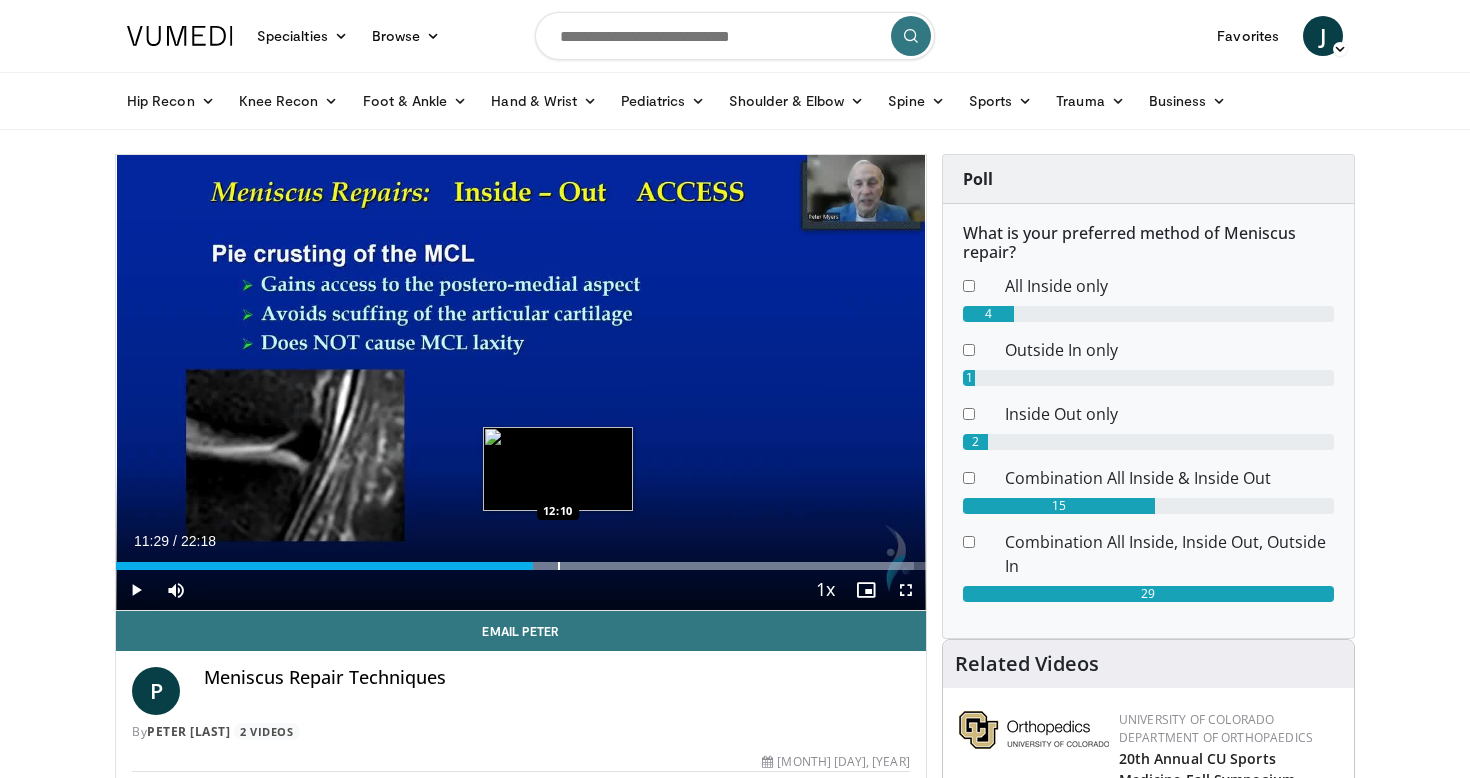 click at bounding box center (559, 566) 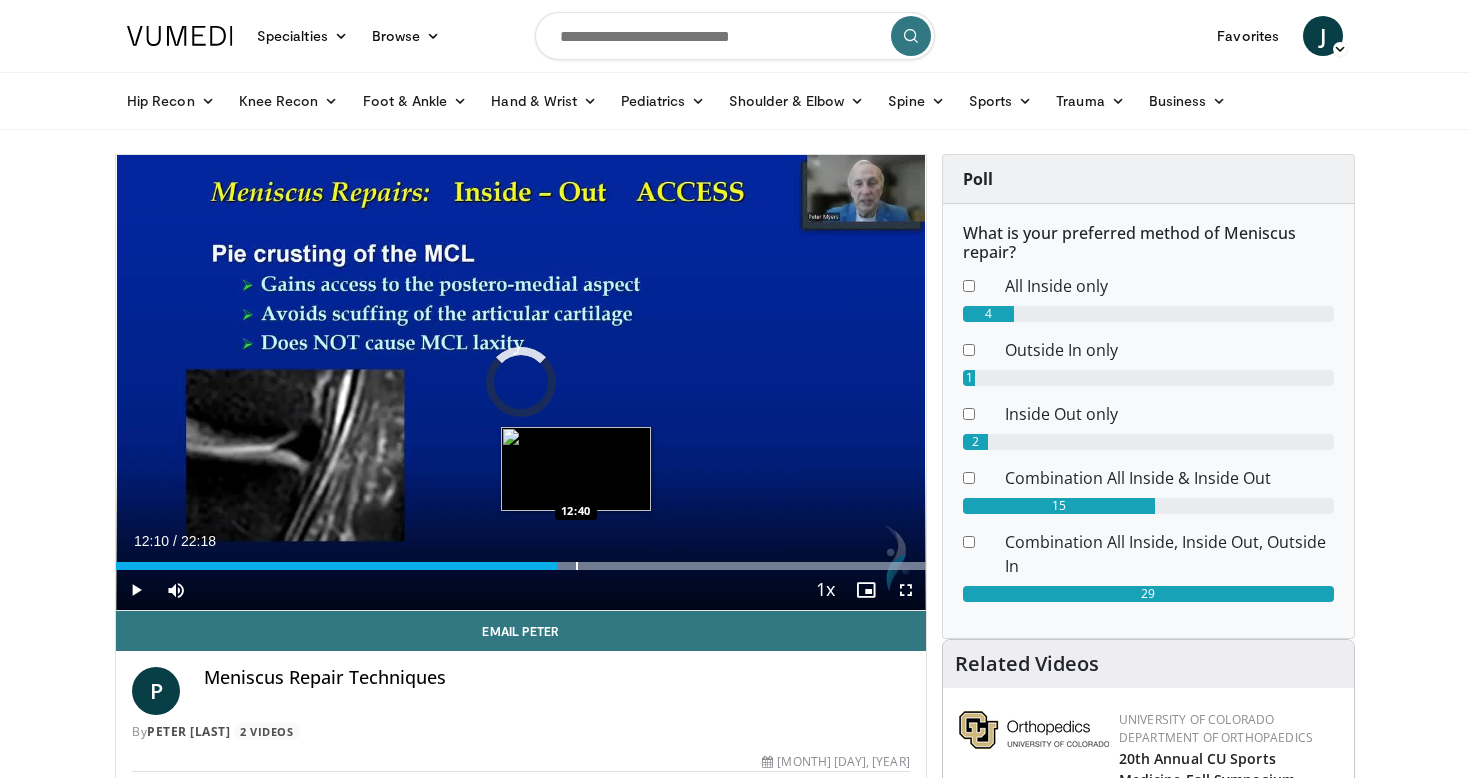 click at bounding box center (577, 566) 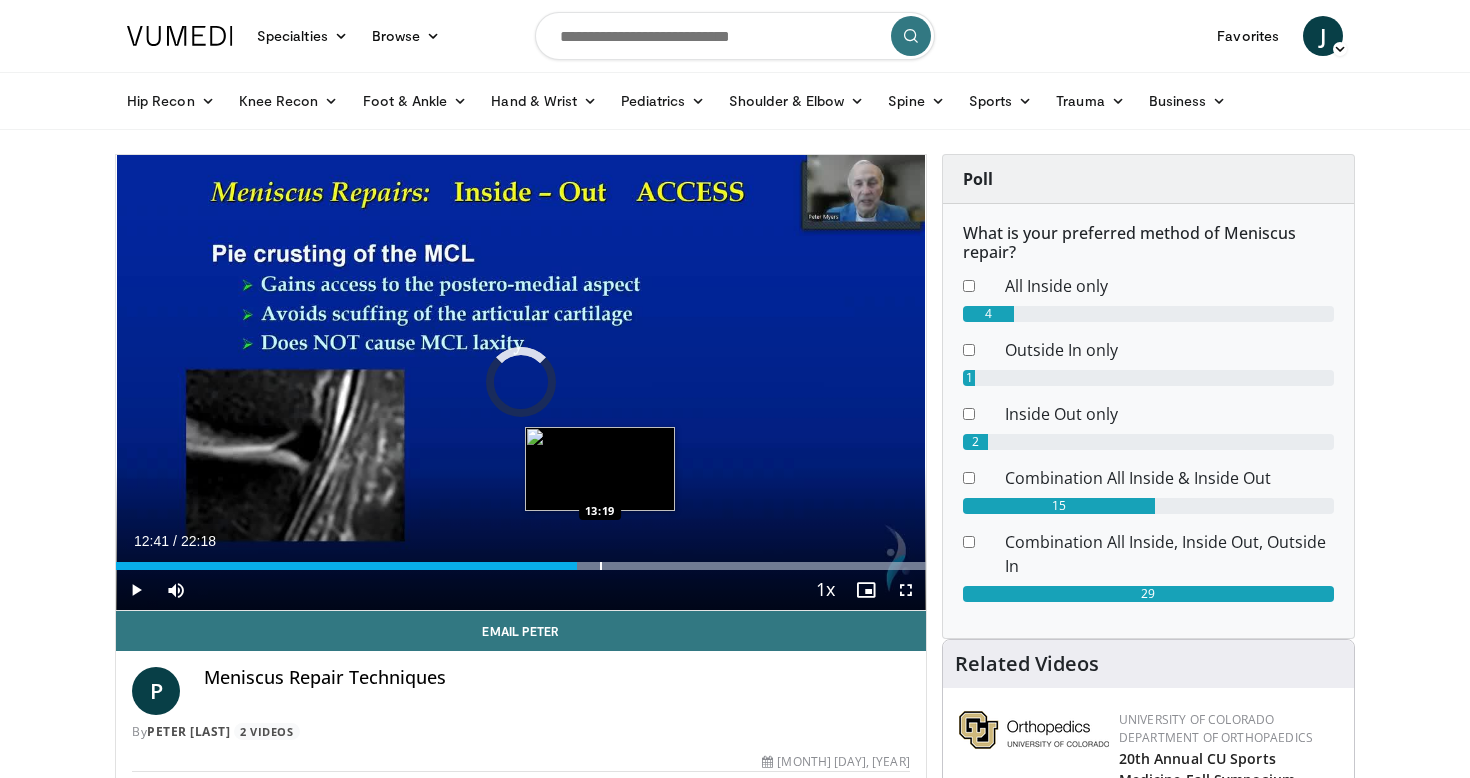 click at bounding box center [601, 566] 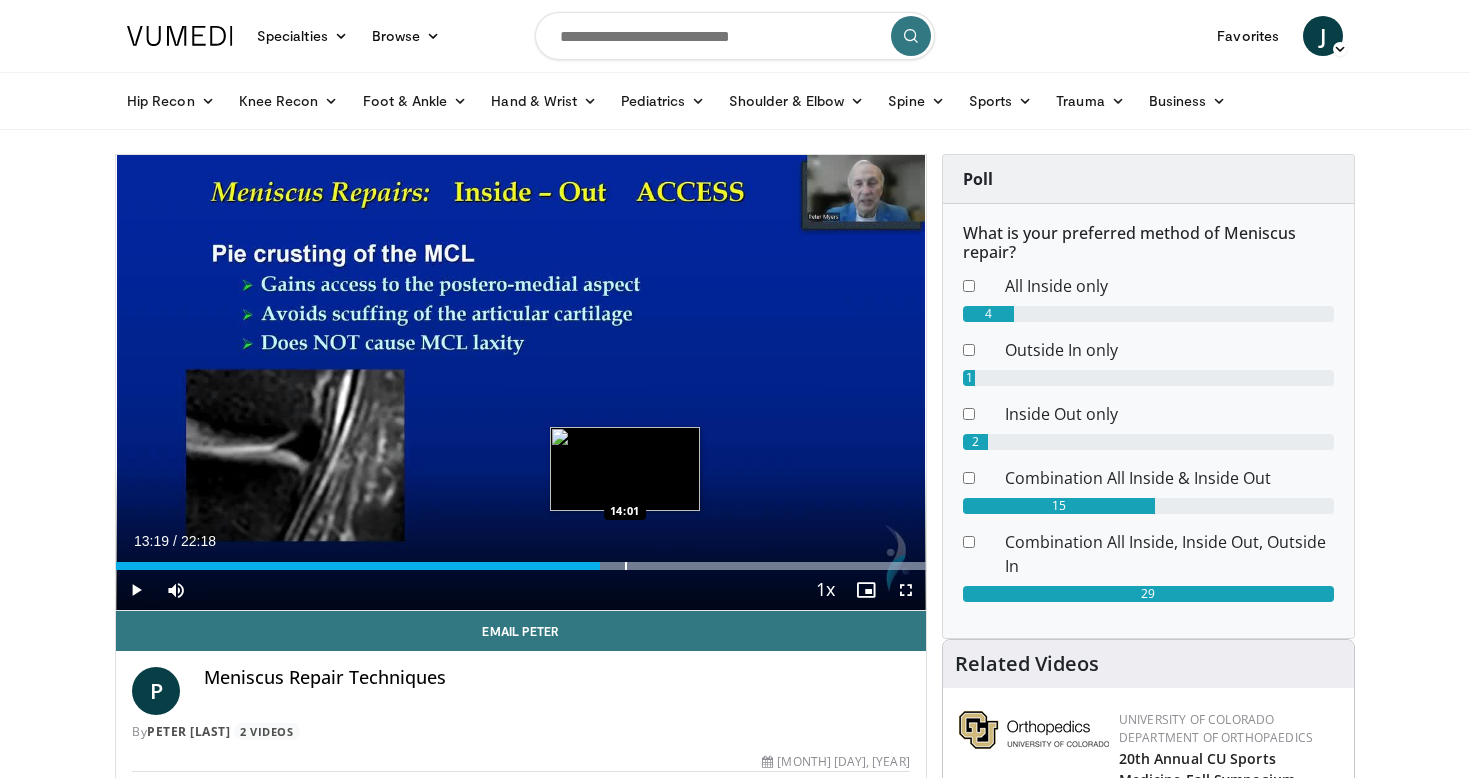 click at bounding box center (626, 566) 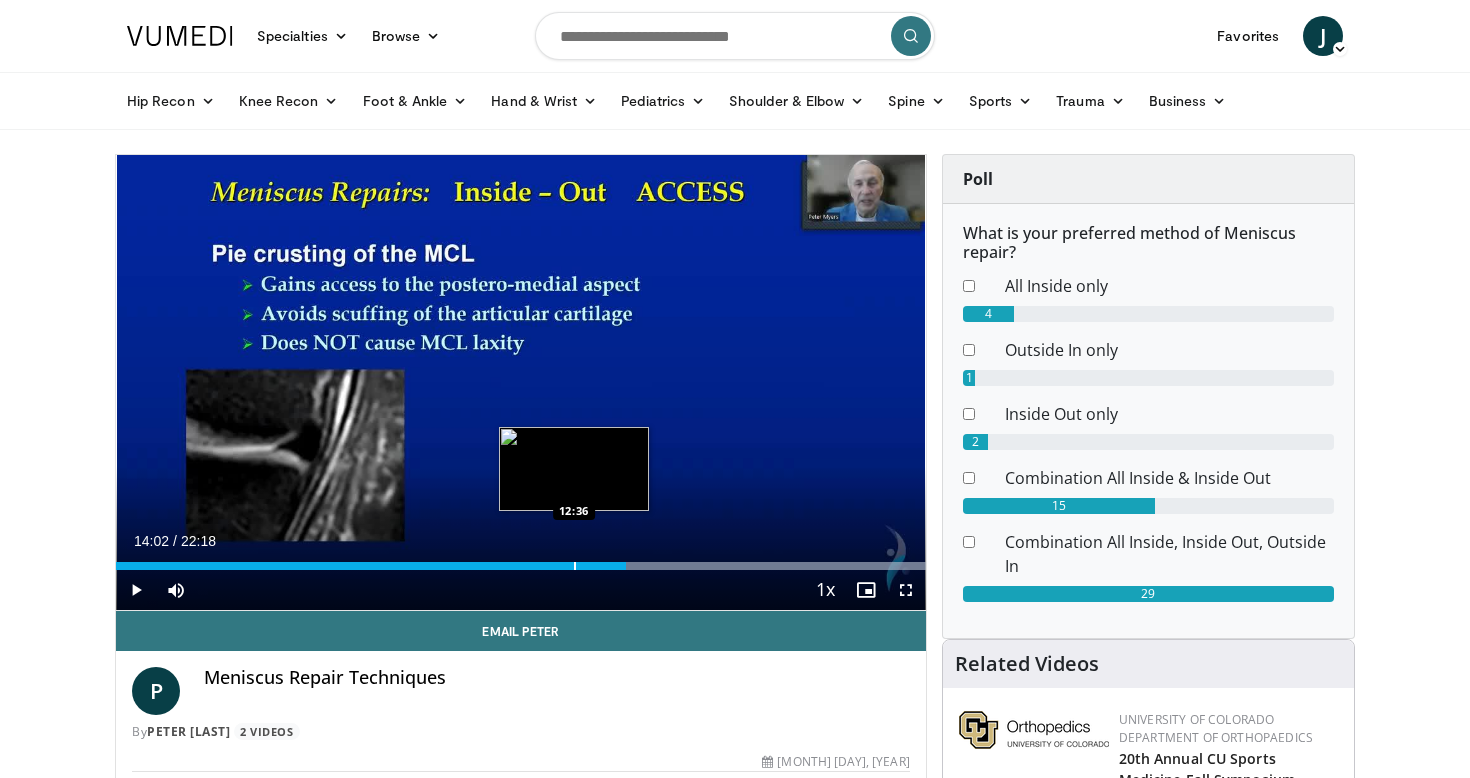 click on "Loaded :  99.99% 14:02 12:36" at bounding box center [521, 560] 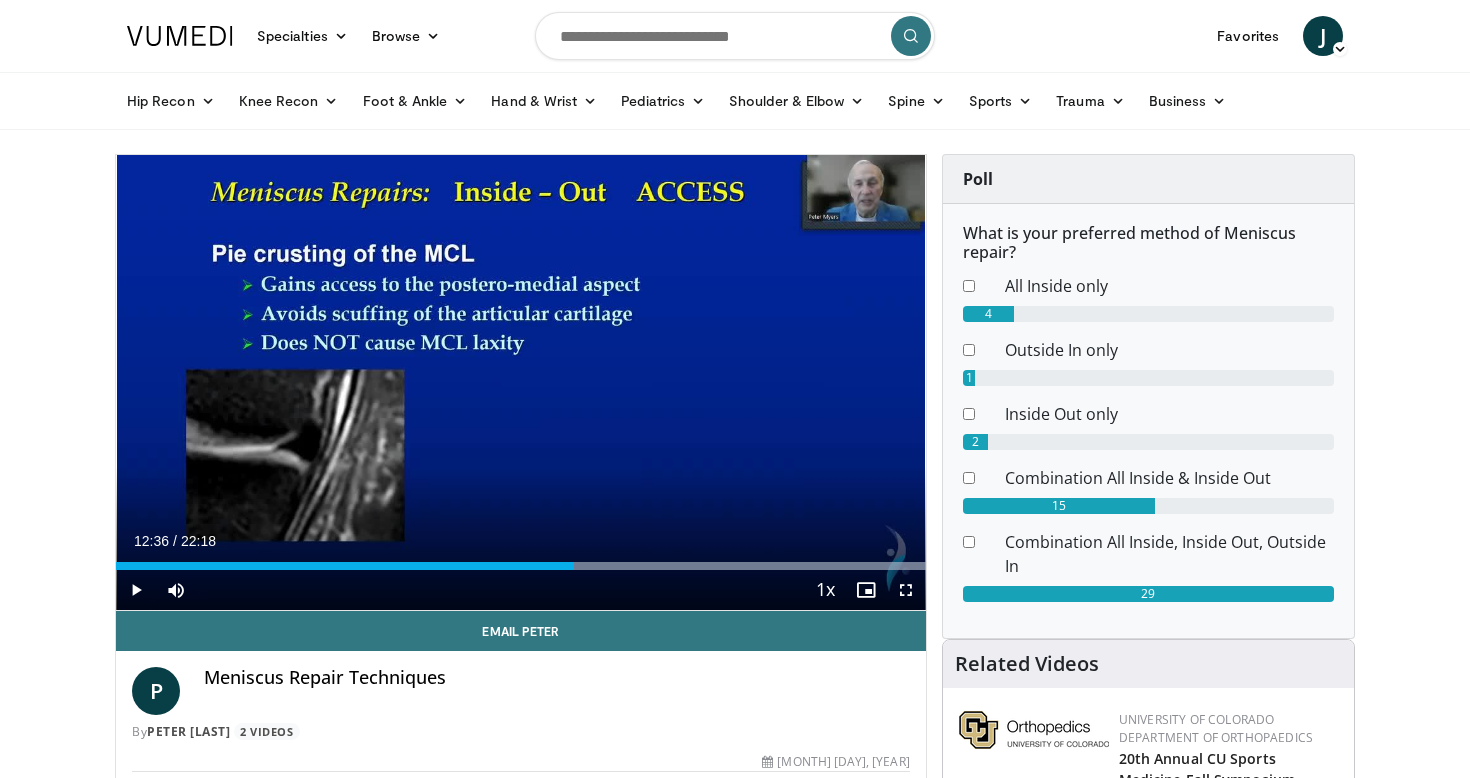 click on "Current Time  12:36 / Duration  22:18" at bounding box center (521, 541) 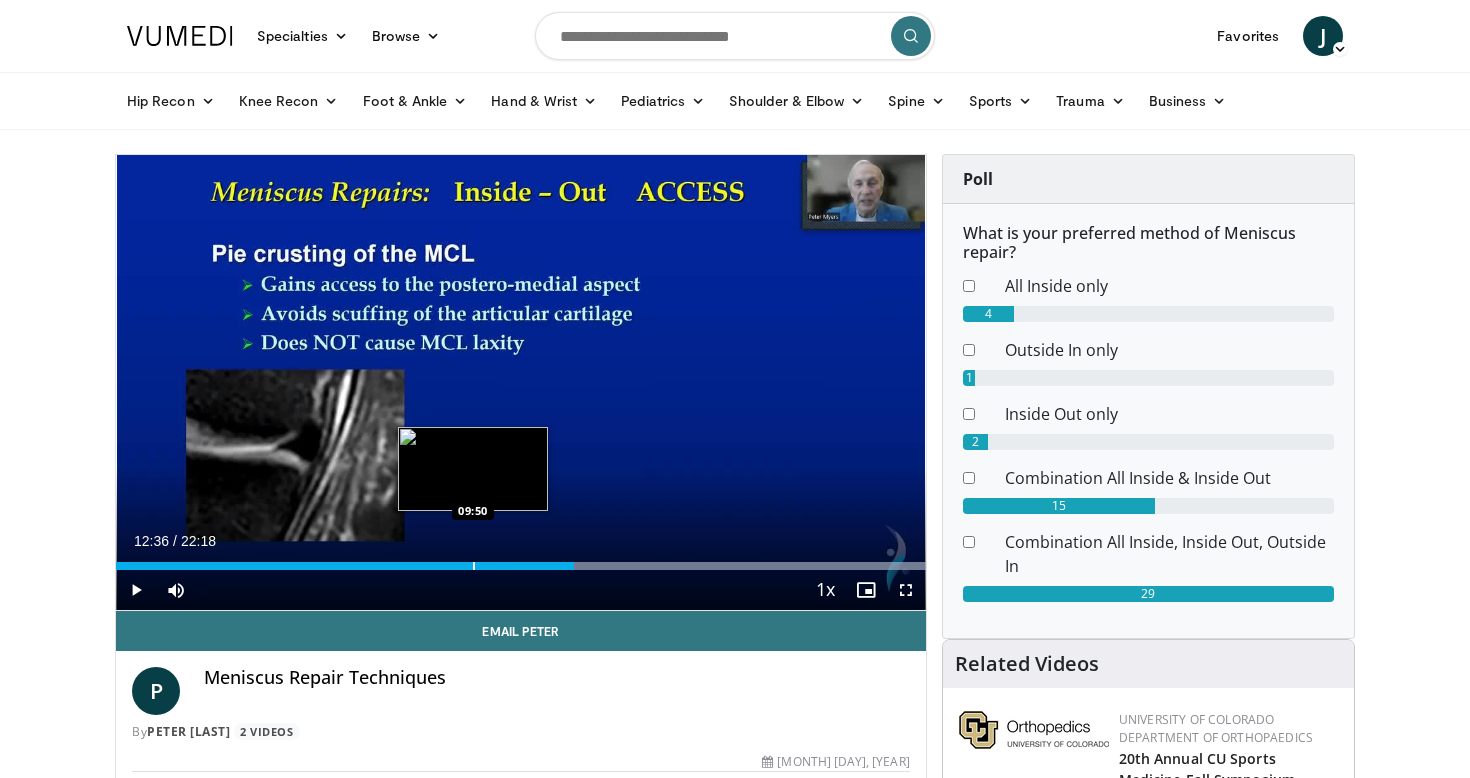 click at bounding box center (474, 566) 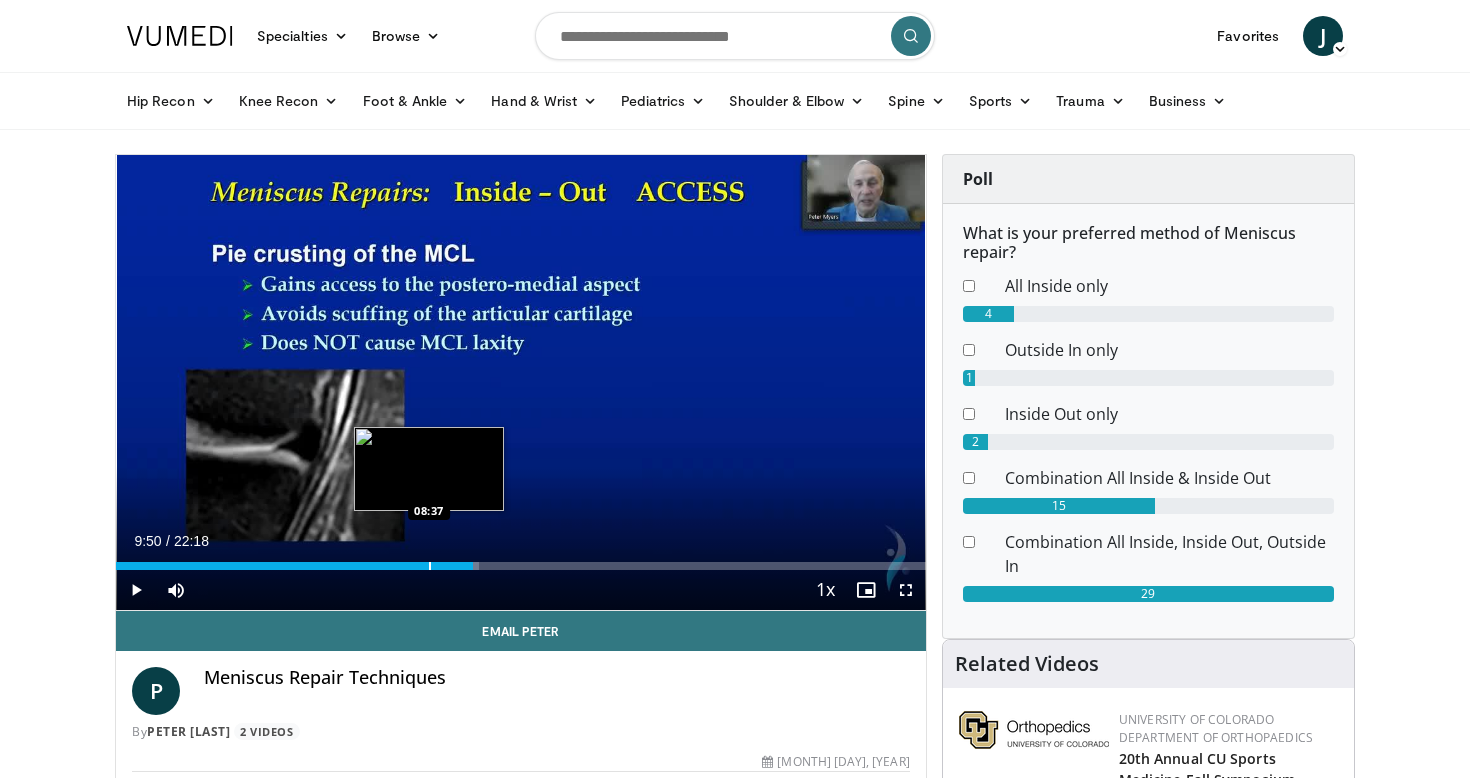 click on "09:50" at bounding box center (294, 566) 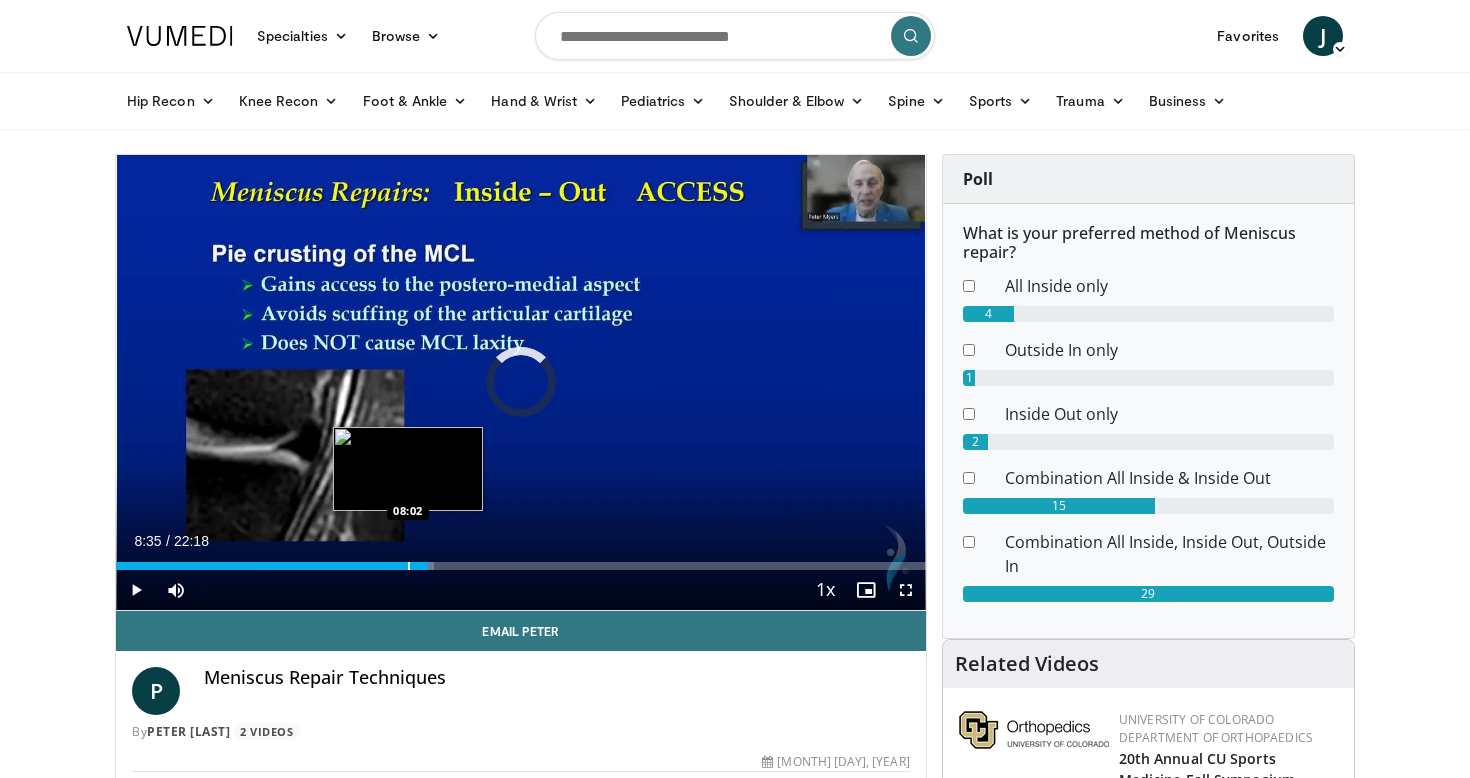 click at bounding box center [409, 566] 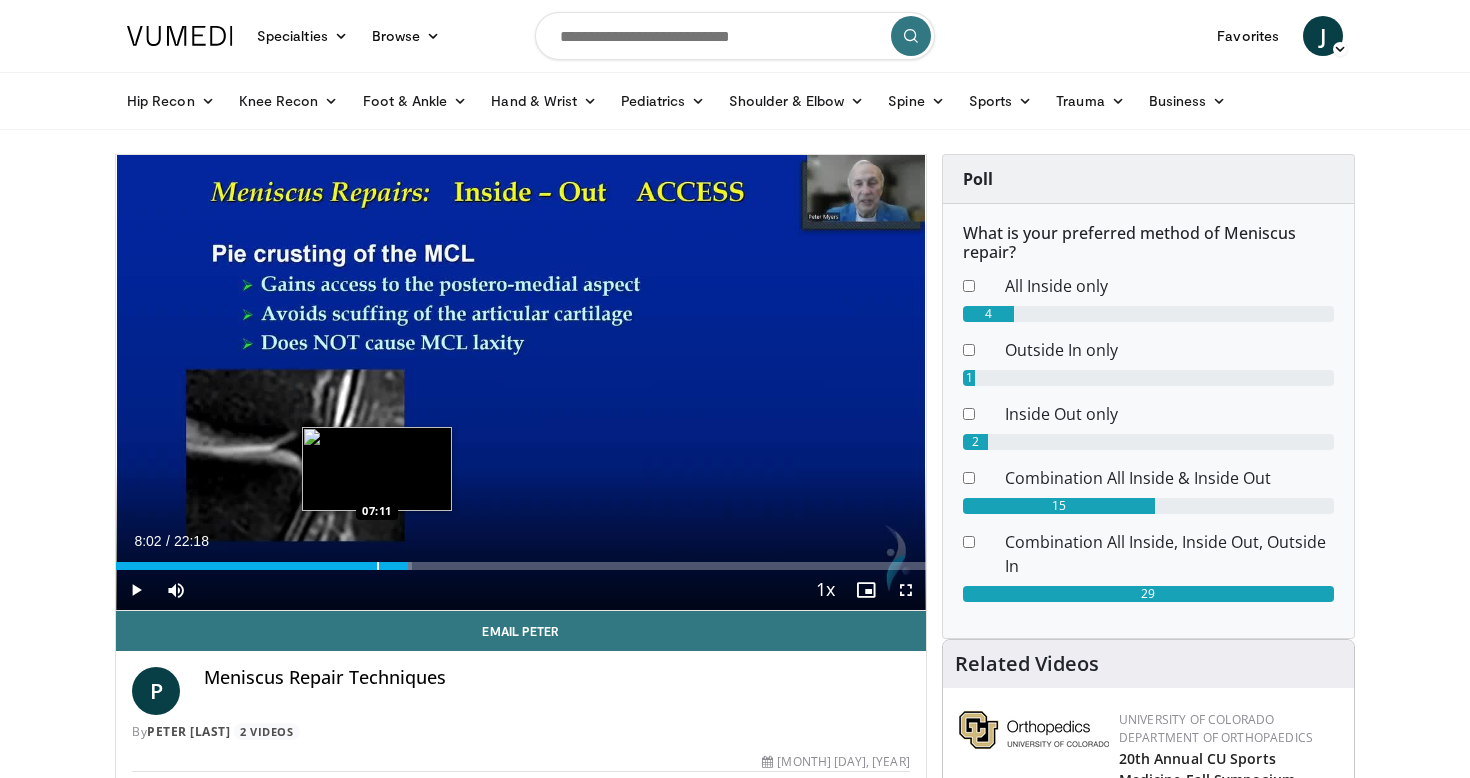 click at bounding box center (378, 566) 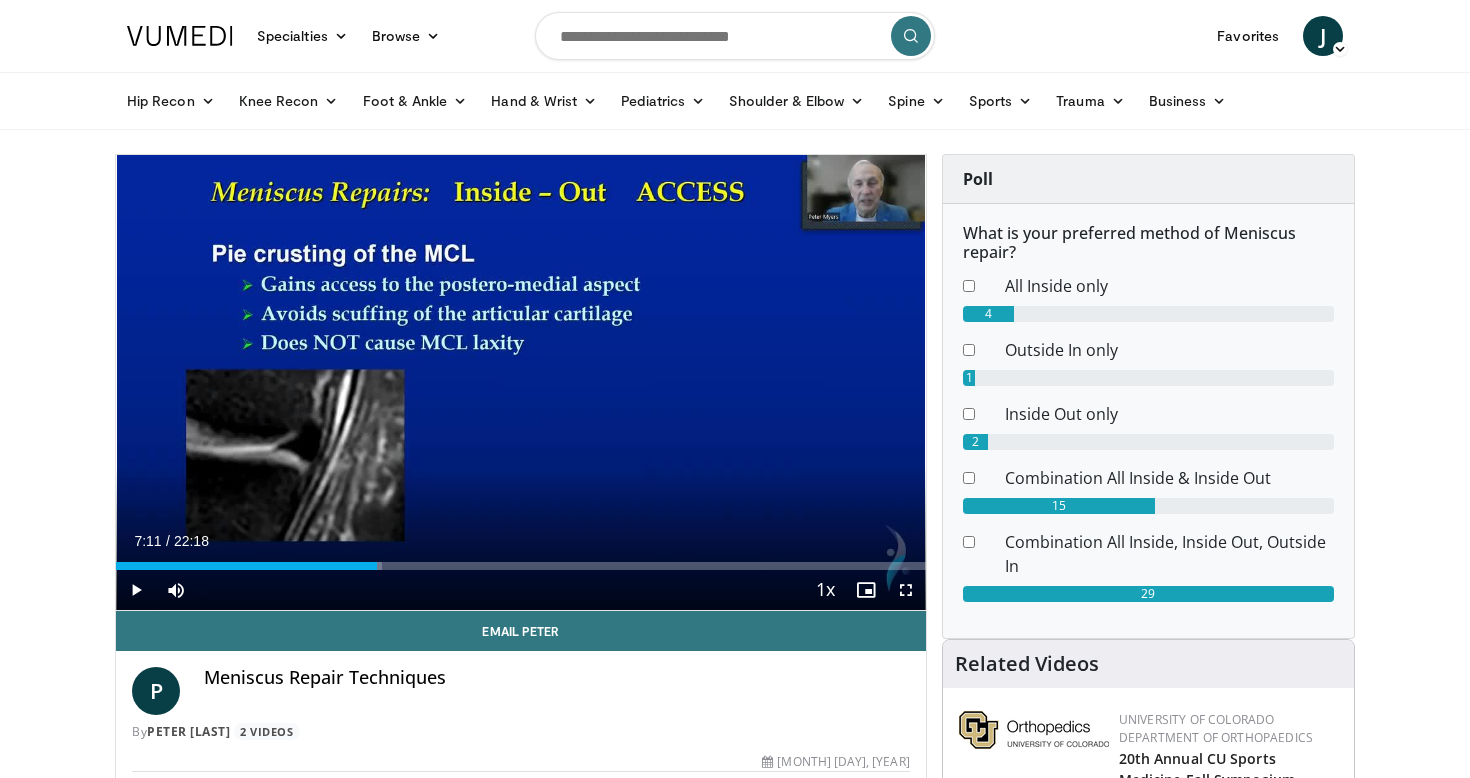 click at bounding box center (136, 590) 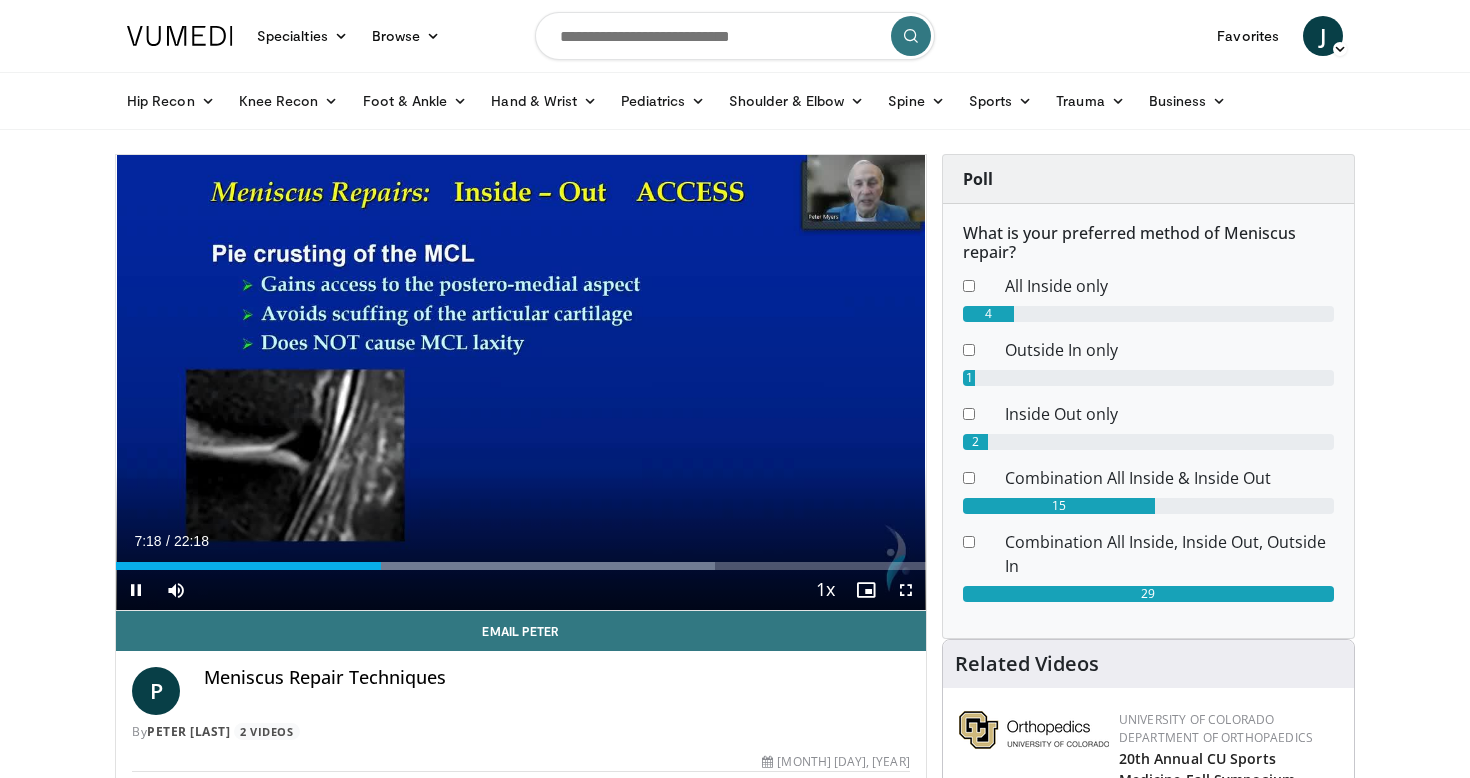click on "**********" at bounding box center [521, 383] 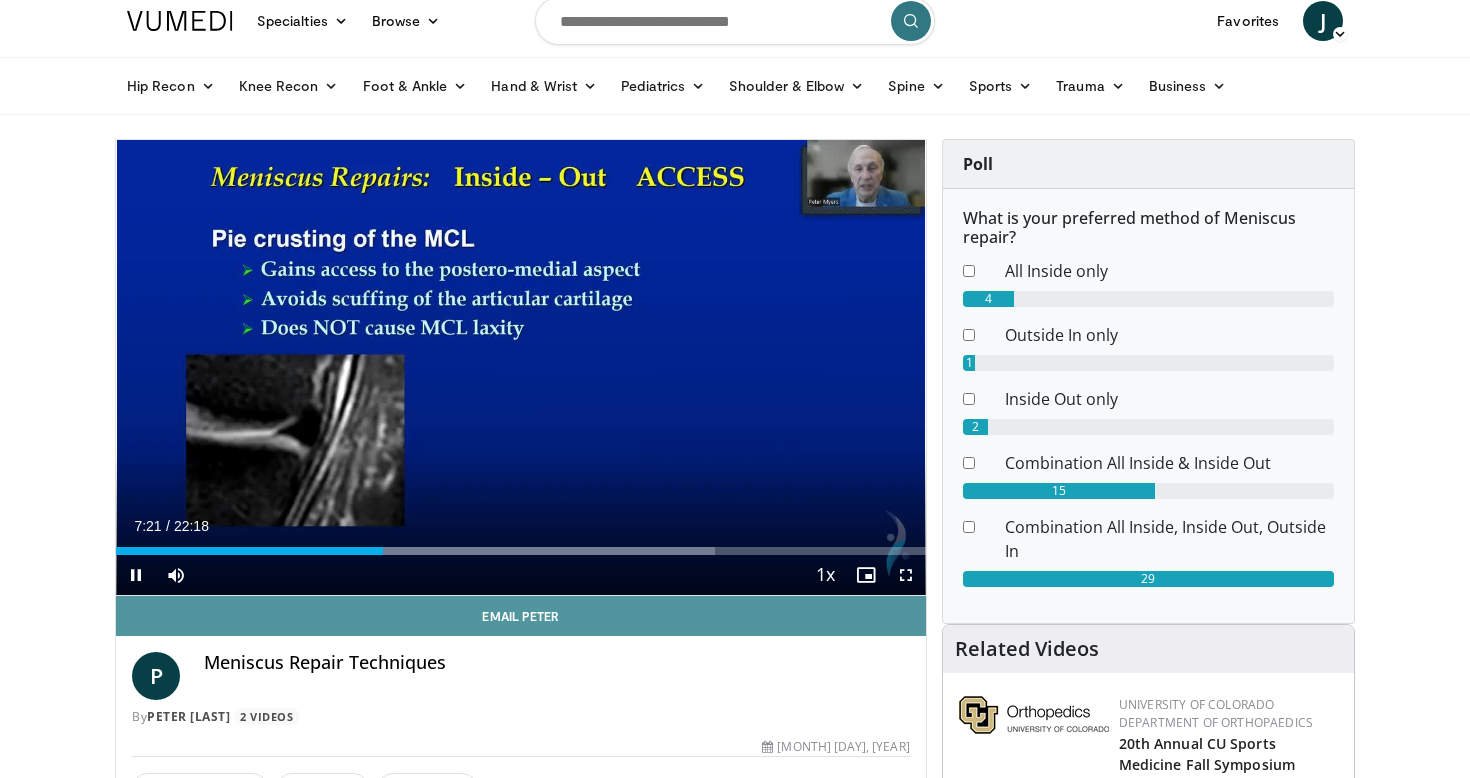 scroll, scrollTop: 15, scrollLeft: 0, axis: vertical 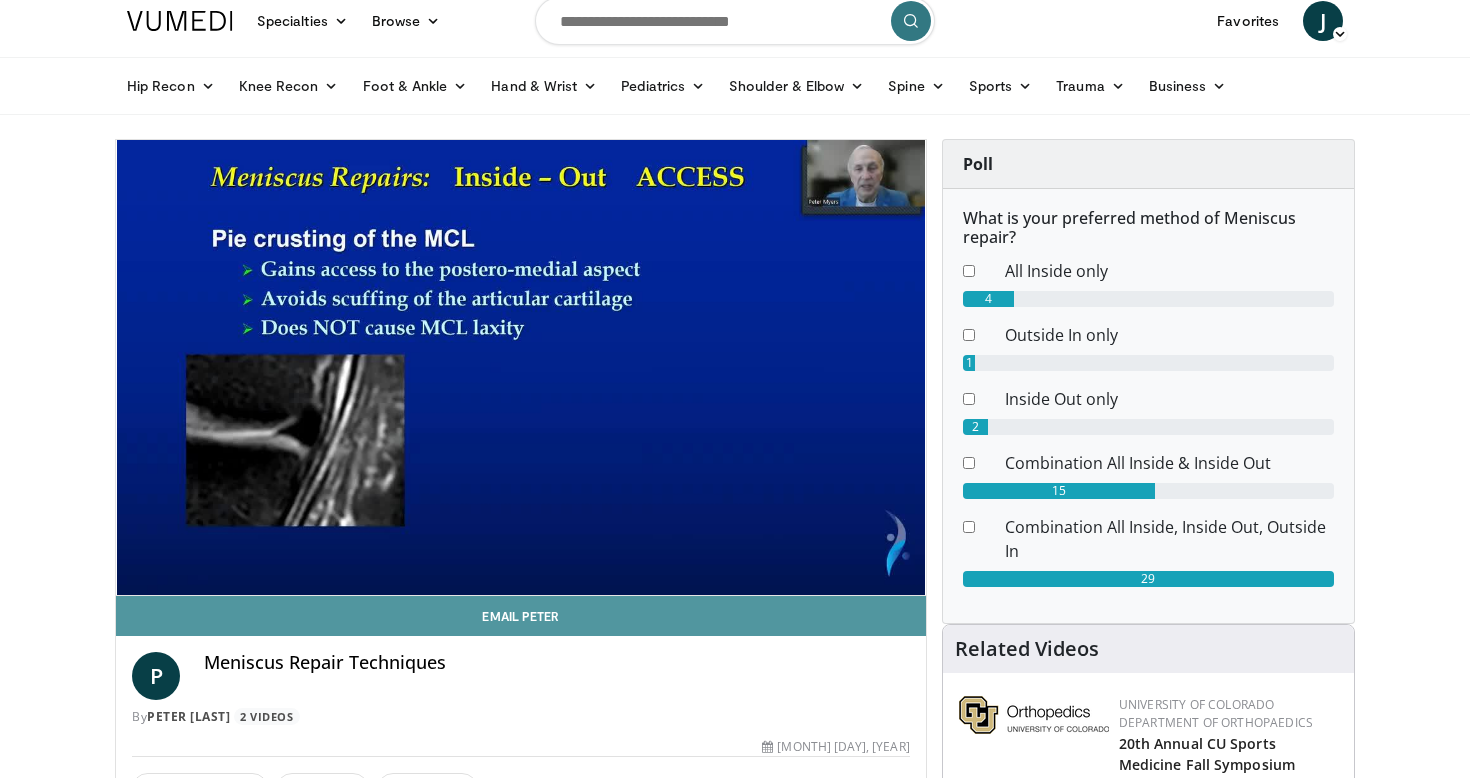 click on "Email
Peter" at bounding box center (521, 616) 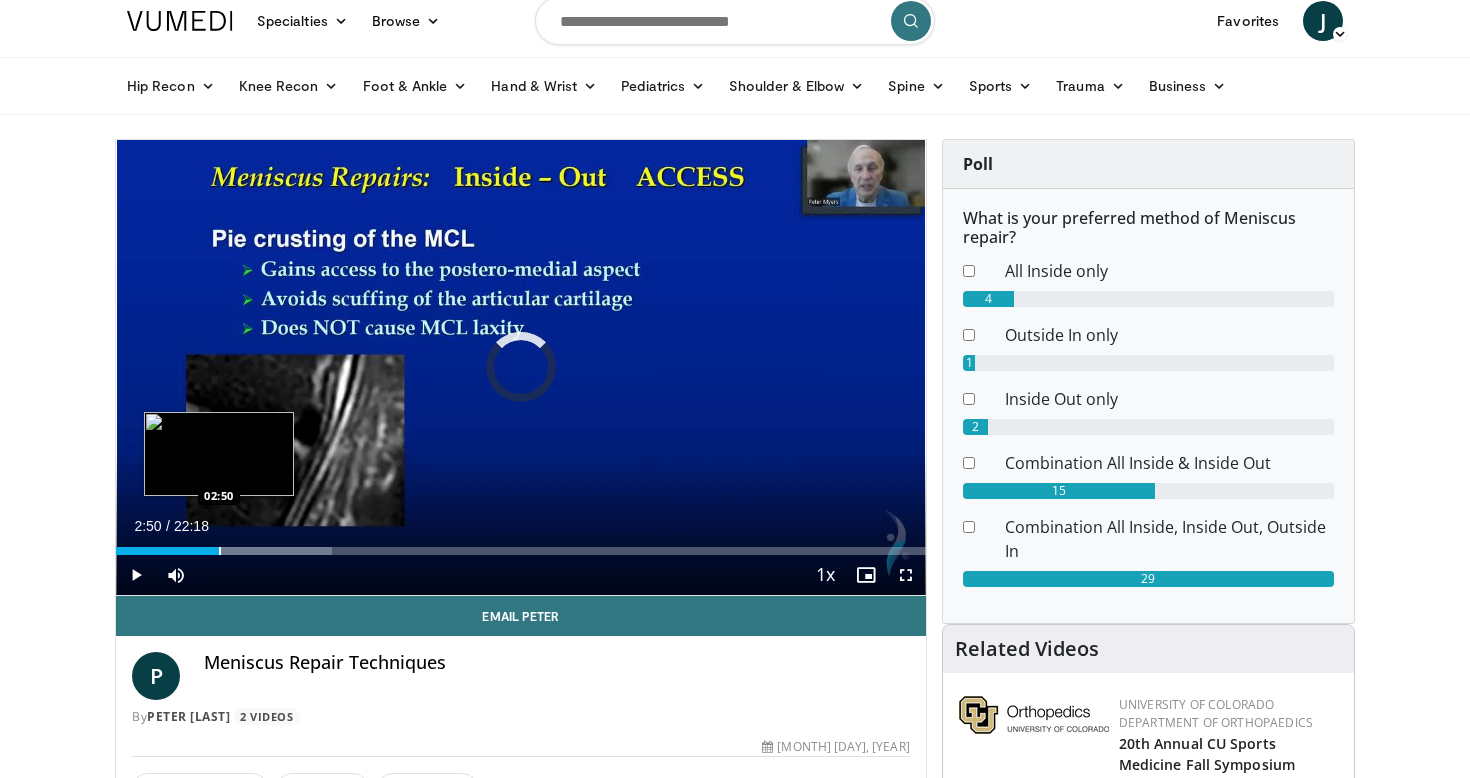 click at bounding box center [220, 551] 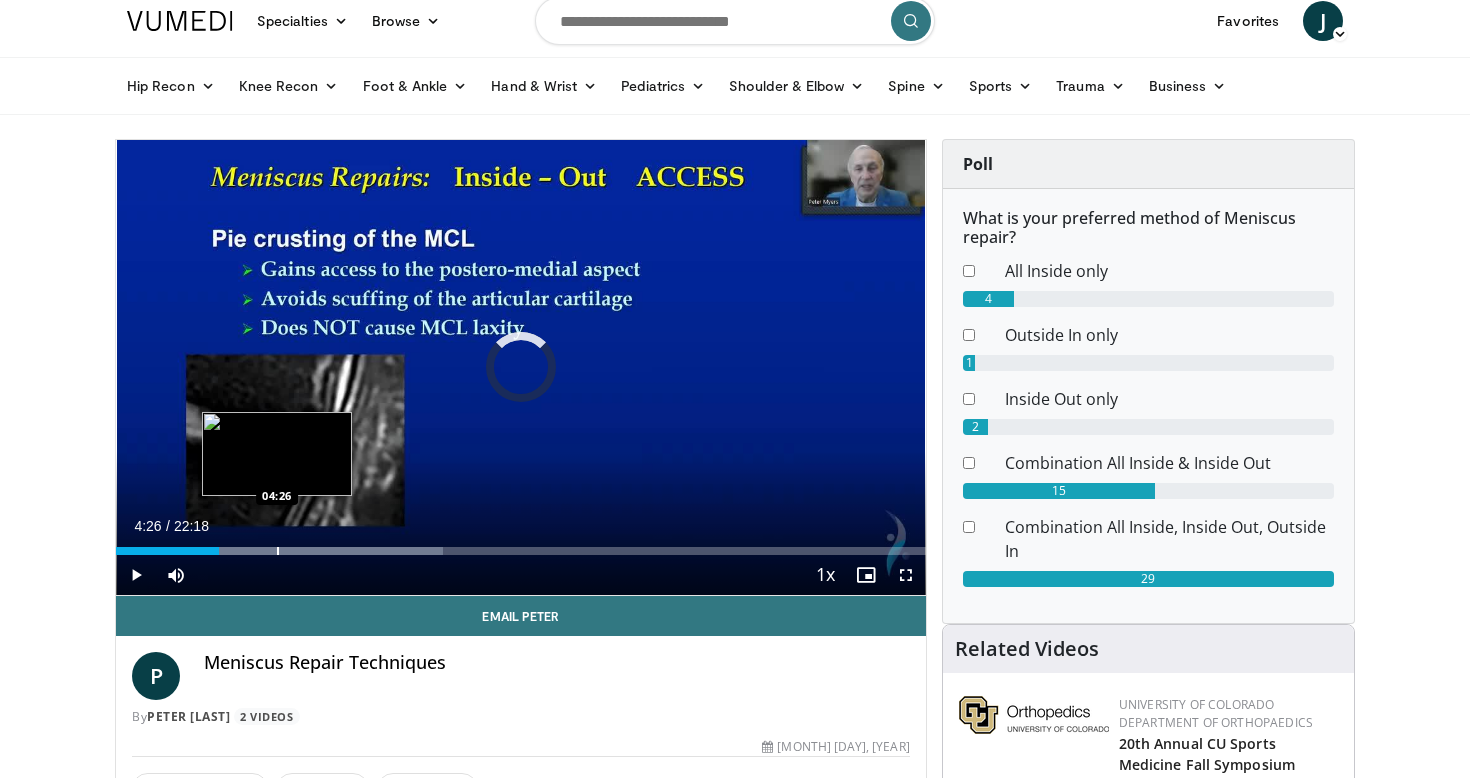 click at bounding box center [278, 551] 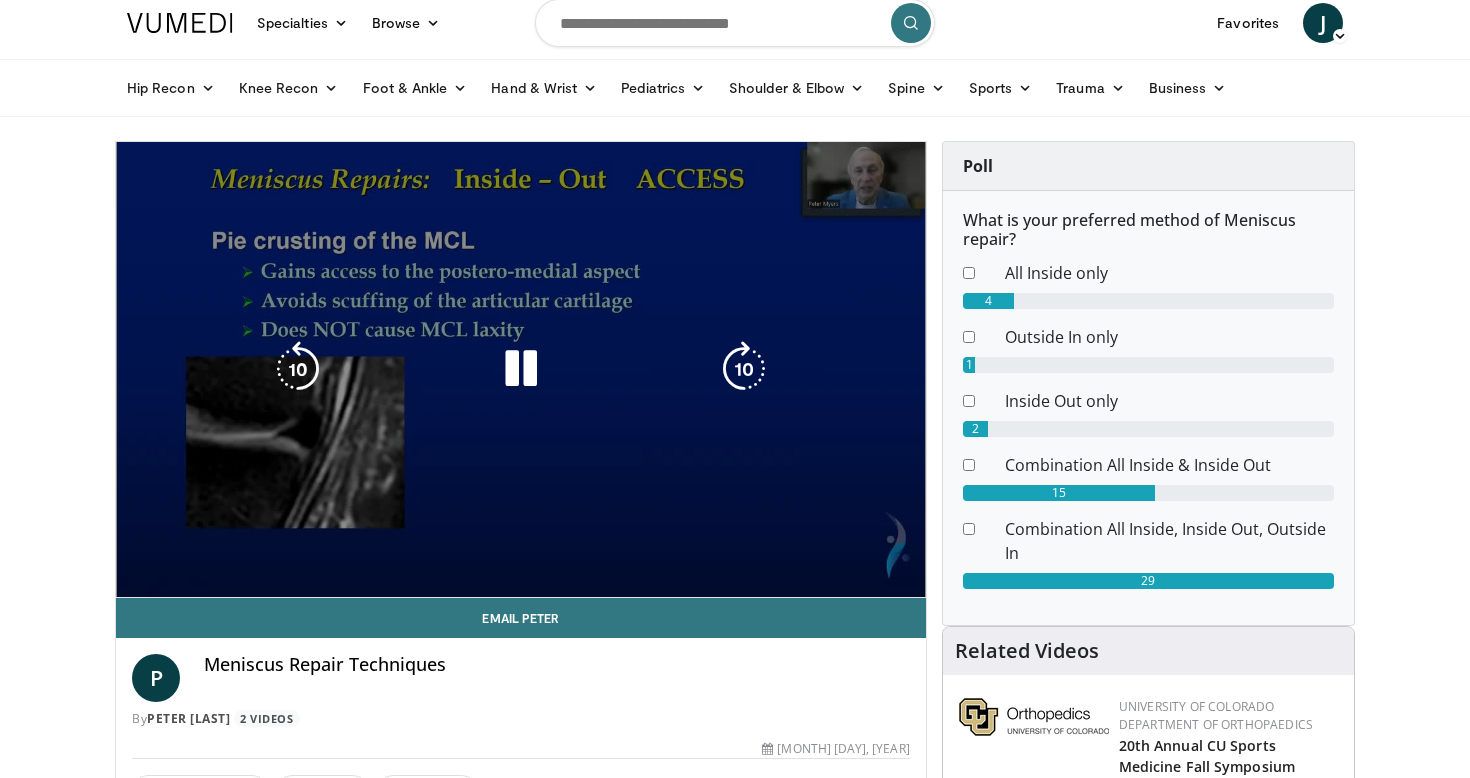 scroll, scrollTop: 13, scrollLeft: 0, axis: vertical 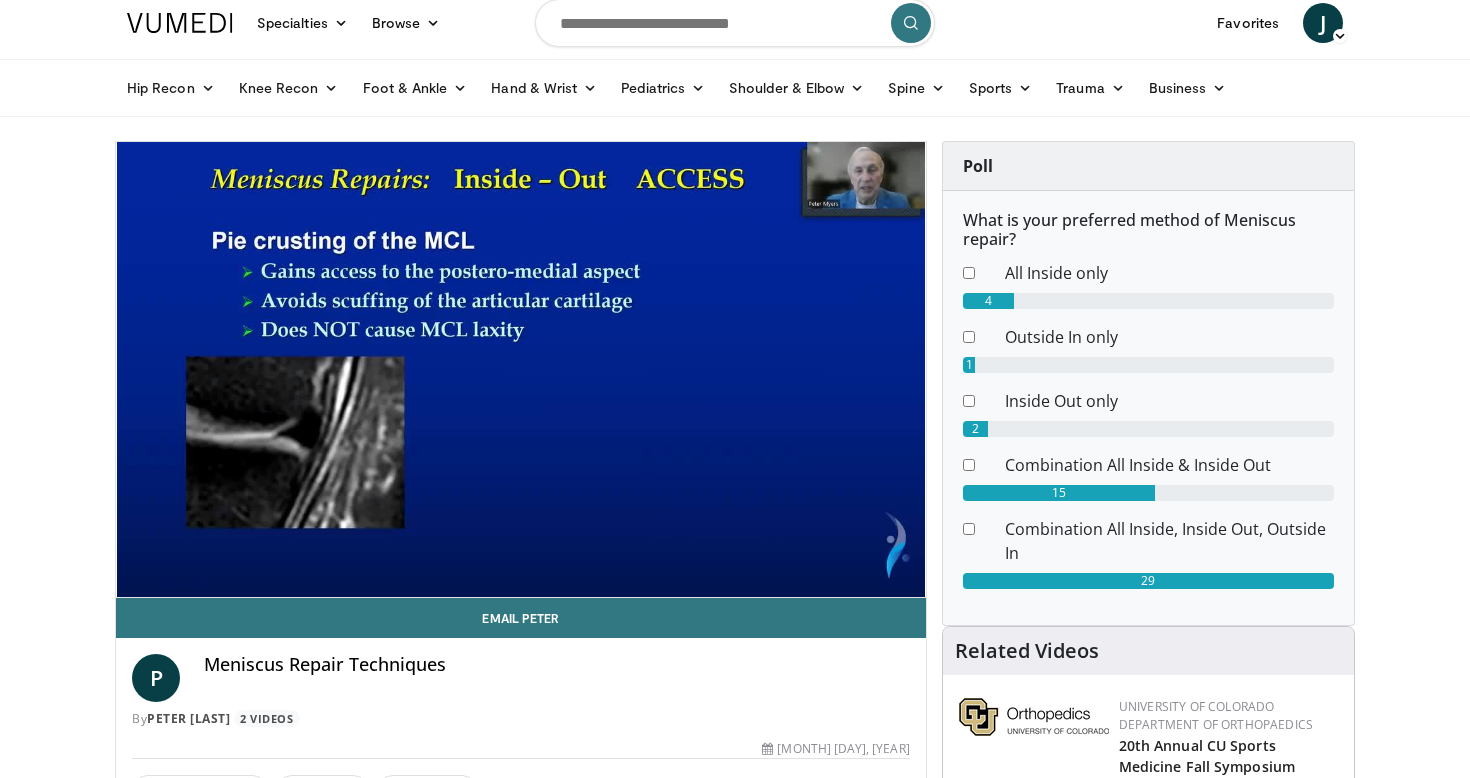 click on "**********" at bounding box center [521, 370] 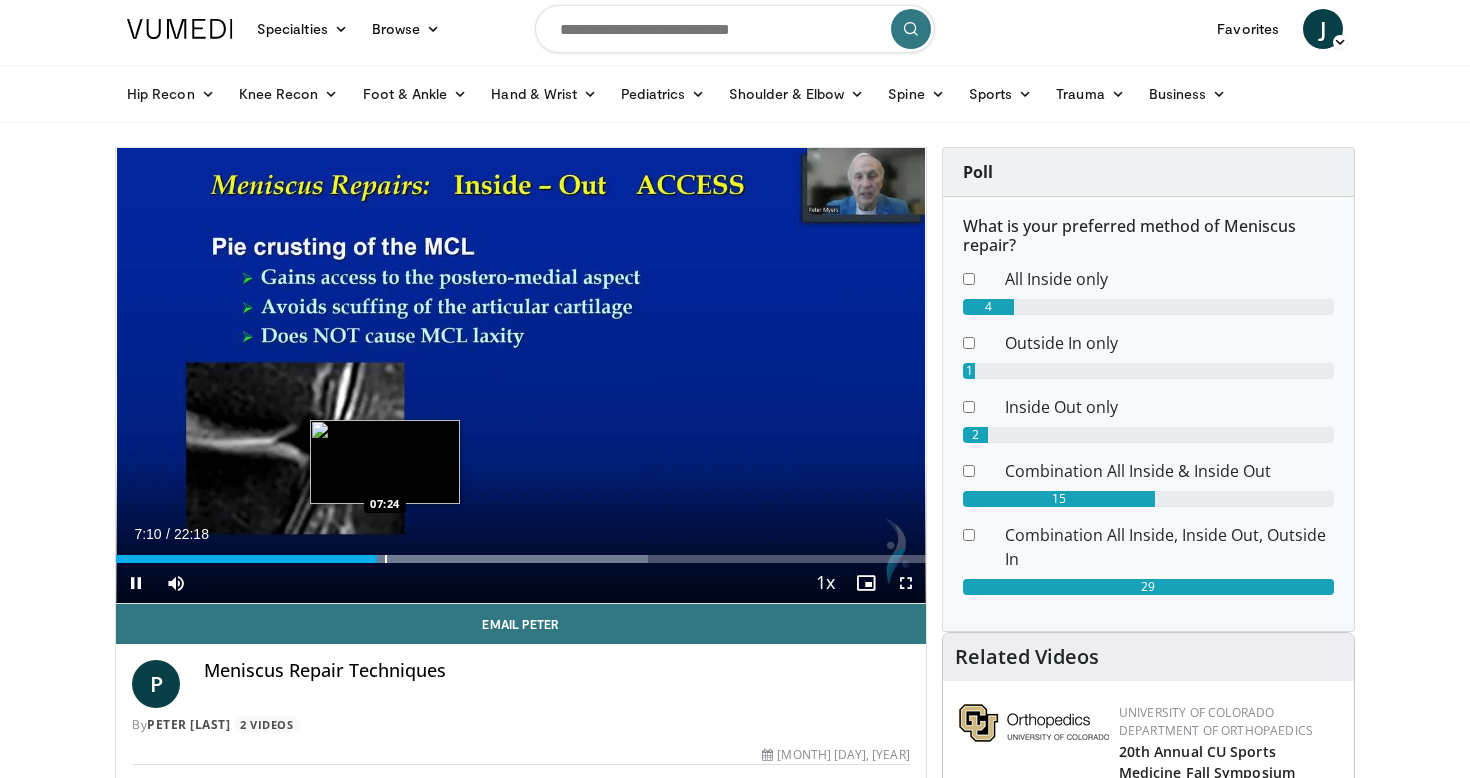 click on "**********" at bounding box center (521, 376) 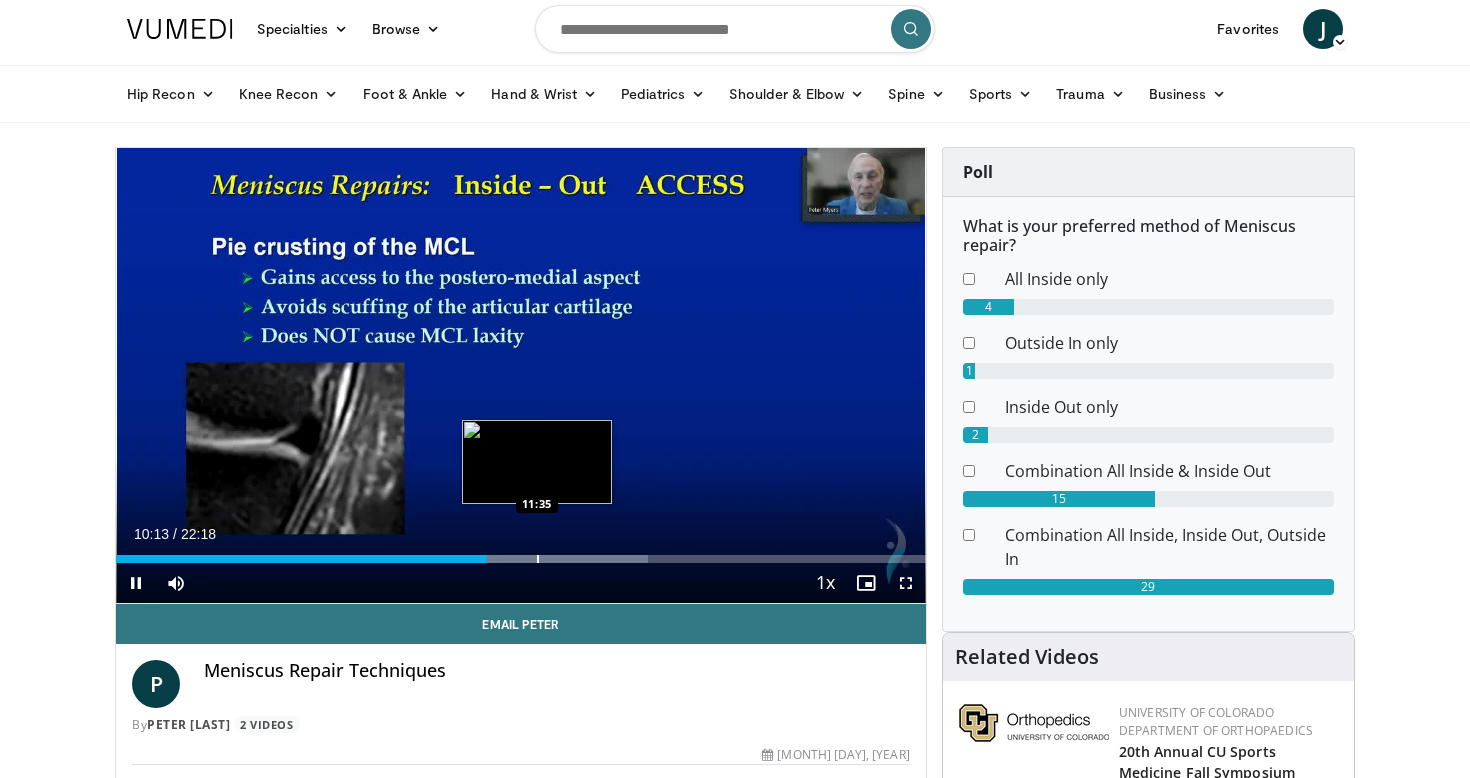 click at bounding box center [538, 559] 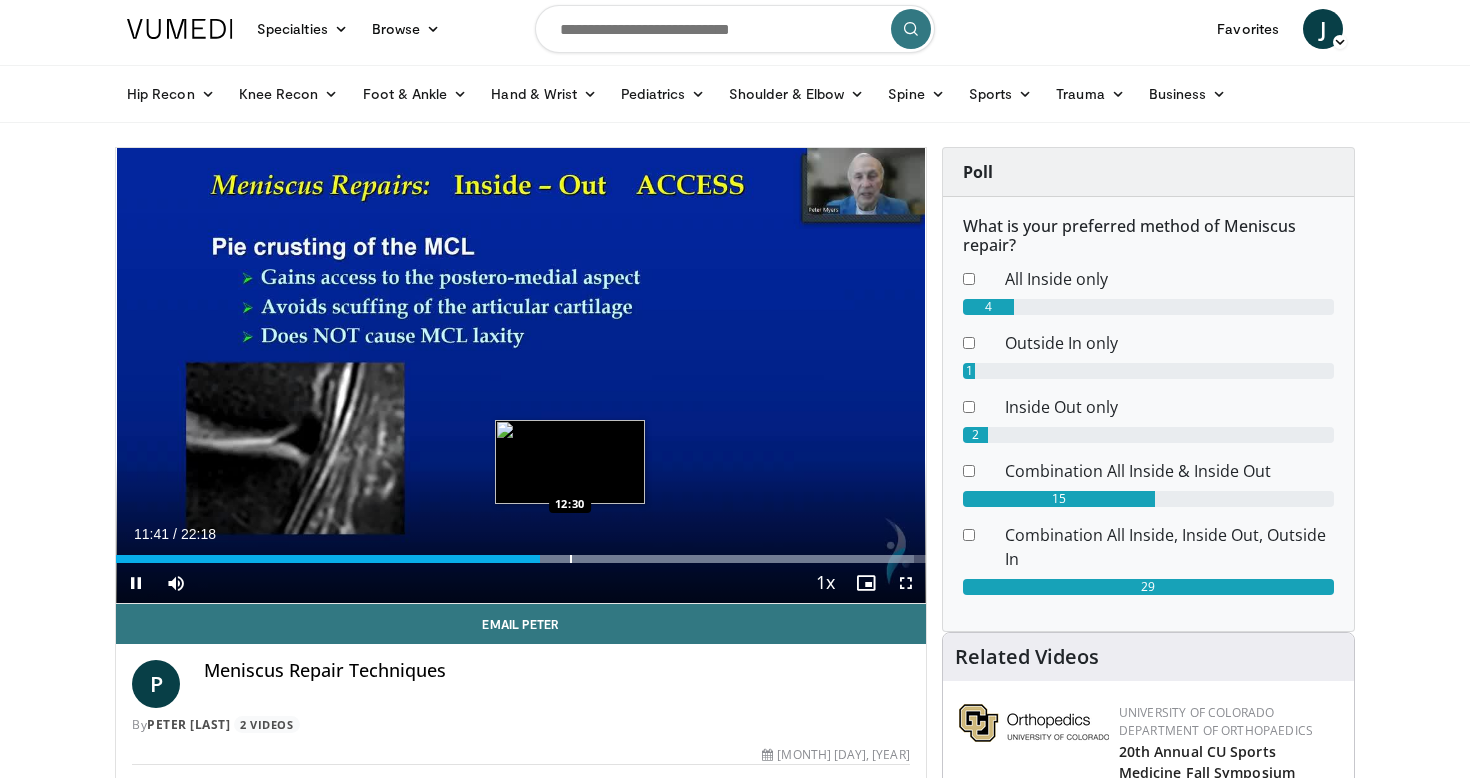 click at bounding box center [571, 559] 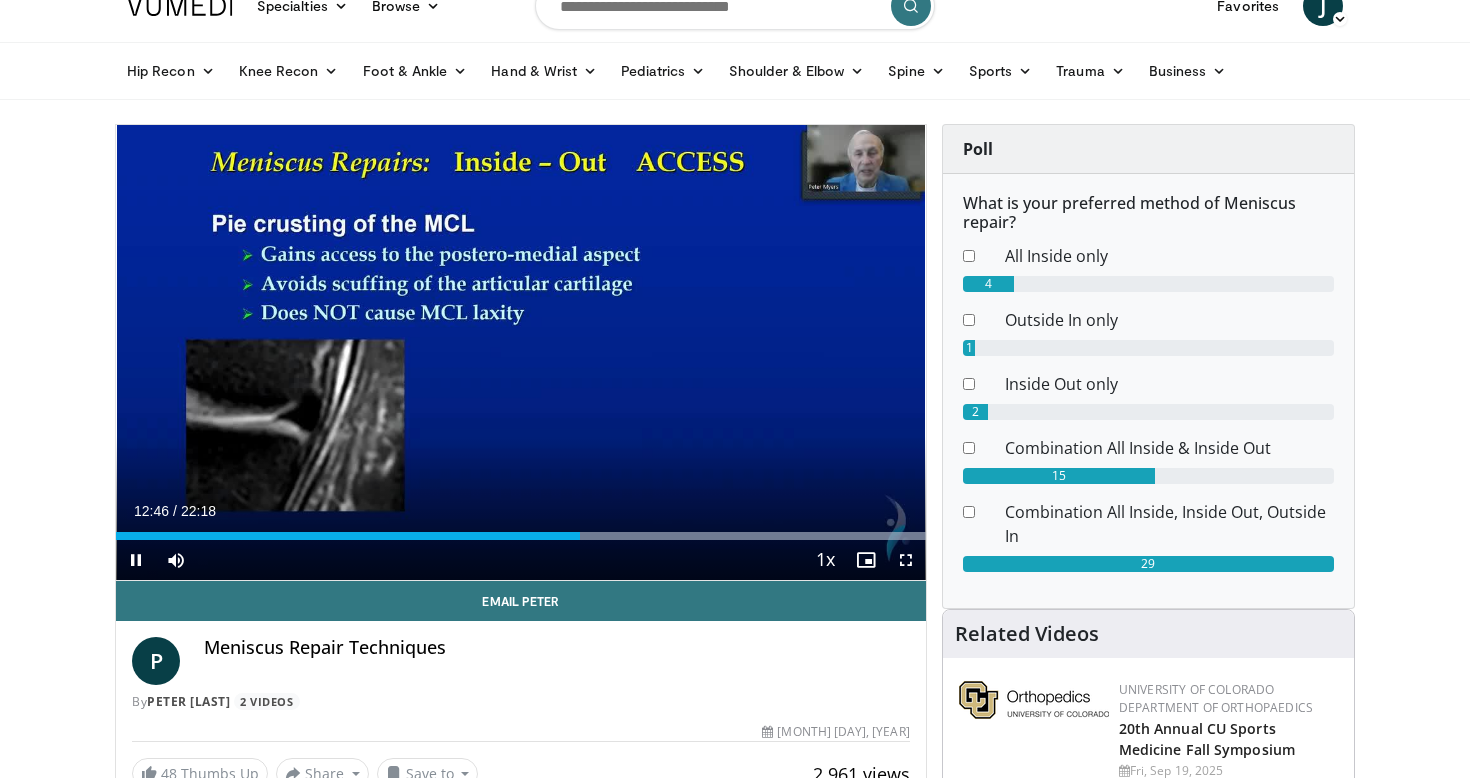 scroll, scrollTop: 32, scrollLeft: 0, axis: vertical 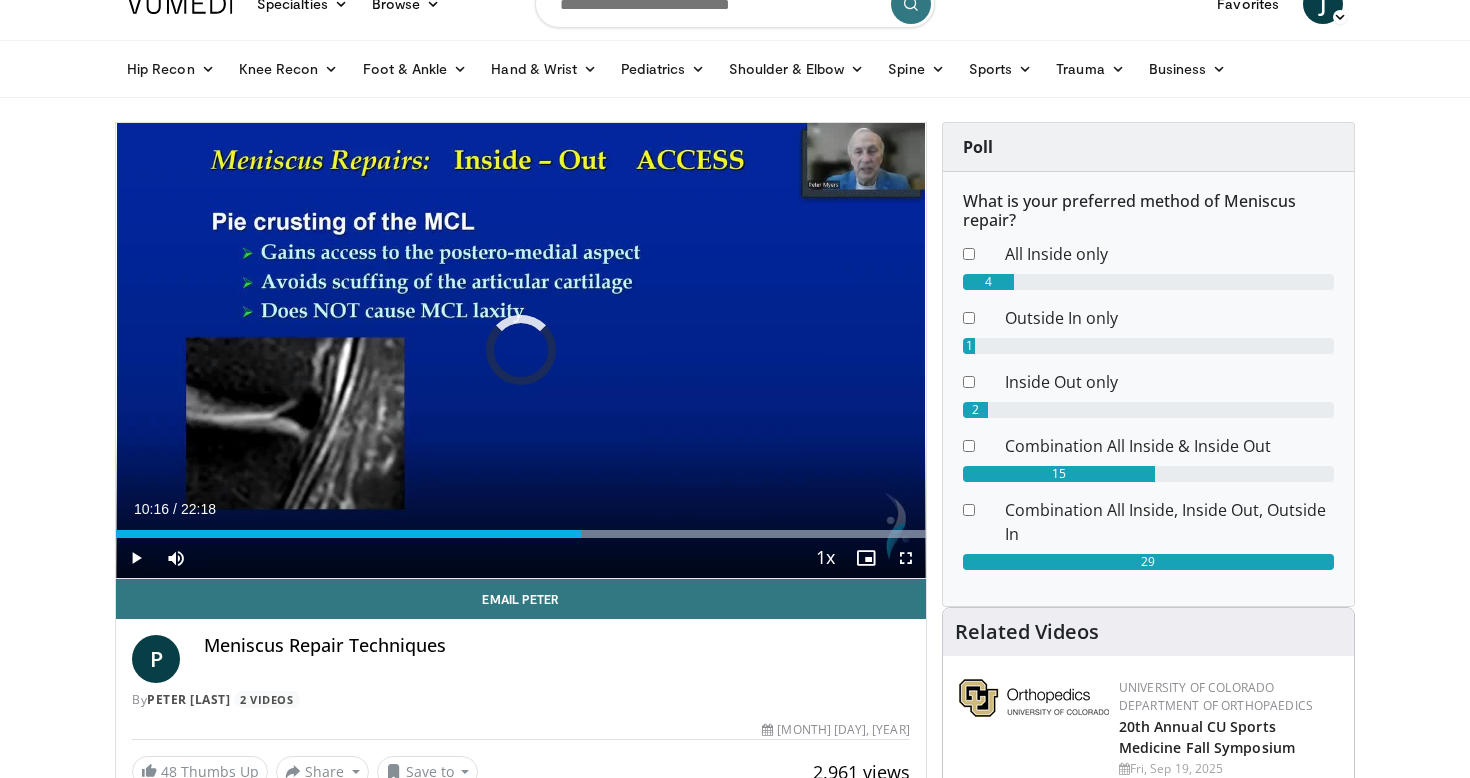 click at bounding box center (490, 534) 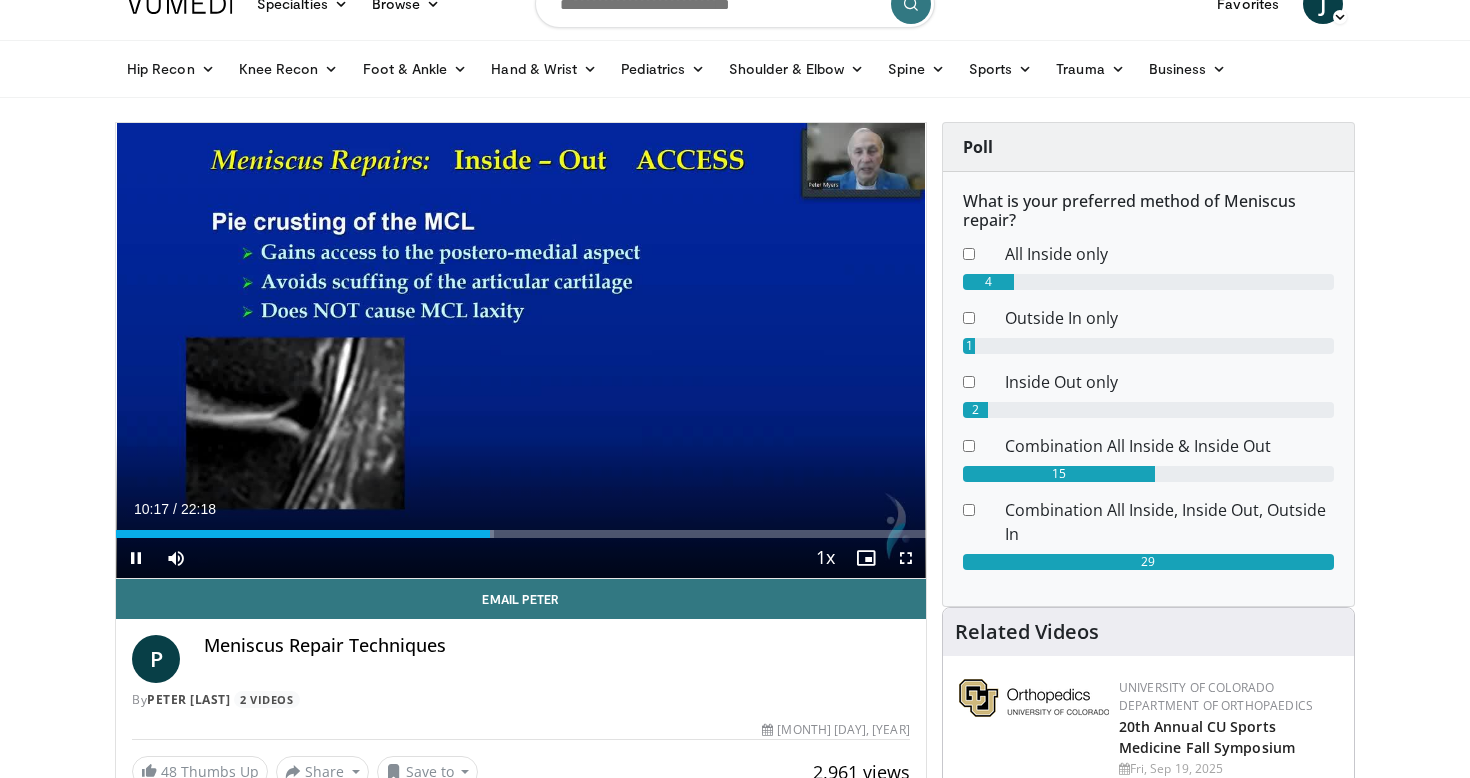 click on "Current Time  10:17 / Duration  22:18 Pause Skip Backward Skip Forward Mute Loaded :  46.66% 10:17 11:52 Stream Type  LIVE Seek to live, currently behind live LIVE   1x Playback Rate 0.5x 0.75x 1x , selected 1.25x 1.5x 1.75x 2x Chapters Chapters Descriptions descriptions off , selected Captions captions off , selected Audio Track en (Main) , selected Fullscreen Enable picture-in-picture mode" at bounding box center [521, 558] 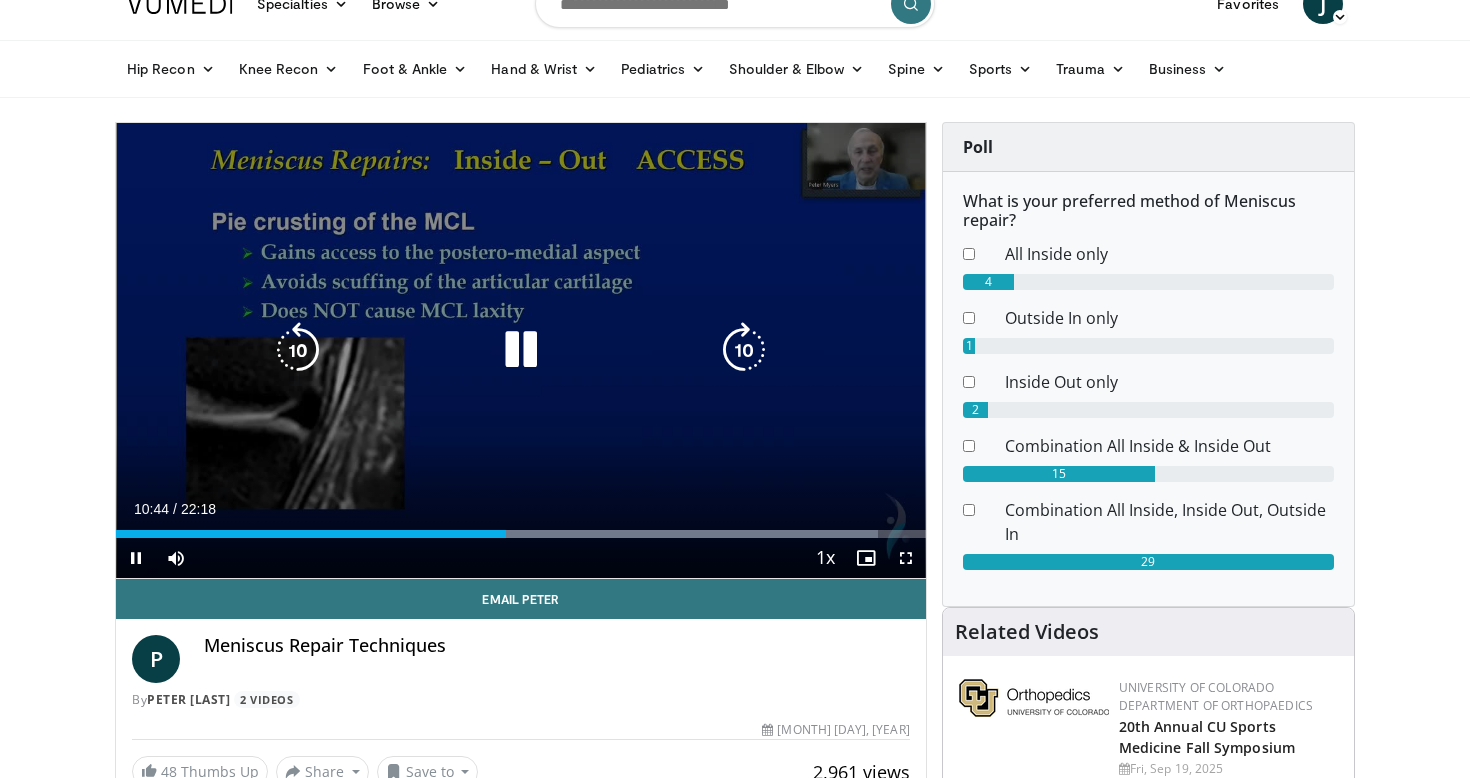 click at bounding box center (521, 350) 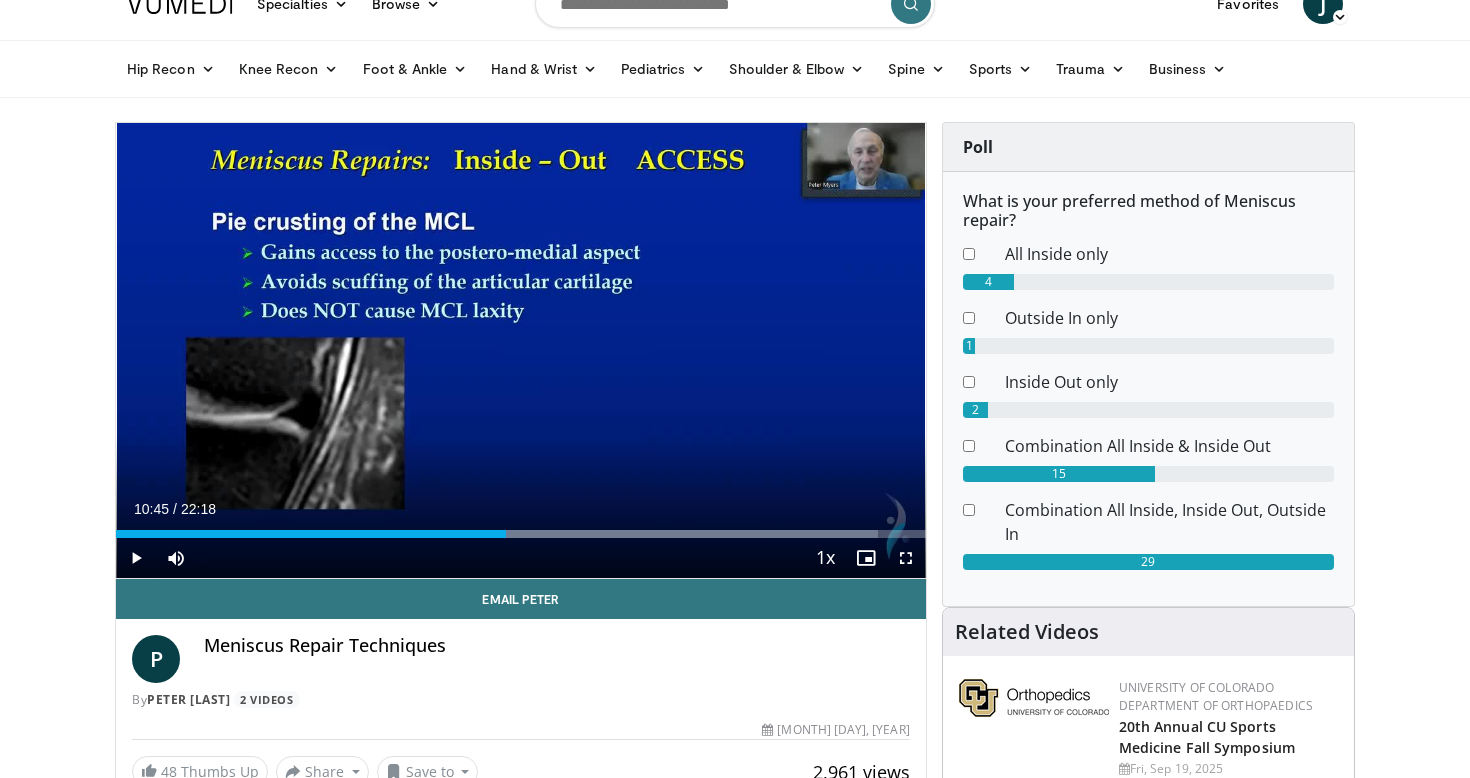 click at bounding box center [136, 558] 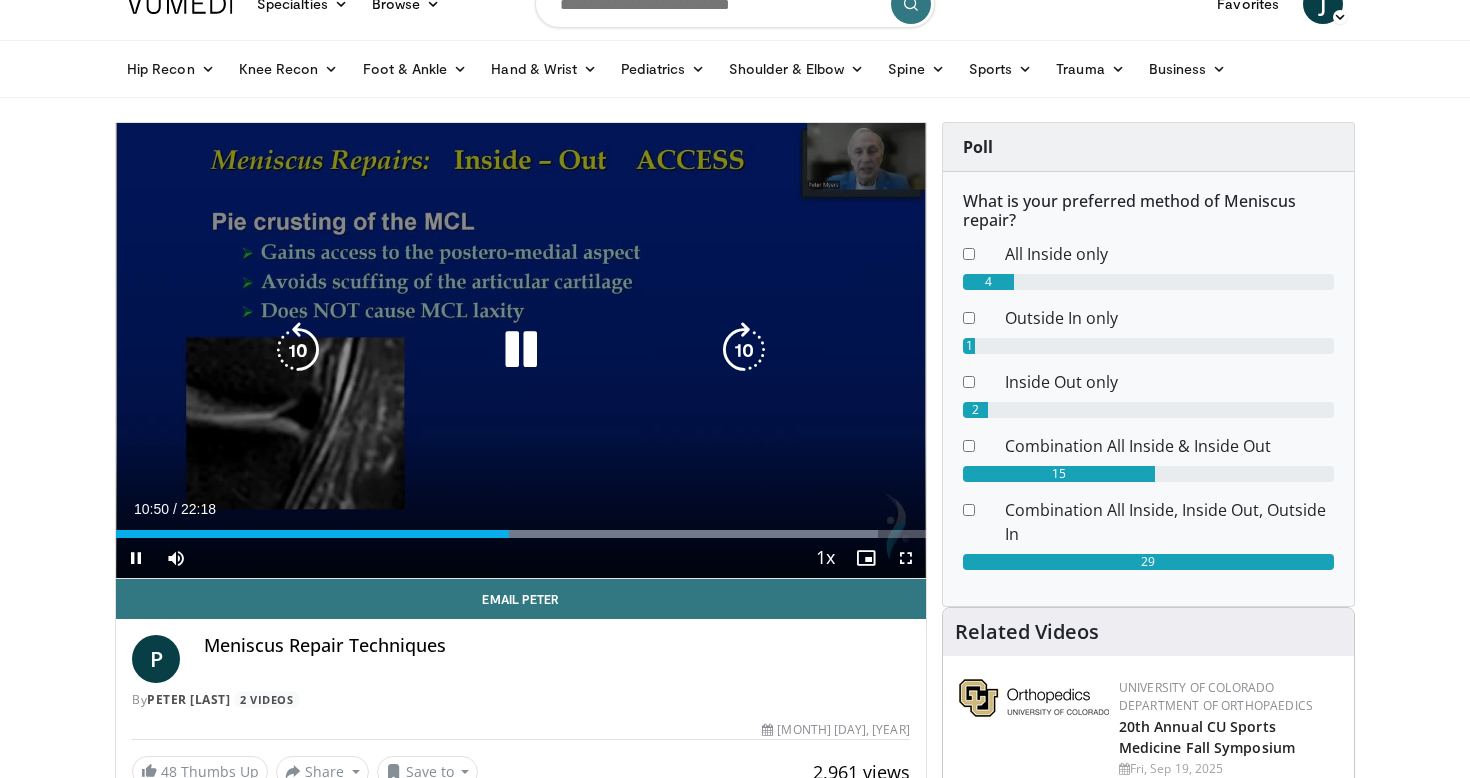 click at bounding box center (136, 558) 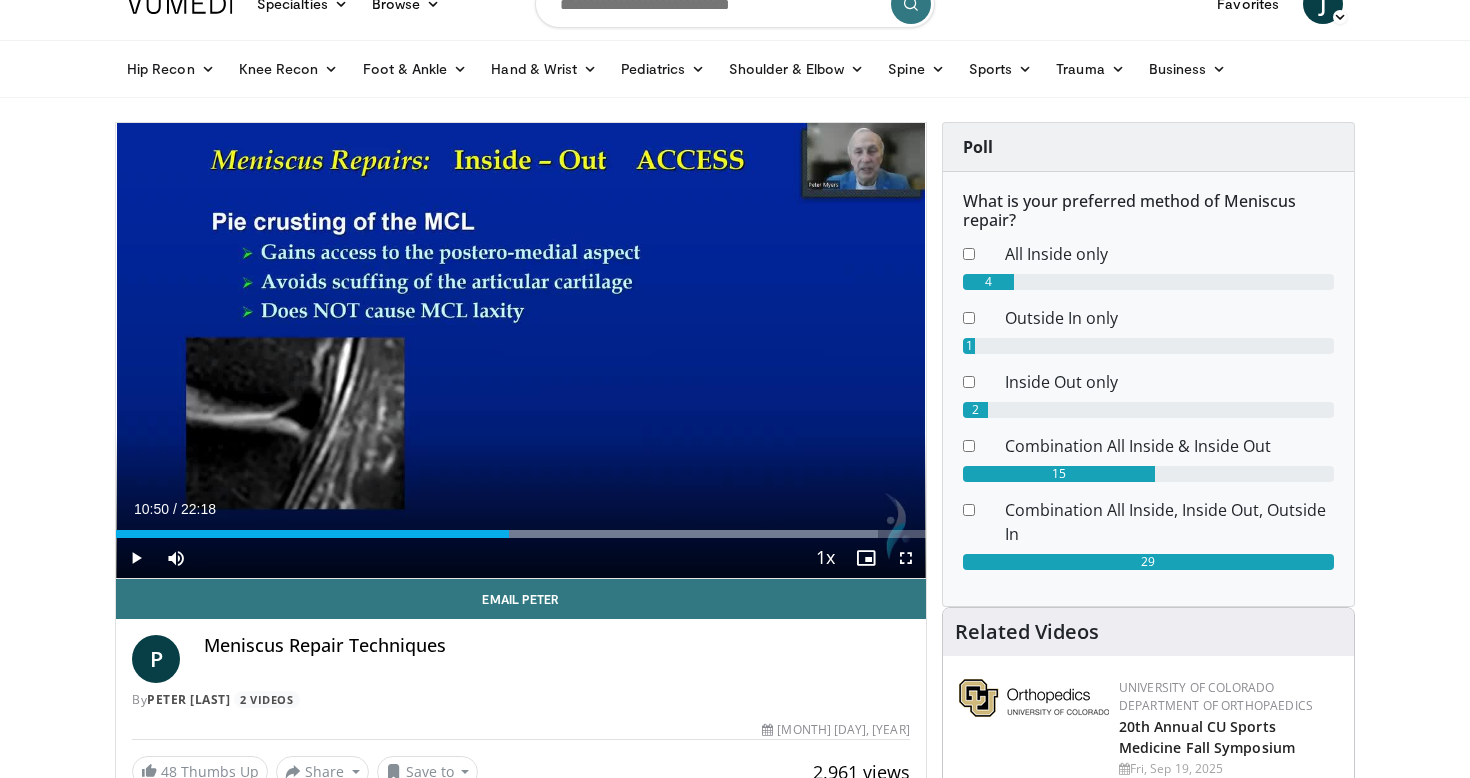 click at bounding box center [136, 558] 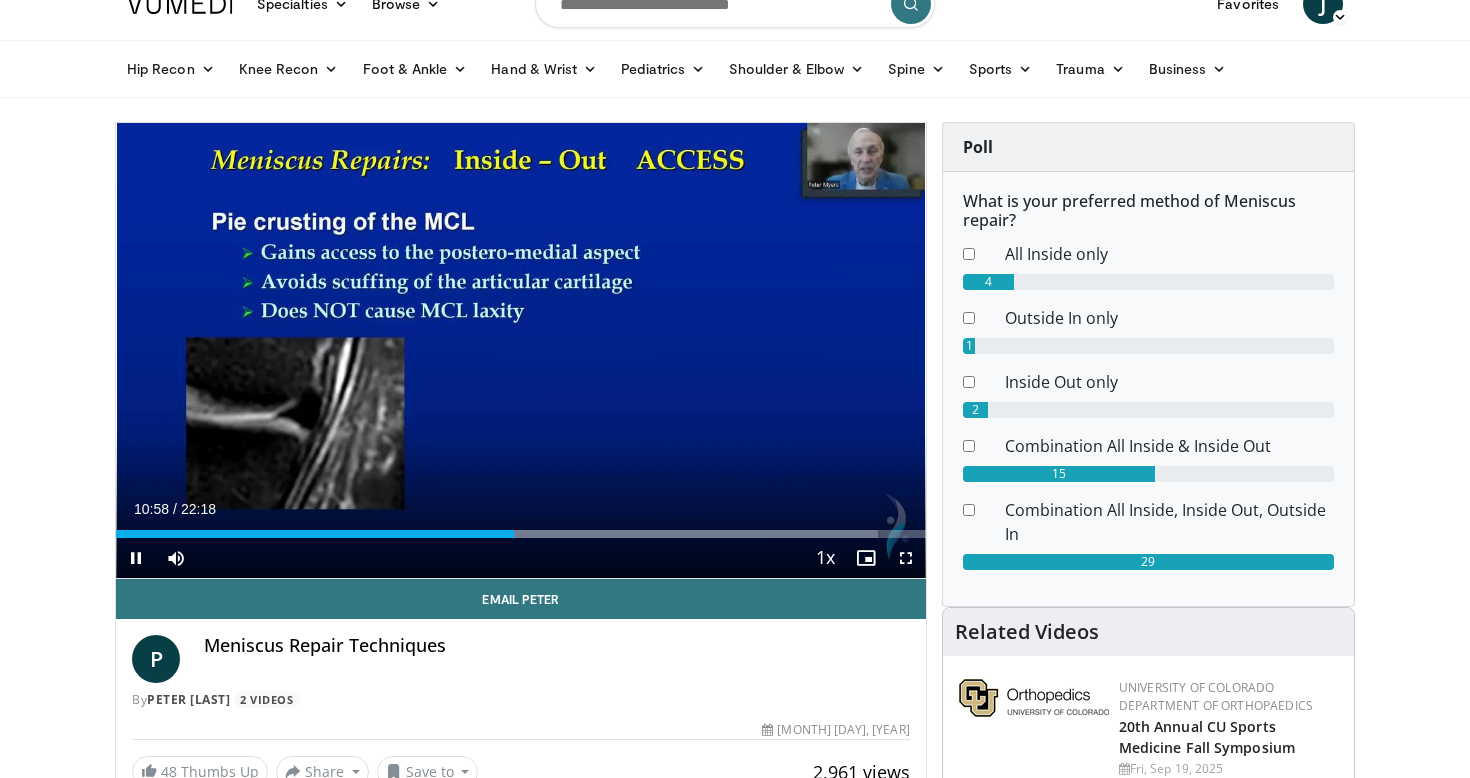 click on "**********" at bounding box center [521, 351] 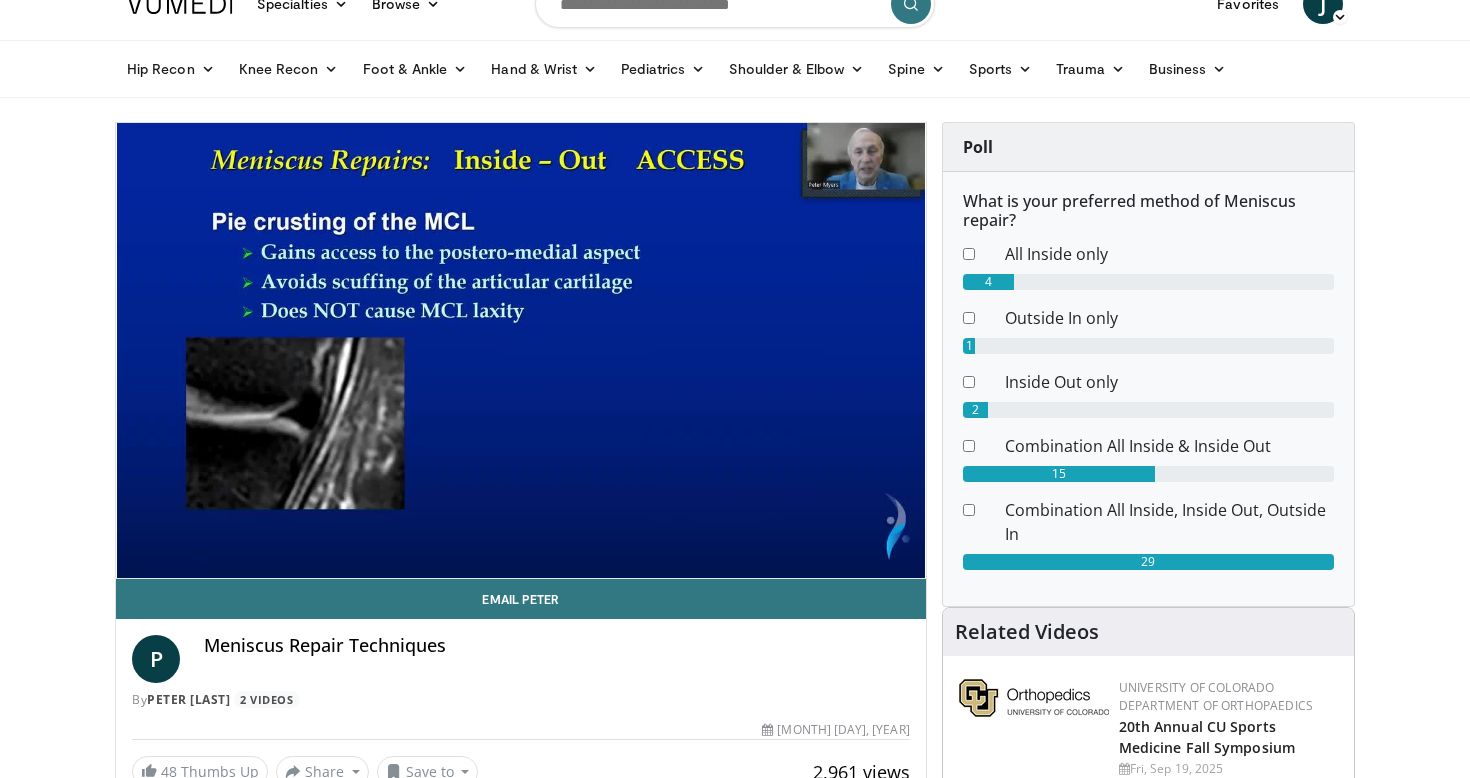 click at bounding box center [136, 598] 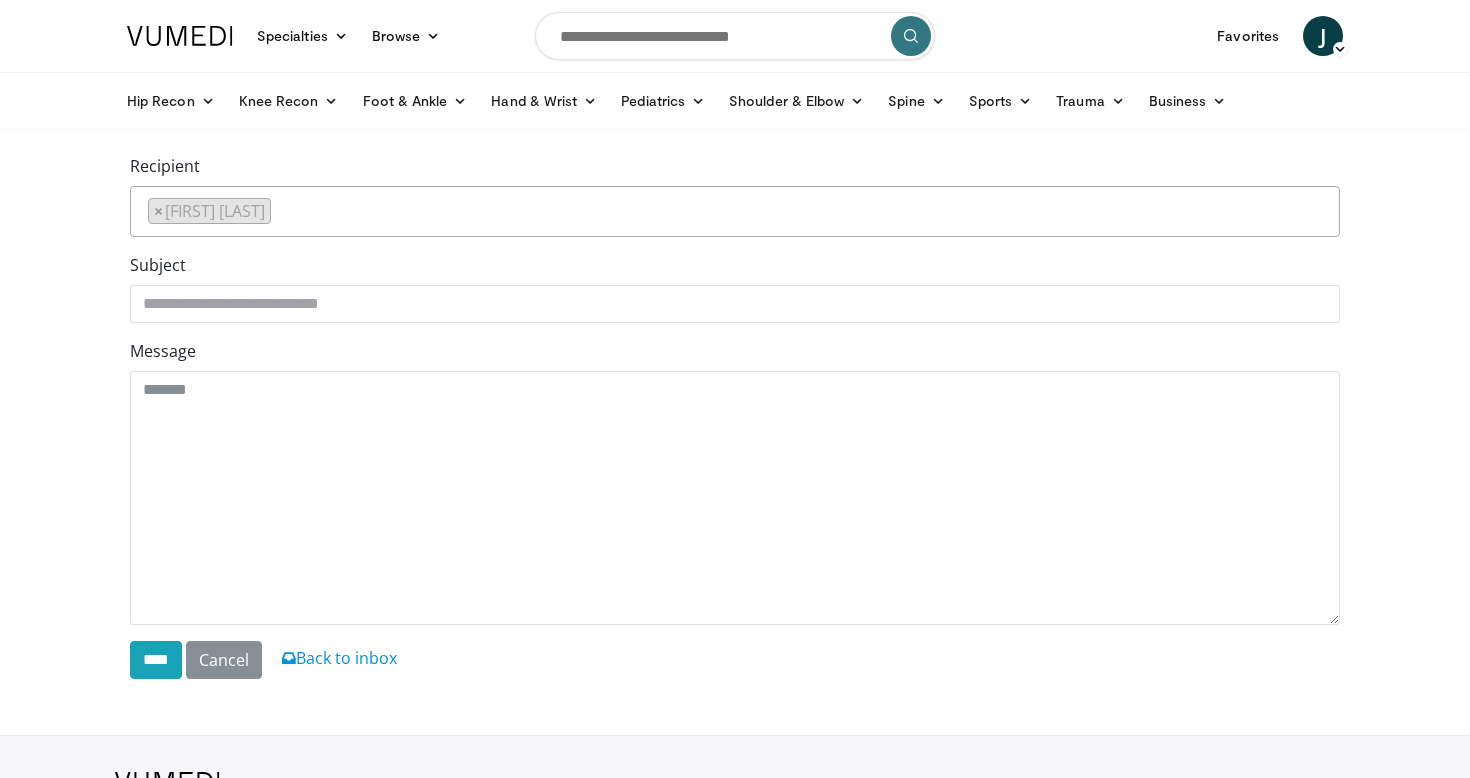 scroll, scrollTop: 0, scrollLeft: 0, axis: both 